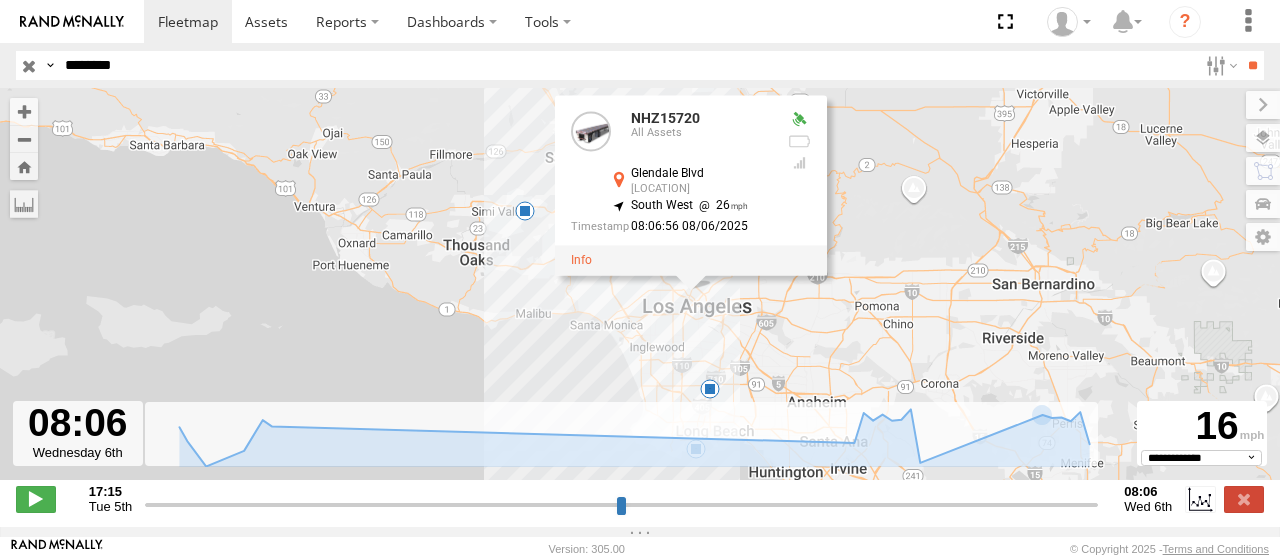 select on "**********" 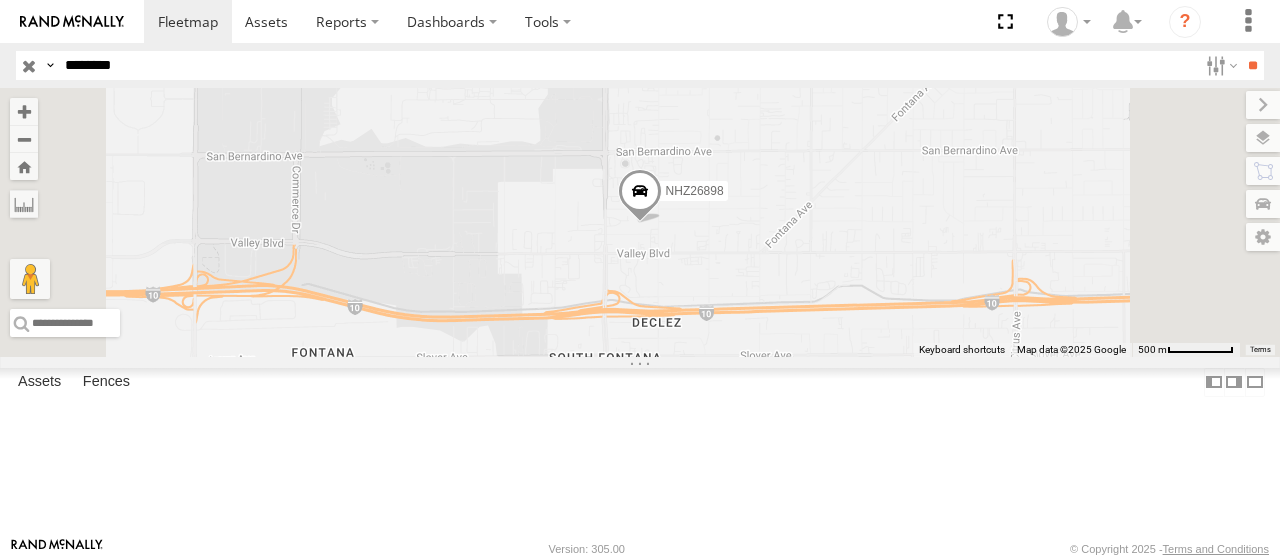 click at bounding box center [0, 0] 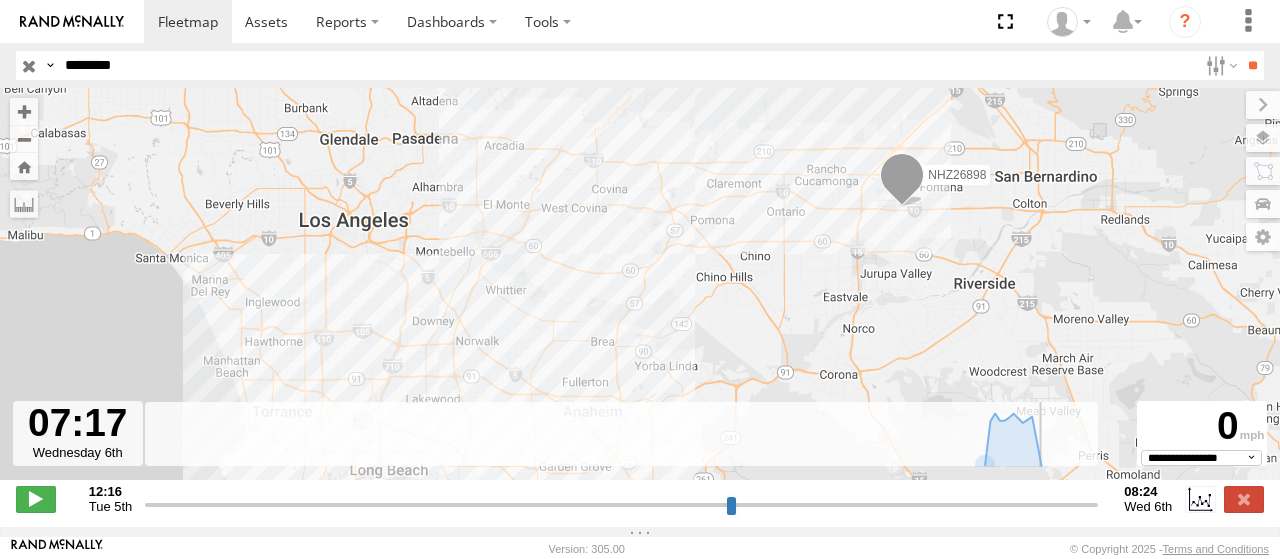 drag, startPoint x: 838, startPoint y: 516, endPoint x: 1040, endPoint y: 508, distance: 202.15836 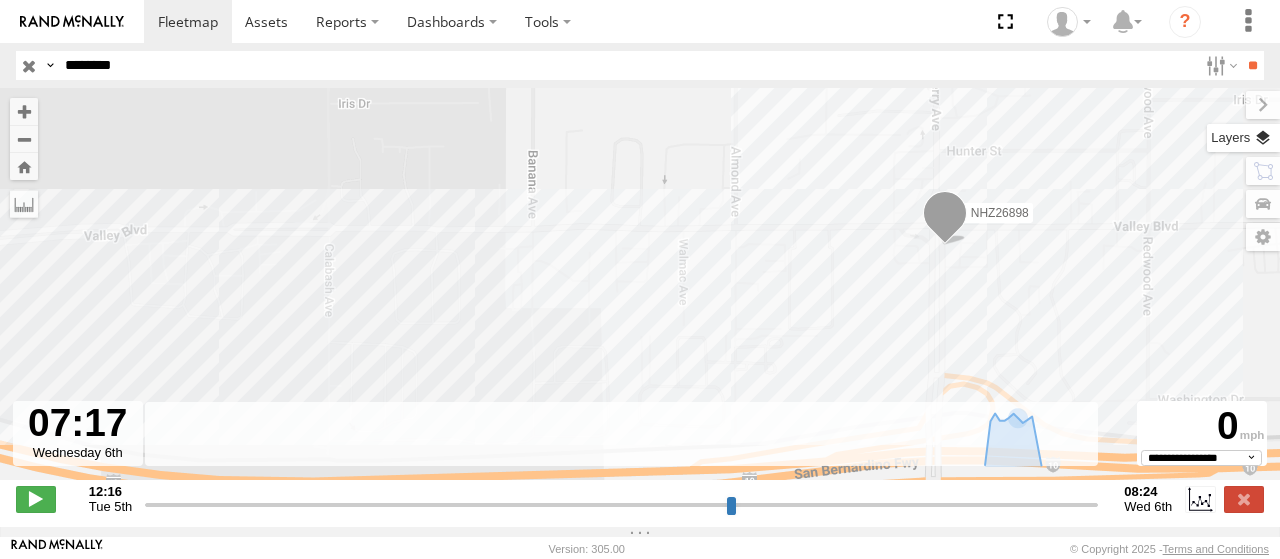 click at bounding box center [1243, 138] 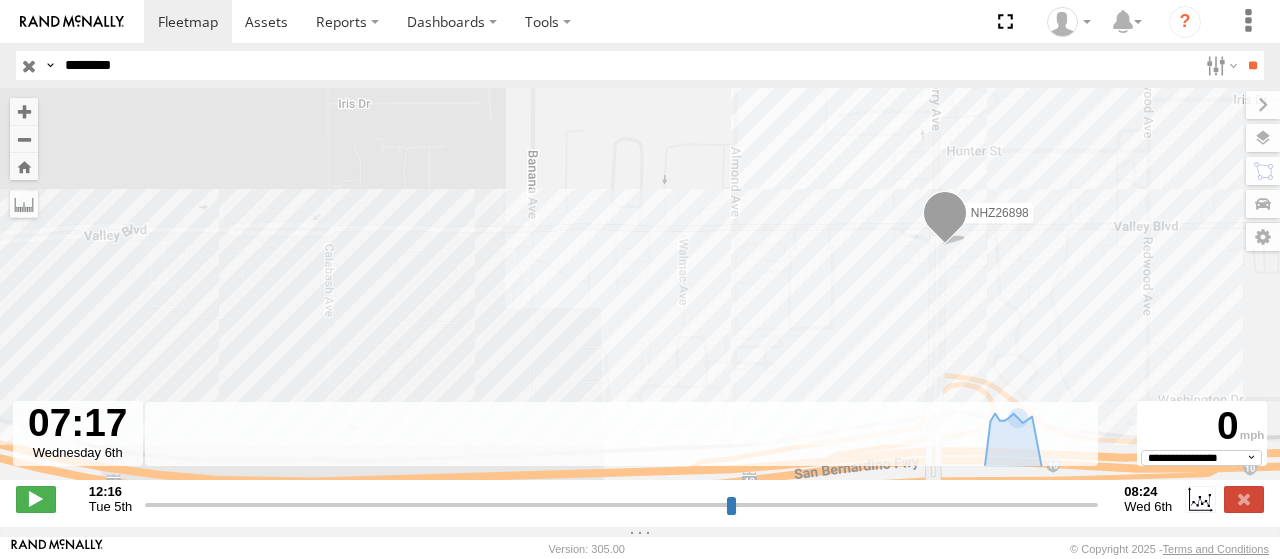 click on "Basemaps" at bounding box center [0, 0] 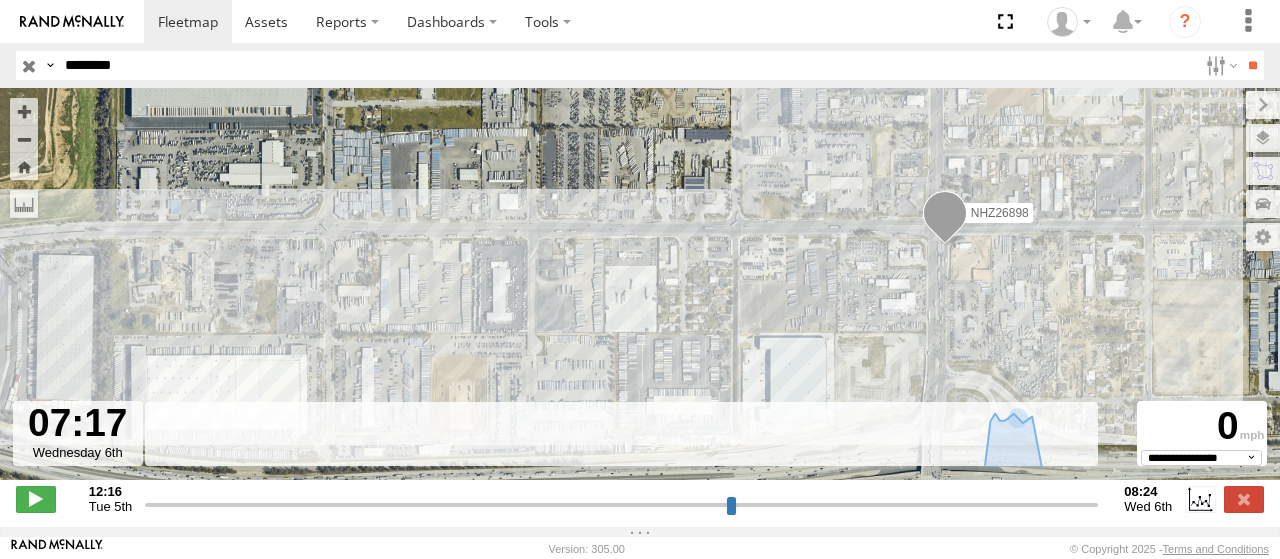 click on "NHZ26898" at bounding box center (640, 294) 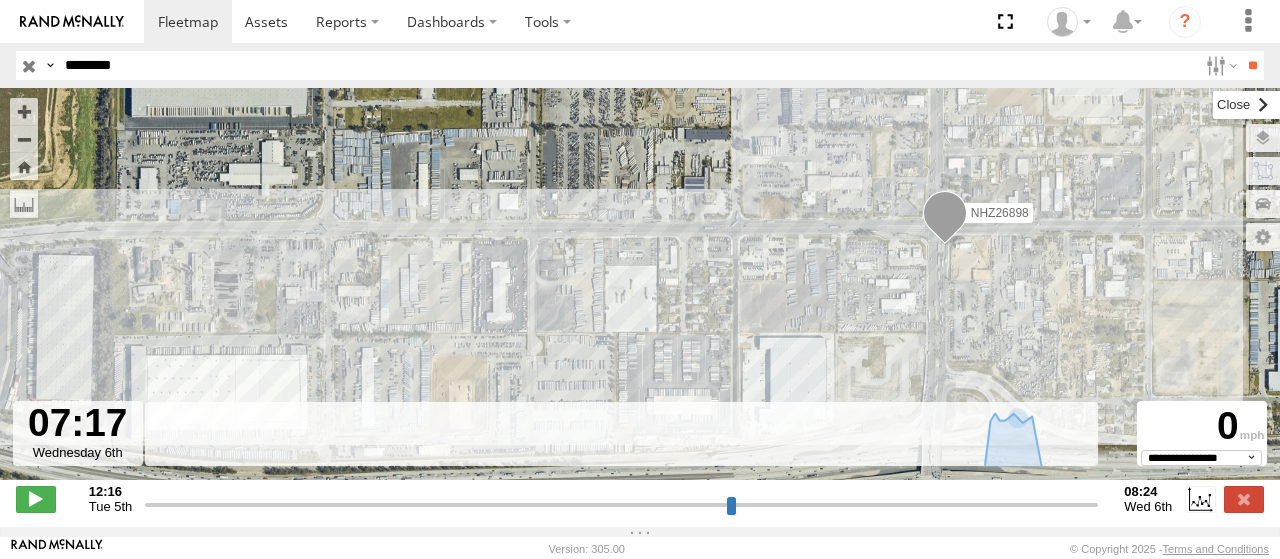 click at bounding box center [1246, 105] 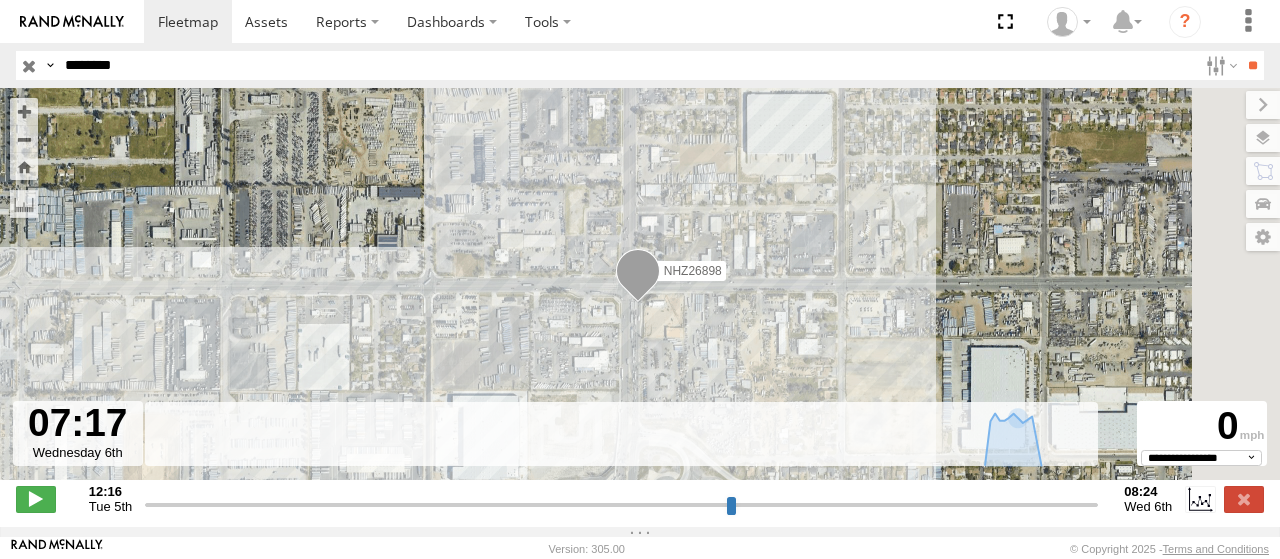 drag, startPoint x: 1059, startPoint y: 273, endPoint x: 734, endPoint y: 333, distance: 330.49207 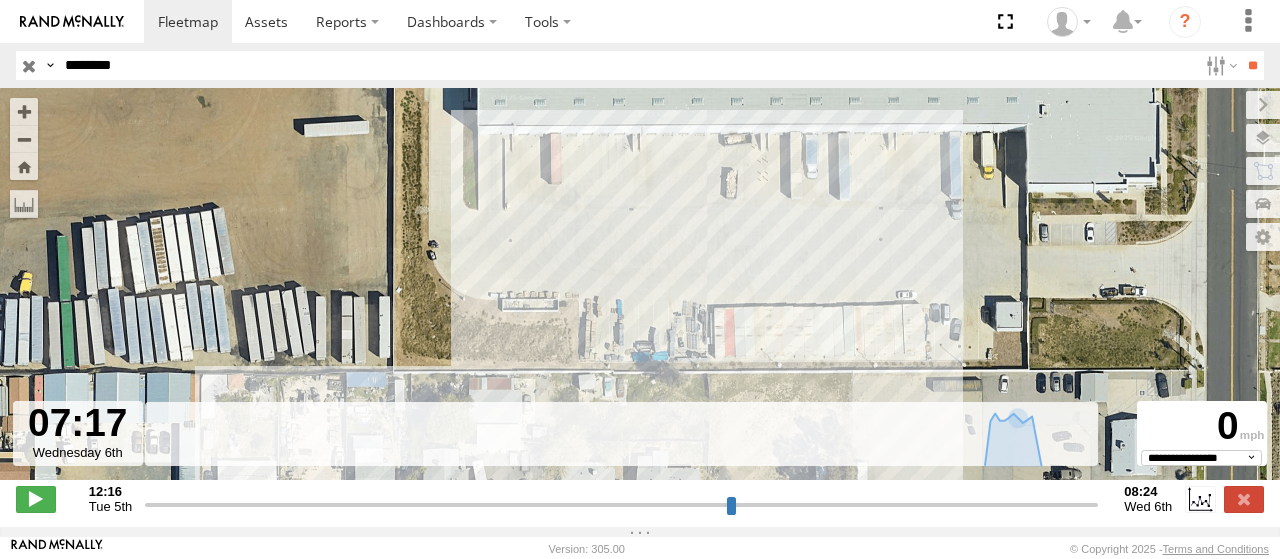 drag, startPoint x: 914, startPoint y: 186, endPoint x: 968, endPoint y: 452, distance: 271.42587 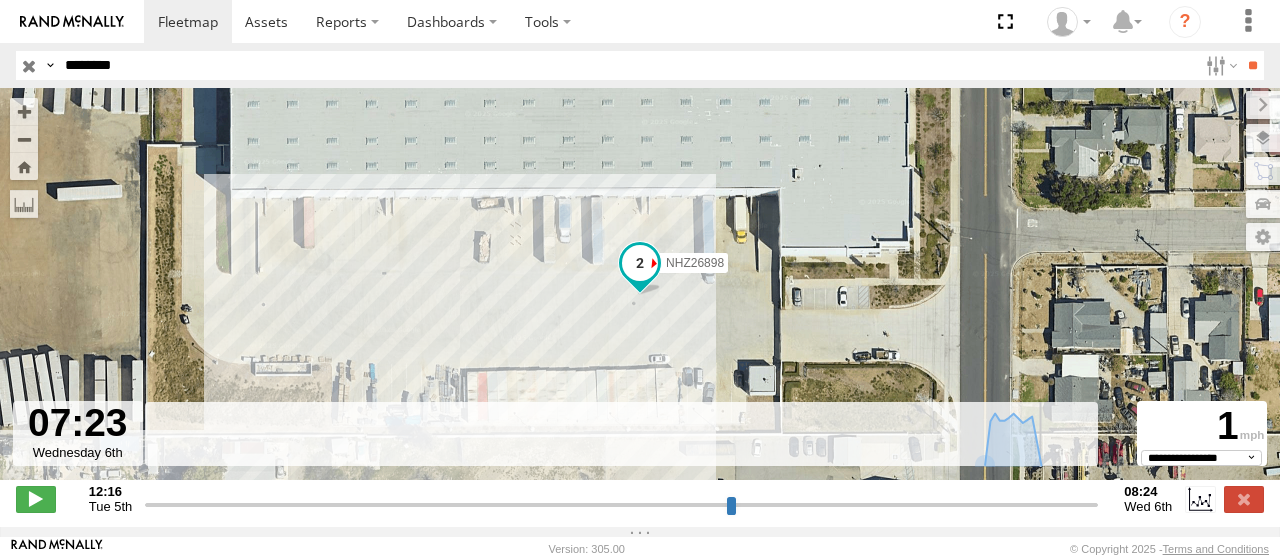 click at bounding box center [621, 504] 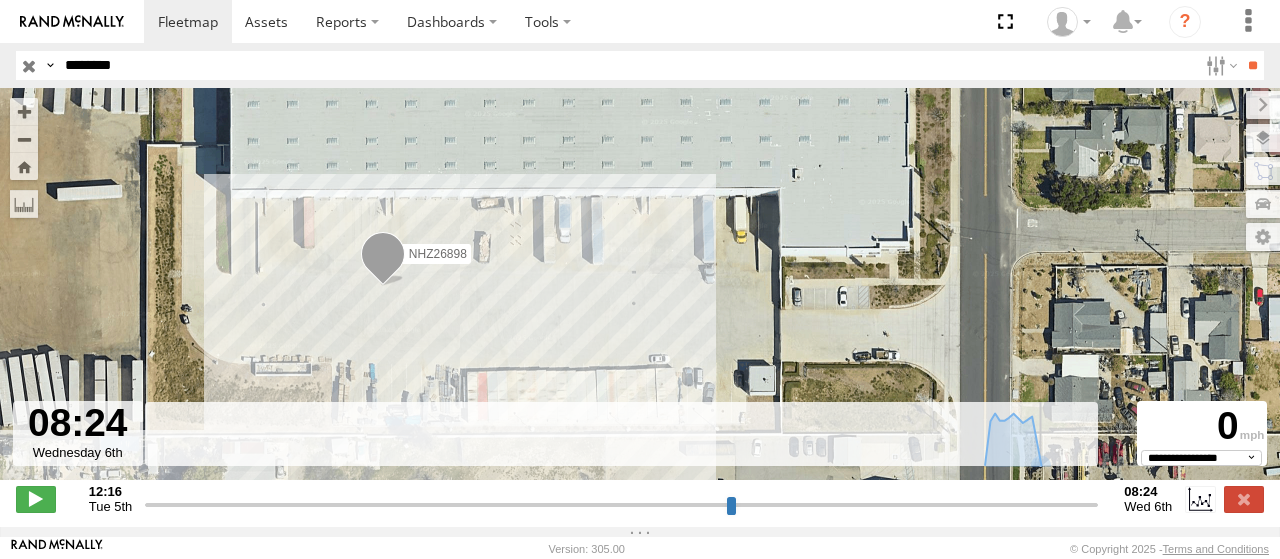 drag, startPoint x: 1048, startPoint y: 515, endPoint x: 1180, endPoint y: 515, distance: 132 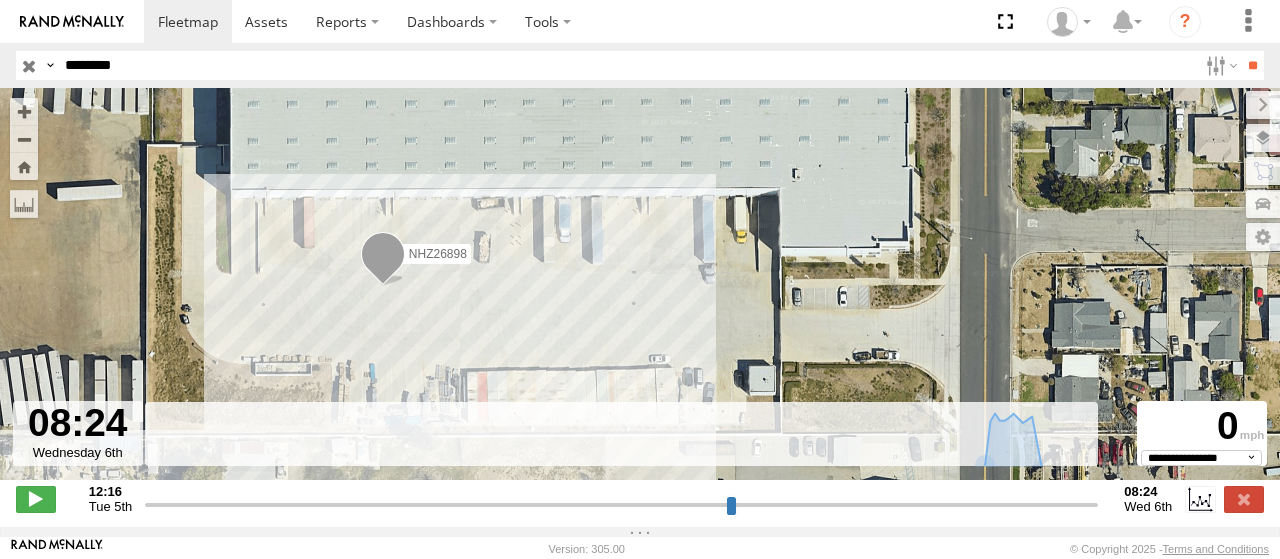 click on "NHZ26898" at bounding box center [438, 254] 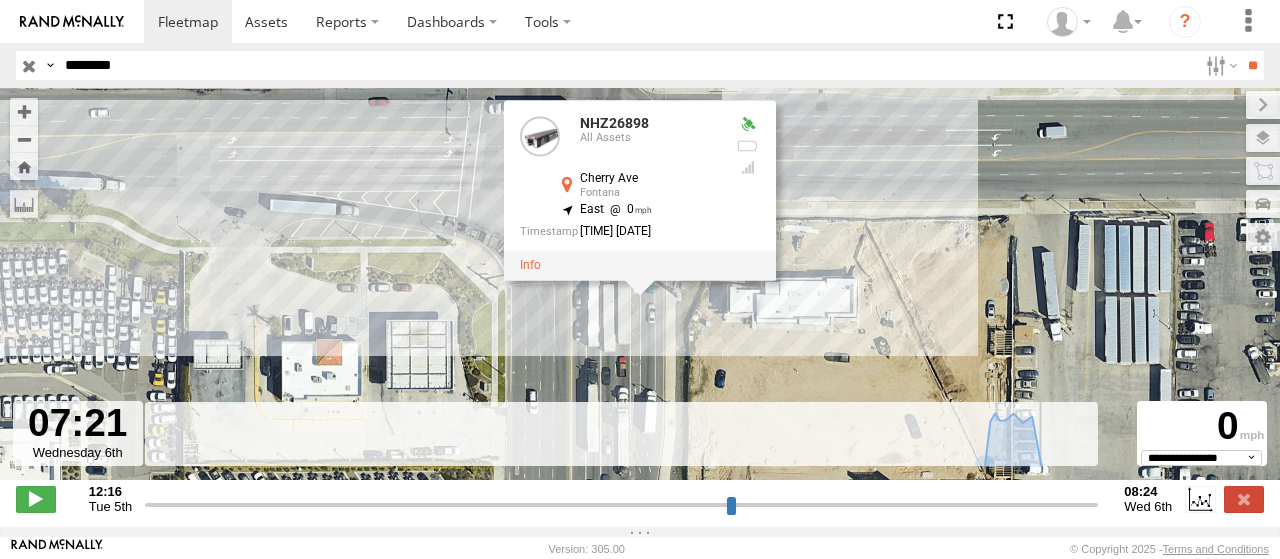 drag, startPoint x: 1094, startPoint y: 513, endPoint x: 1044, endPoint y: 503, distance: 50.990196 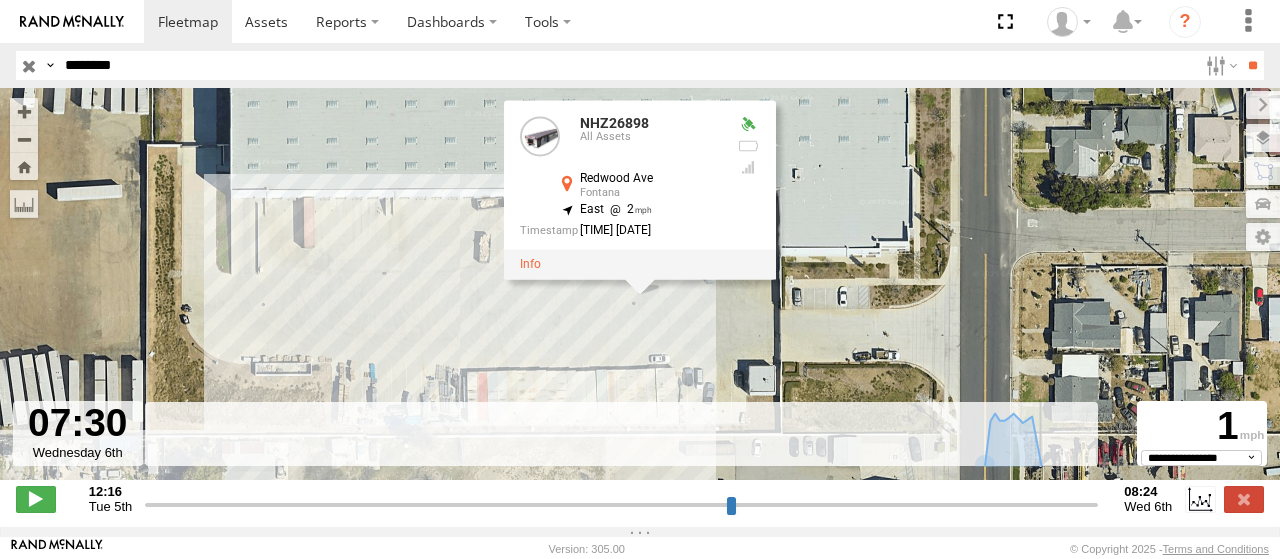 type on "**********" 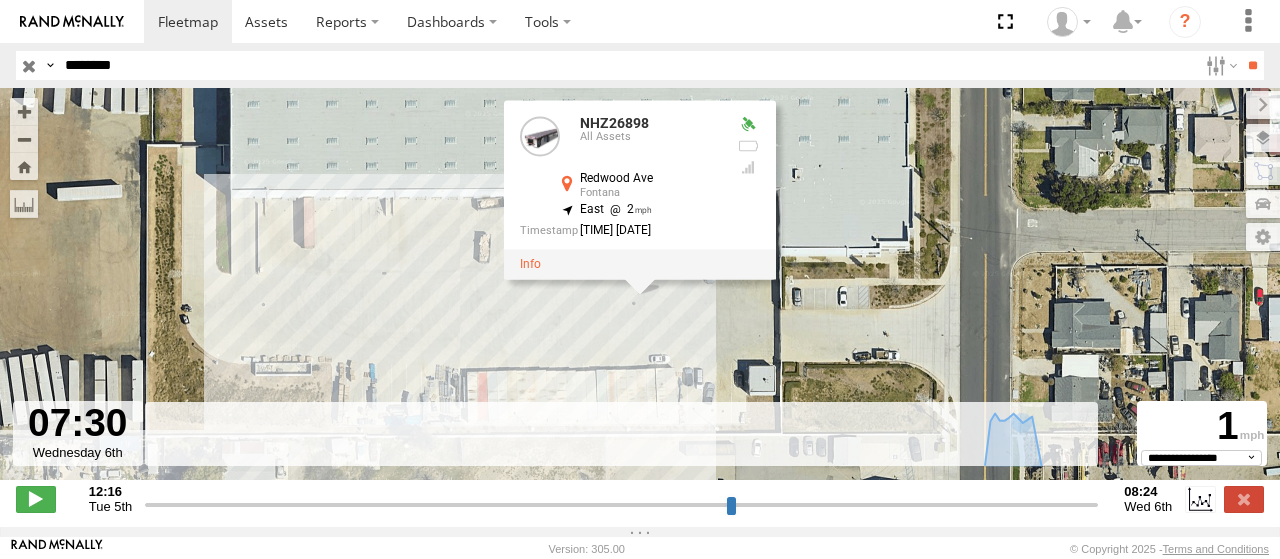 click on "********" at bounding box center [627, 65] 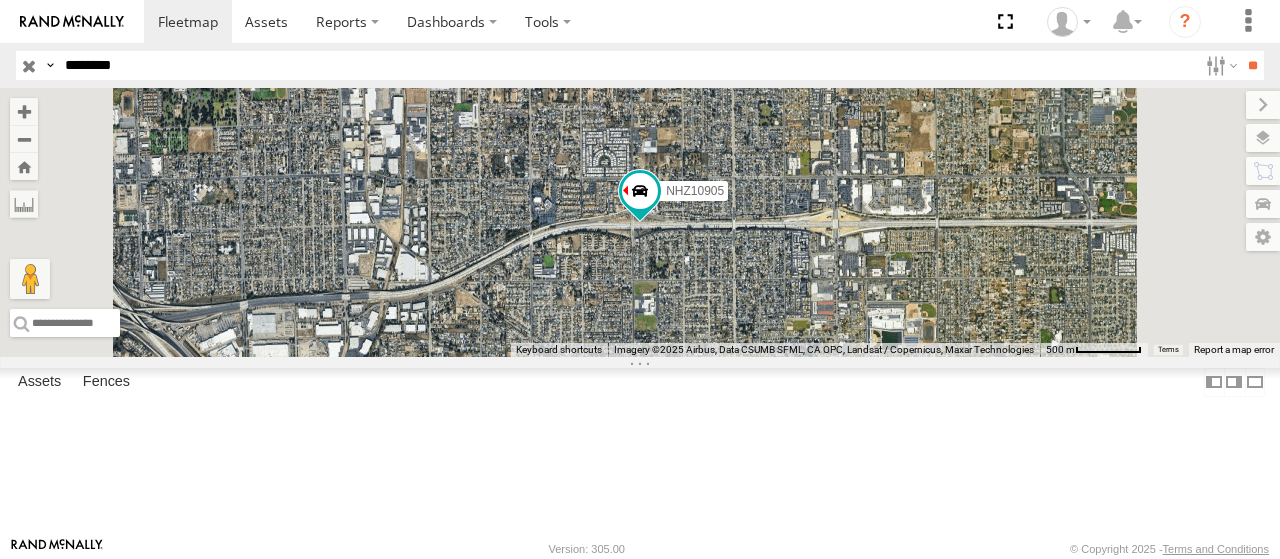 click at bounding box center (0, 0) 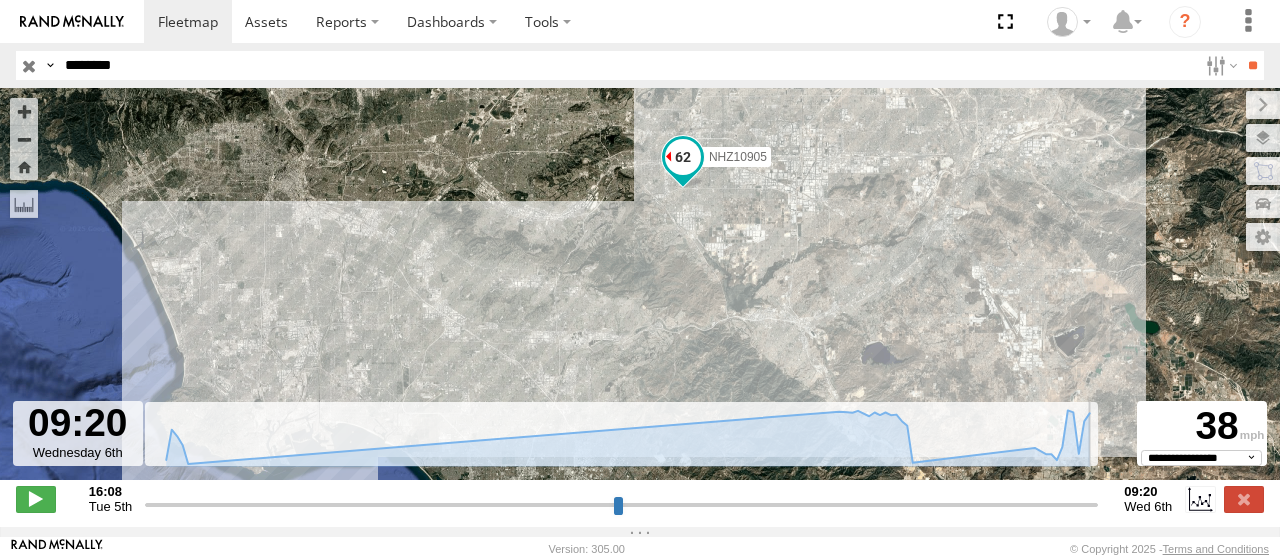 drag, startPoint x: 693, startPoint y: 514, endPoint x: 1119, endPoint y: 507, distance: 426.0575 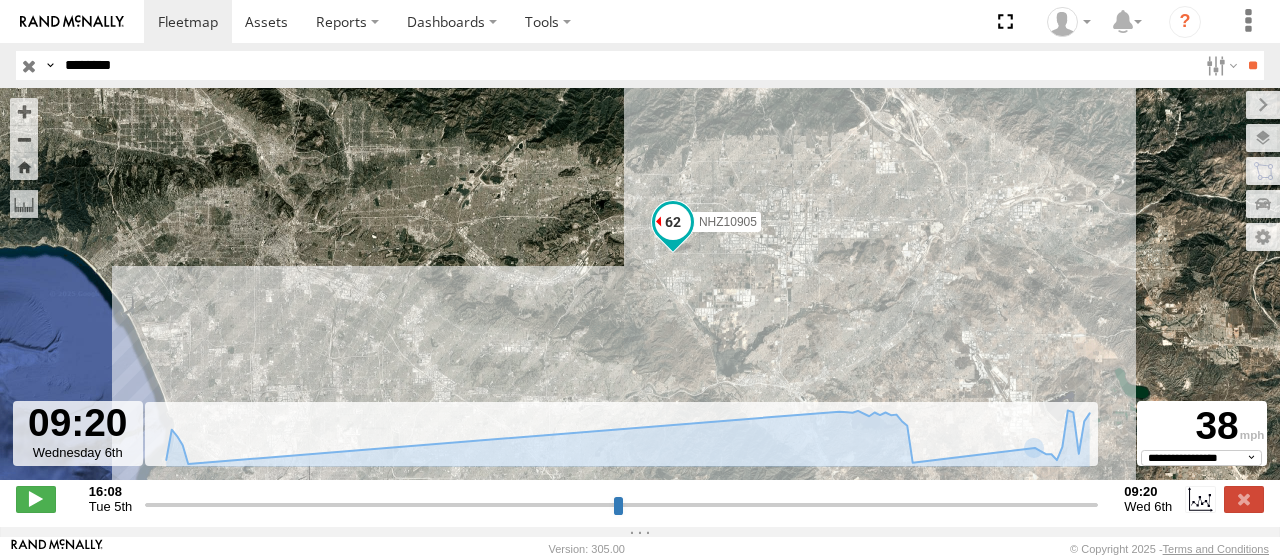 drag, startPoint x: 822, startPoint y: 213, endPoint x: 791, endPoint y: 265, distance: 60.53924 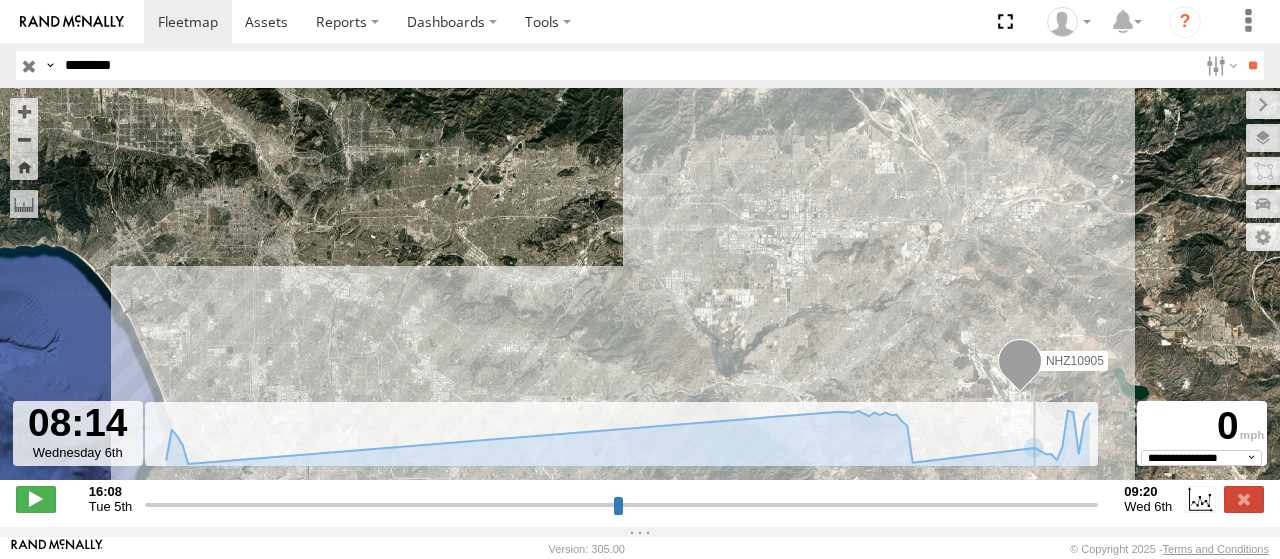 drag, startPoint x: 1096, startPoint y: 515, endPoint x: 1032, endPoint y: 513, distance: 64.03124 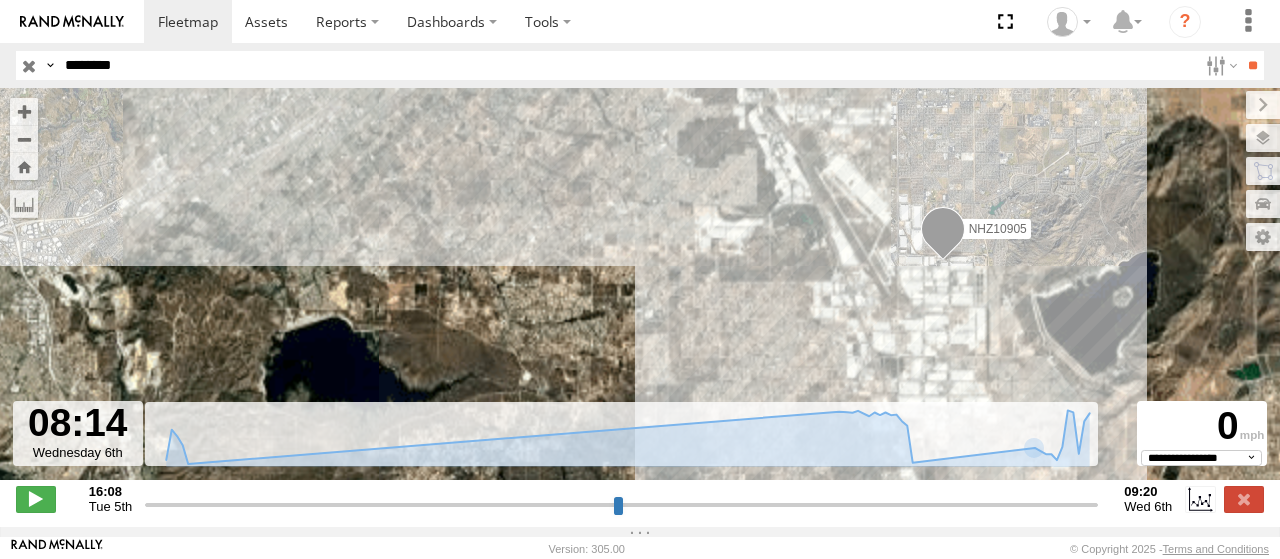 drag, startPoint x: 1017, startPoint y: 327, endPoint x: 880, endPoint y: 74, distance: 287.71167 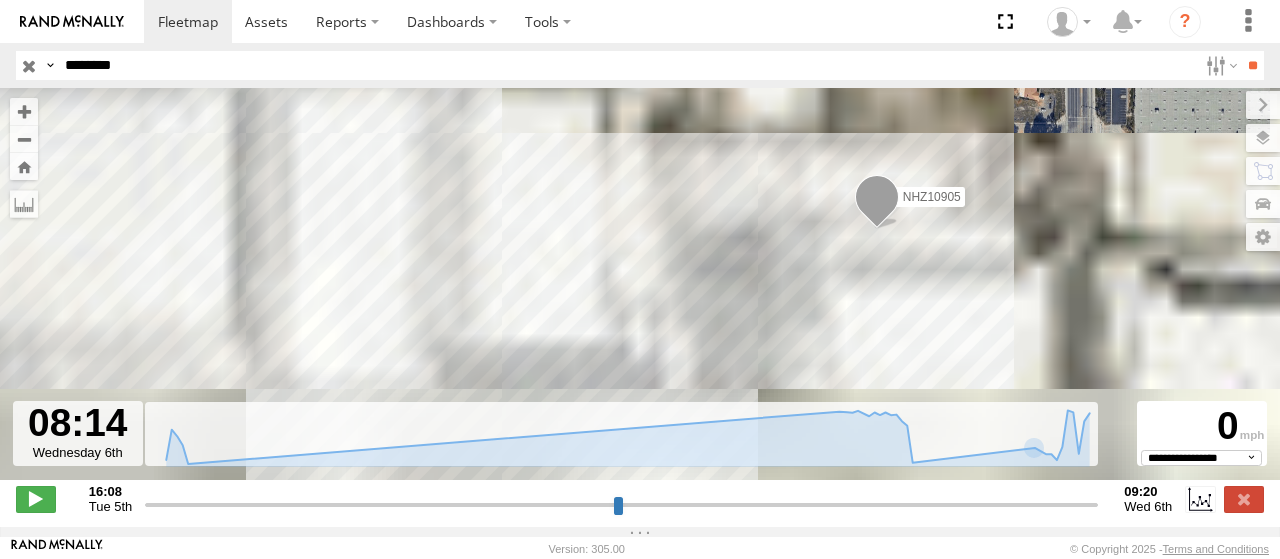 drag, startPoint x: 979, startPoint y: 290, endPoint x: 961, endPoint y: 98, distance: 192.8419 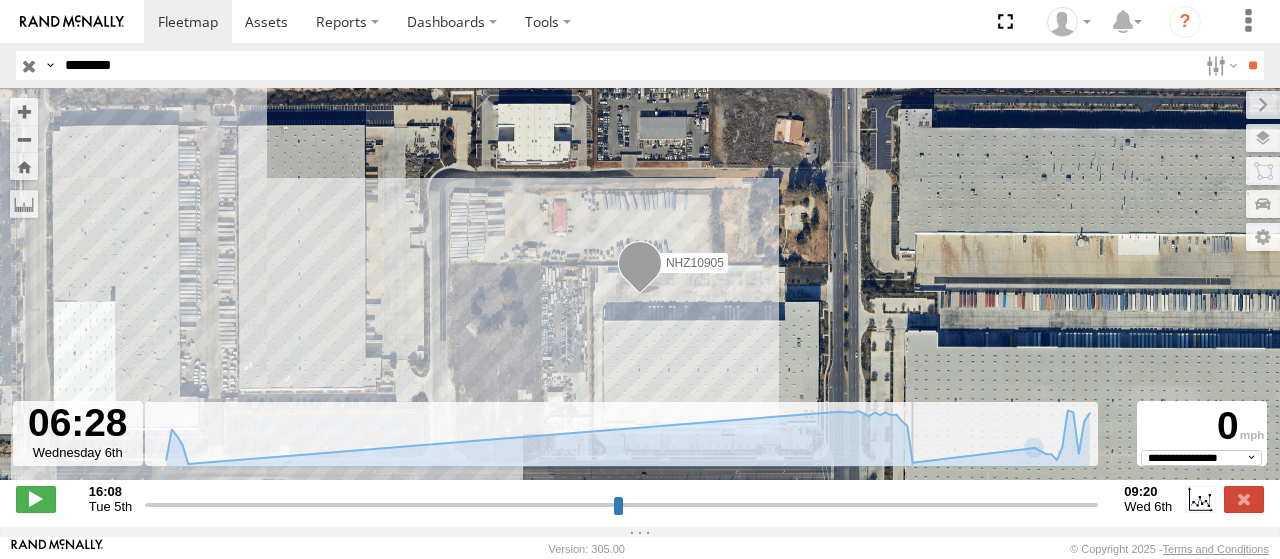drag, startPoint x: 1037, startPoint y: 515, endPoint x: 935, endPoint y: 521, distance: 102.176315 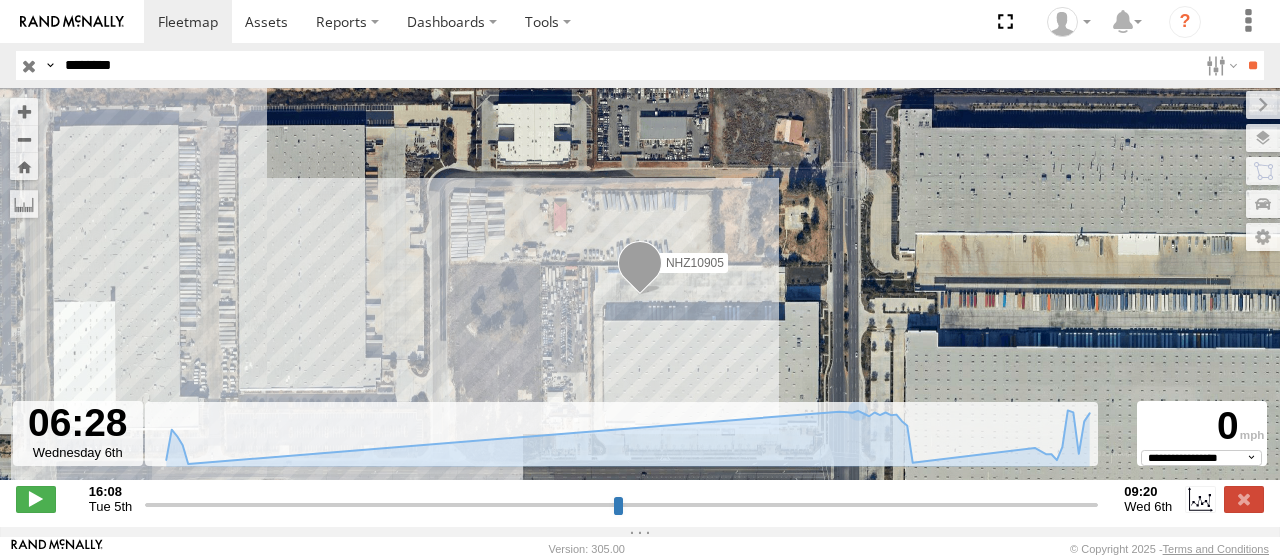 click on "NHZ10905" at bounding box center (695, 263) 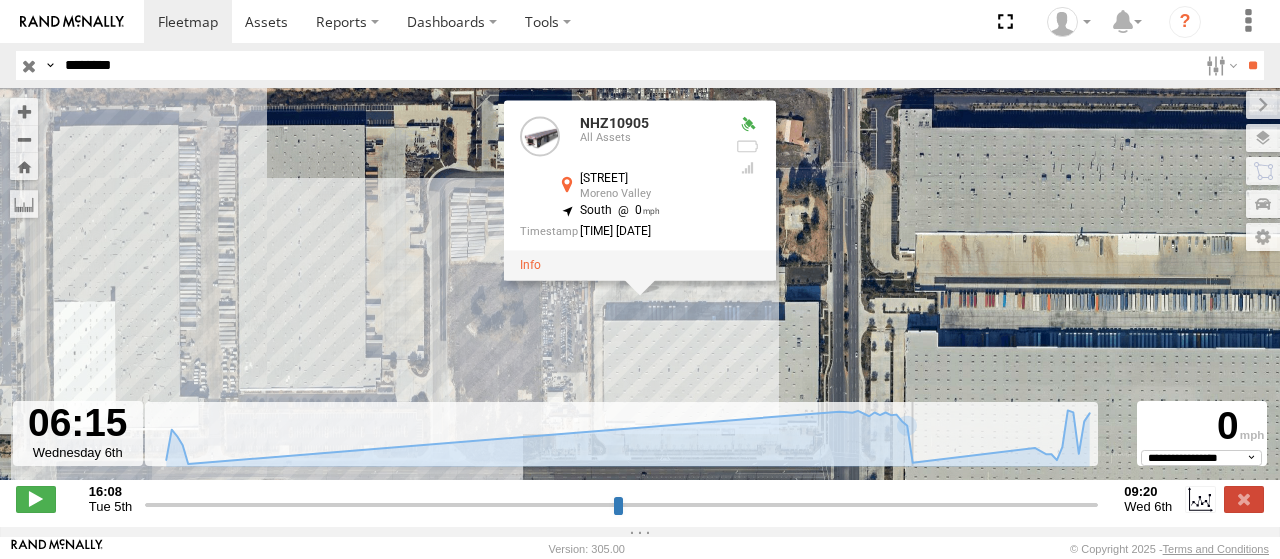 drag, startPoint x: 935, startPoint y: 515, endPoint x: 923, endPoint y: 515, distance: 12 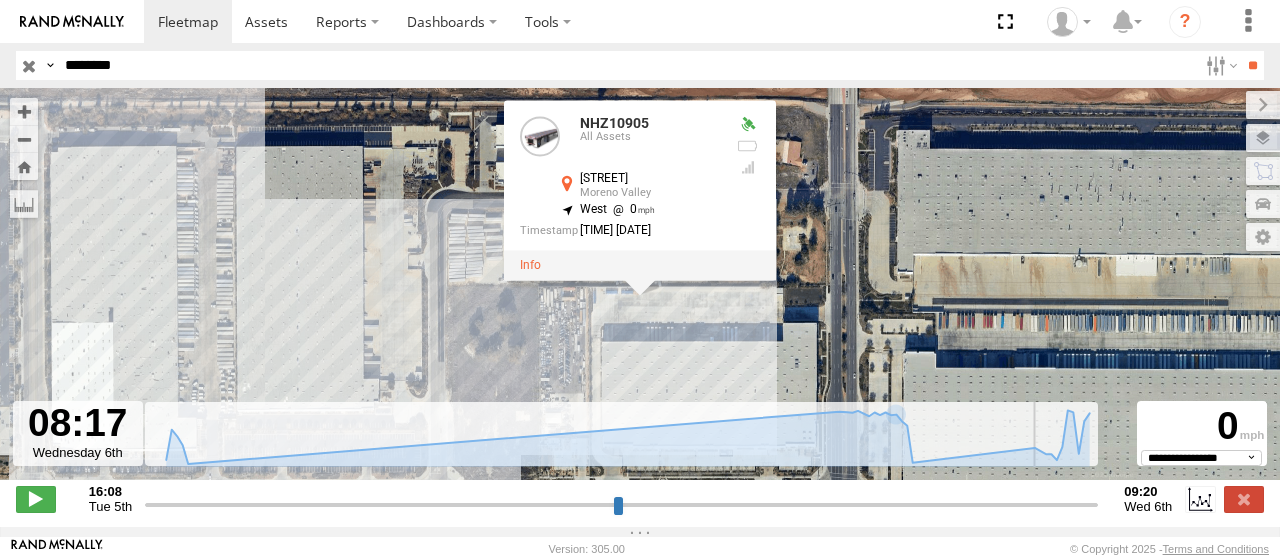 drag, startPoint x: 928, startPoint y: 512, endPoint x: 1035, endPoint y: 497, distance: 108.04629 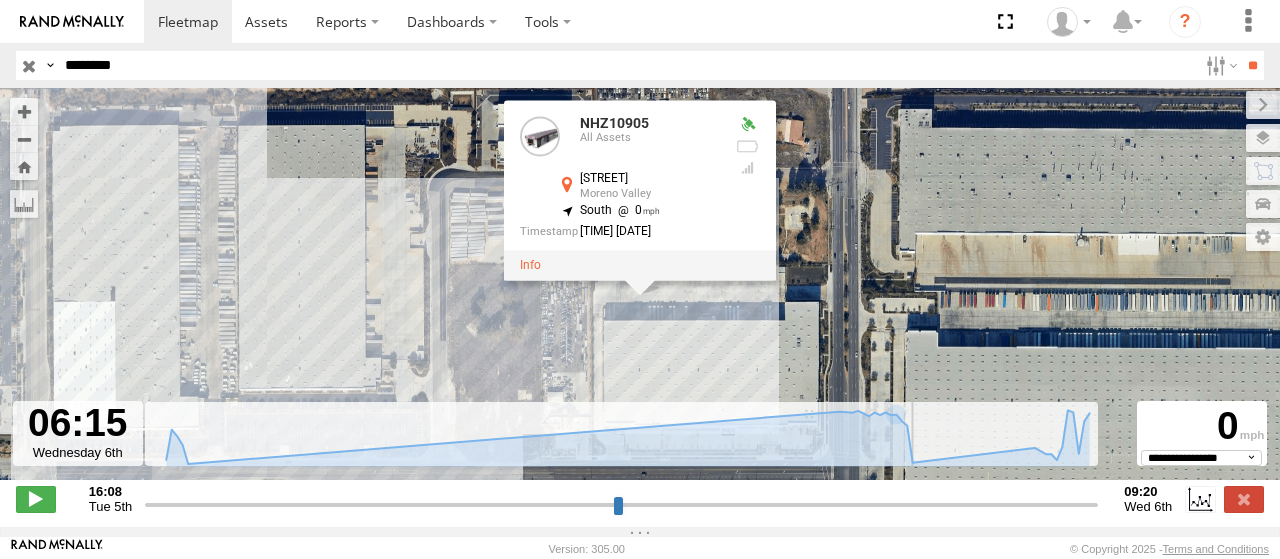 drag, startPoint x: 1034, startPoint y: 513, endPoint x: 923, endPoint y: 513, distance: 111 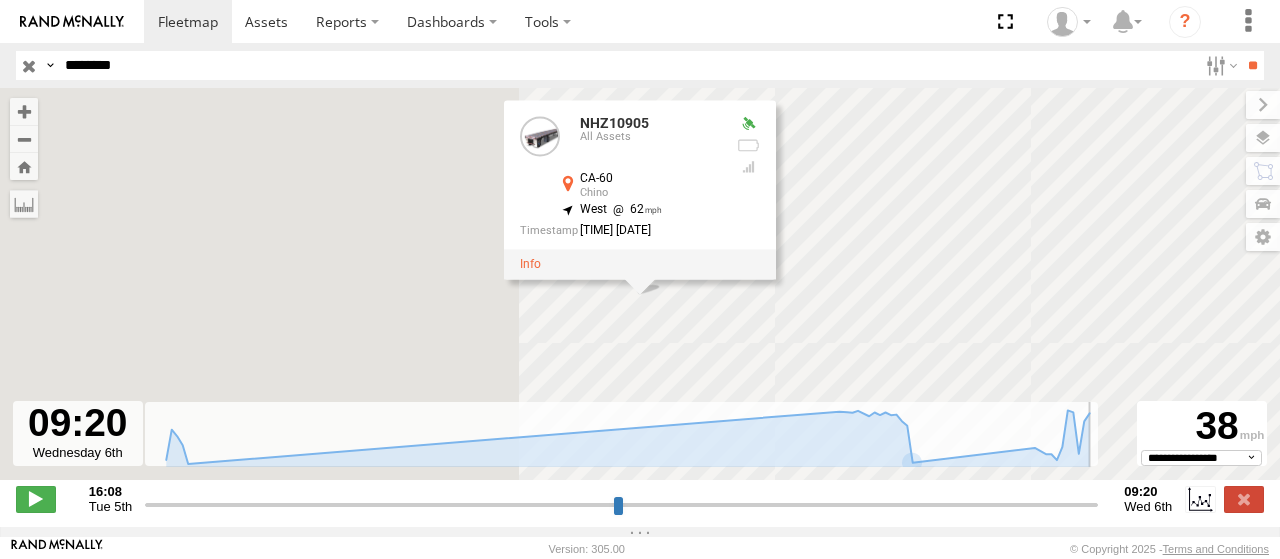 drag, startPoint x: 925, startPoint y: 513, endPoint x: 1228, endPoint y: 453, distance: 308.88348 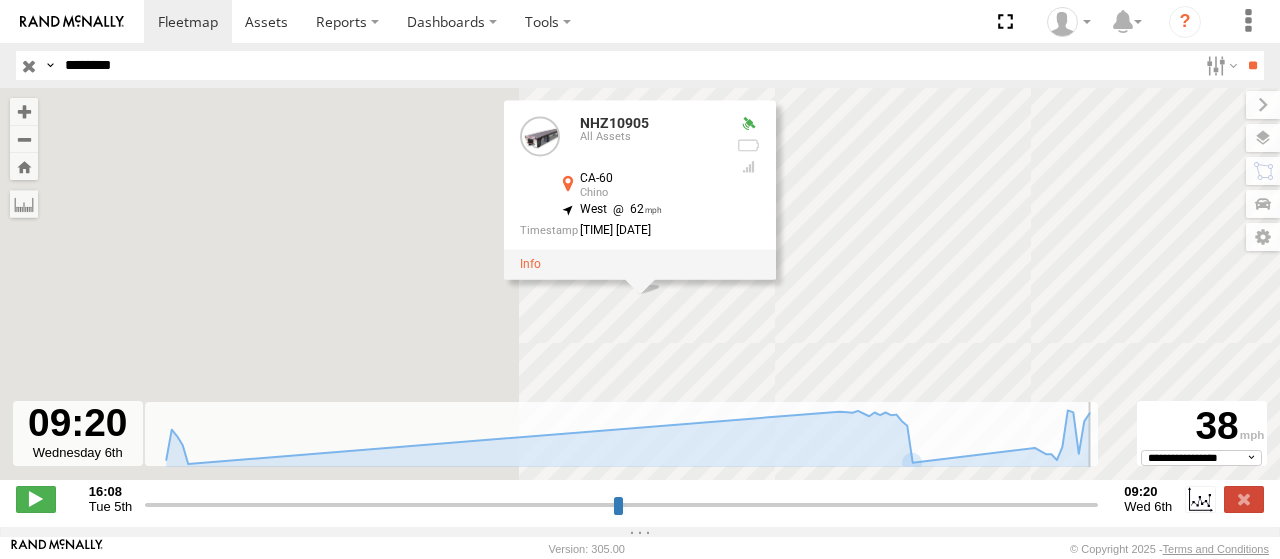 type on "**********" 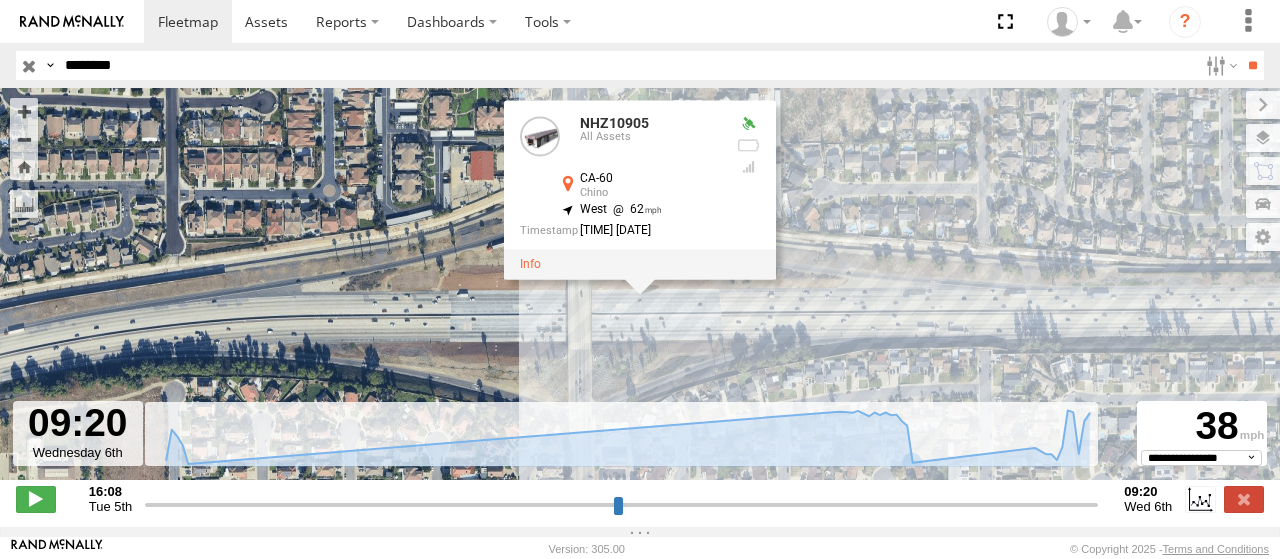 click on "********" at bounding box center (627, 65) 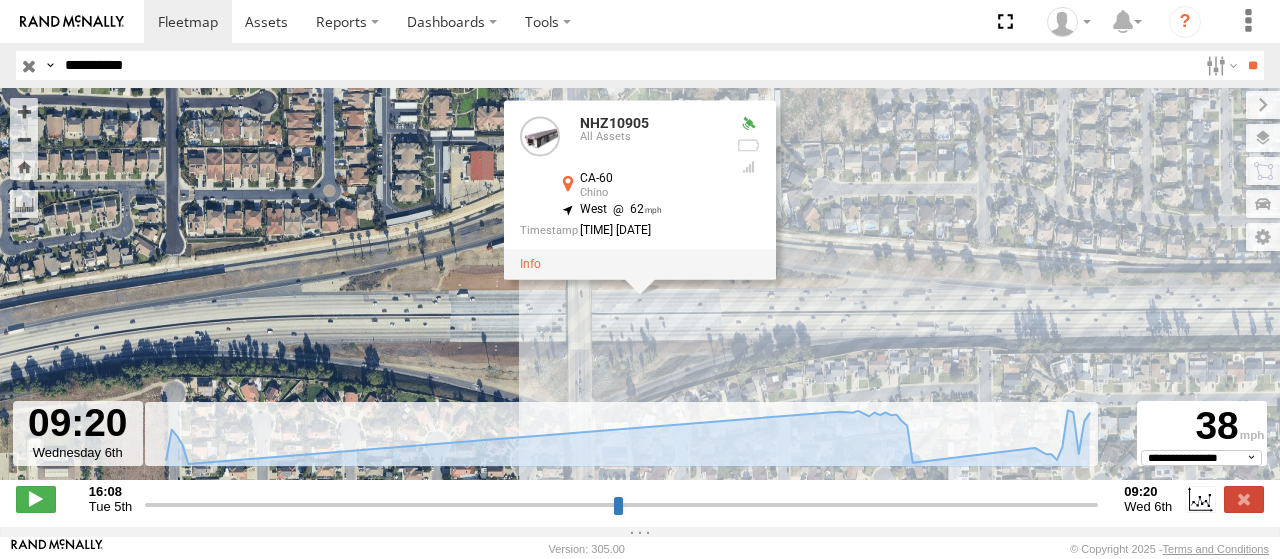 click on "**" at bounding box center [1252, 65] 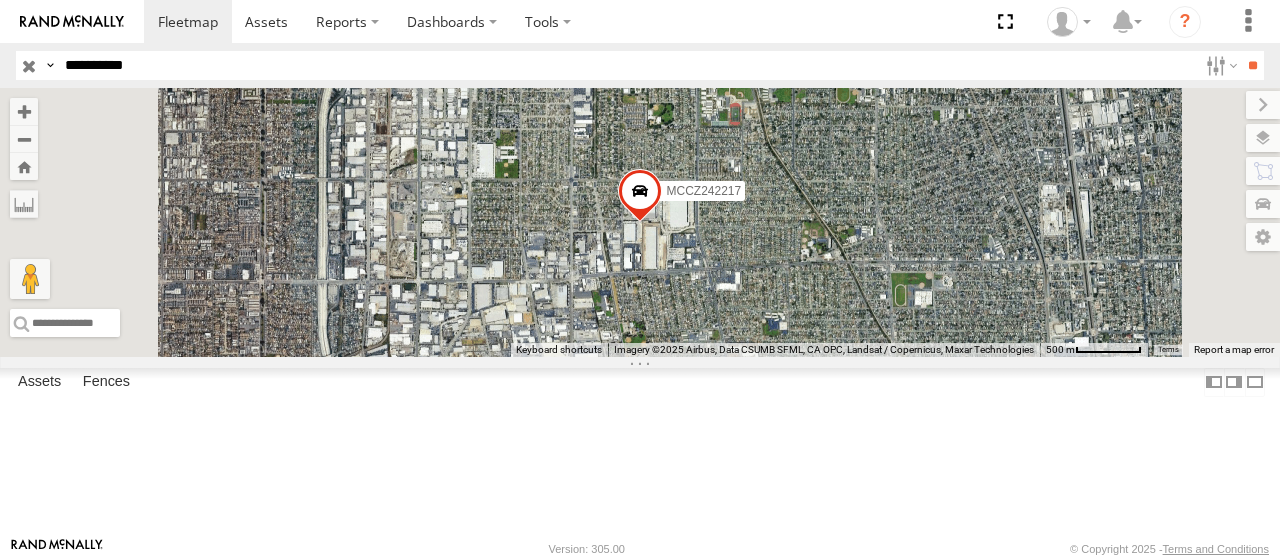 click on "**********" at bounding box center [627, 65] 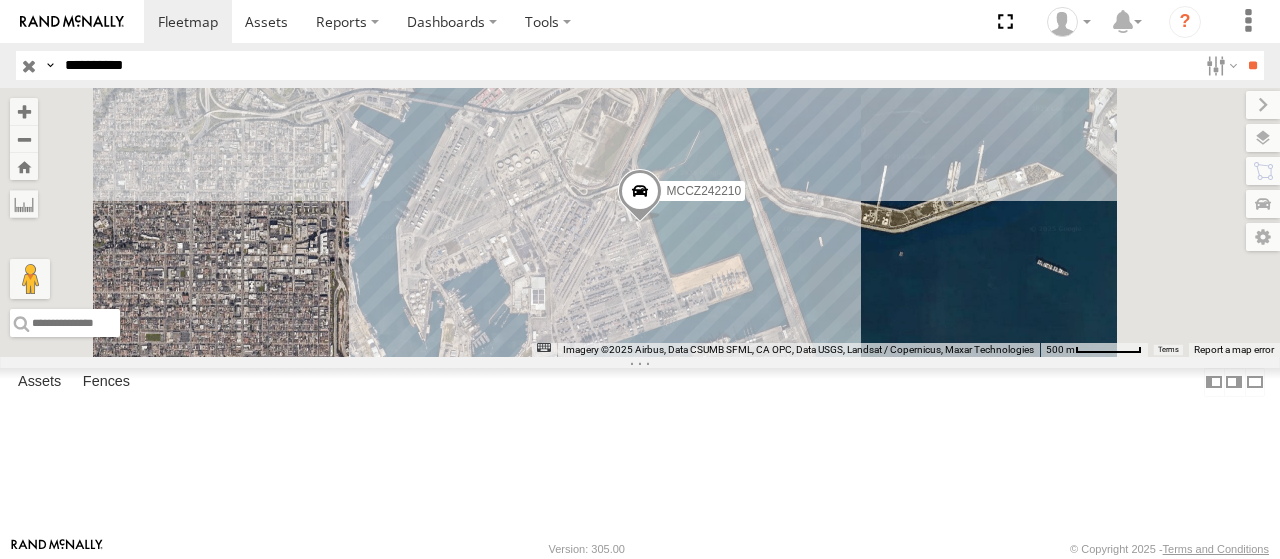 click at bounding box center (0, 0) 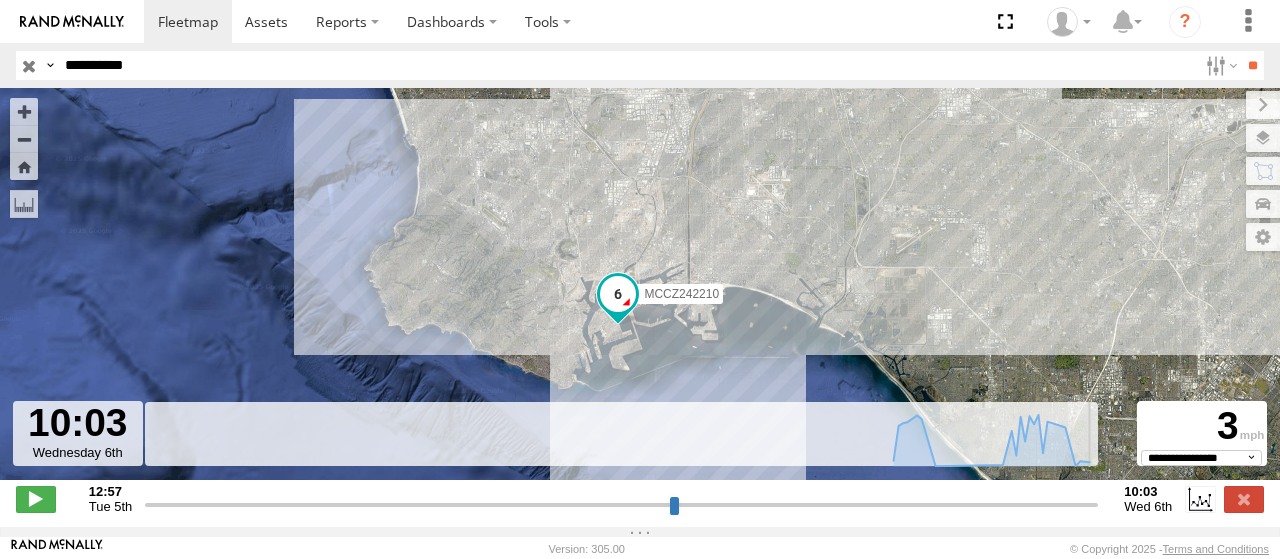 drag, startPoint x: 742, startPoint y: 518, endPoint x: 1108, endPoint y: 535, distance: 366.3946 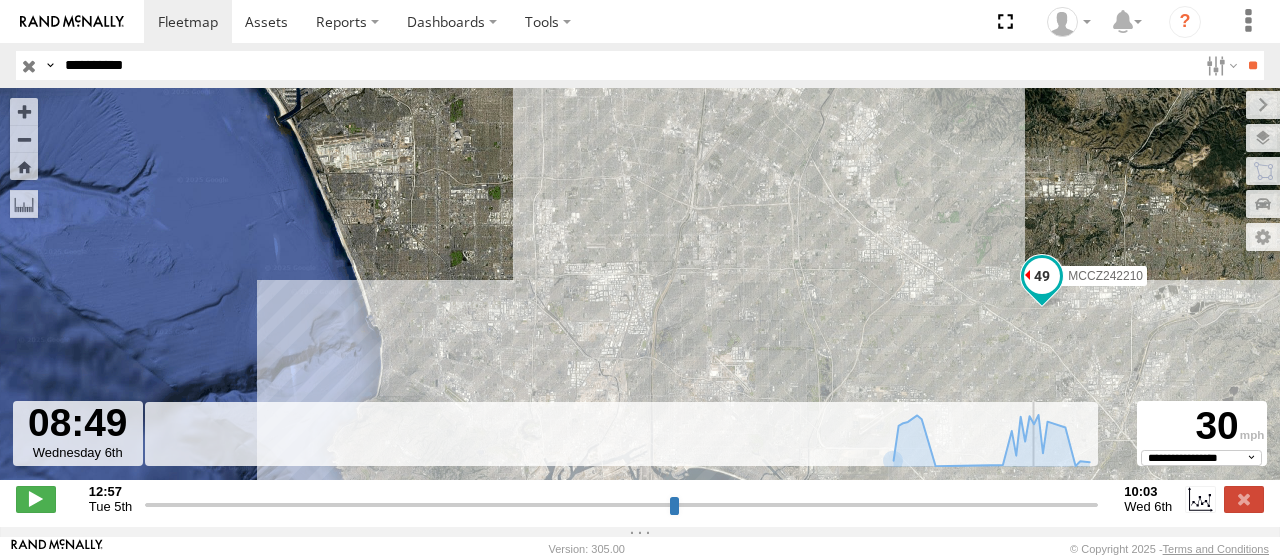 drag, startPoint x: 1093, startPoint y: 512, endPoint x: 1038, endPoint y: 509, distance: 55.081757 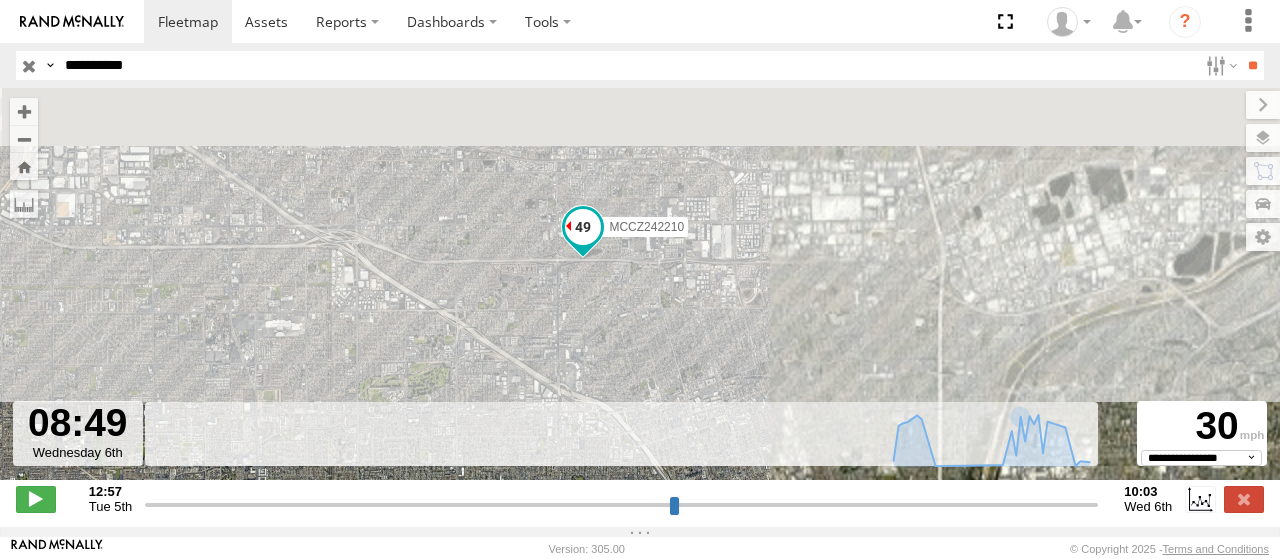 drag, startPoint x: 984, startPoint y: 270, endPoint x: 210, endPoint y: 355, distance: 778.6533 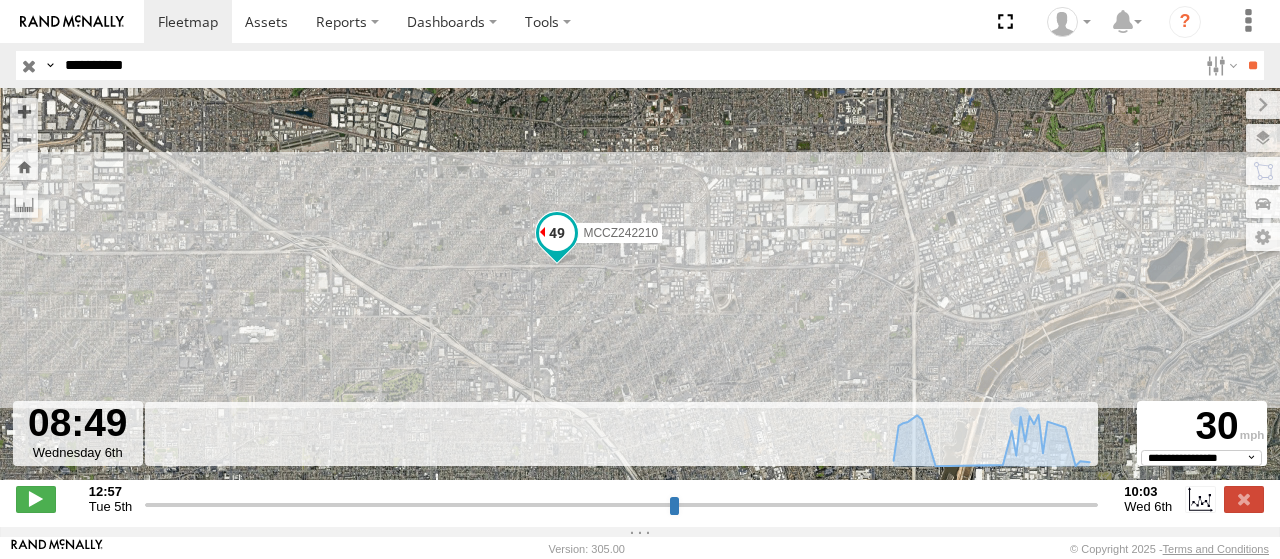 click on "MCCZ242210" at bounding box center [620, 232] 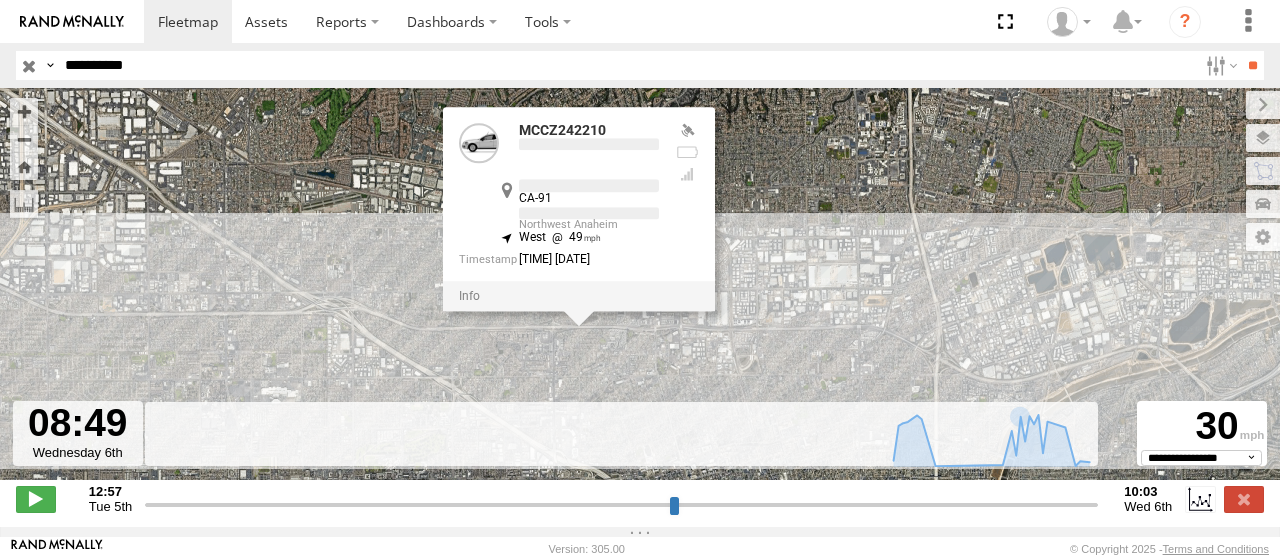 drag, startPoint x: 767, startPoint y: 244, endPoint x: 795, endPoint y: 306, distance: 68.0294 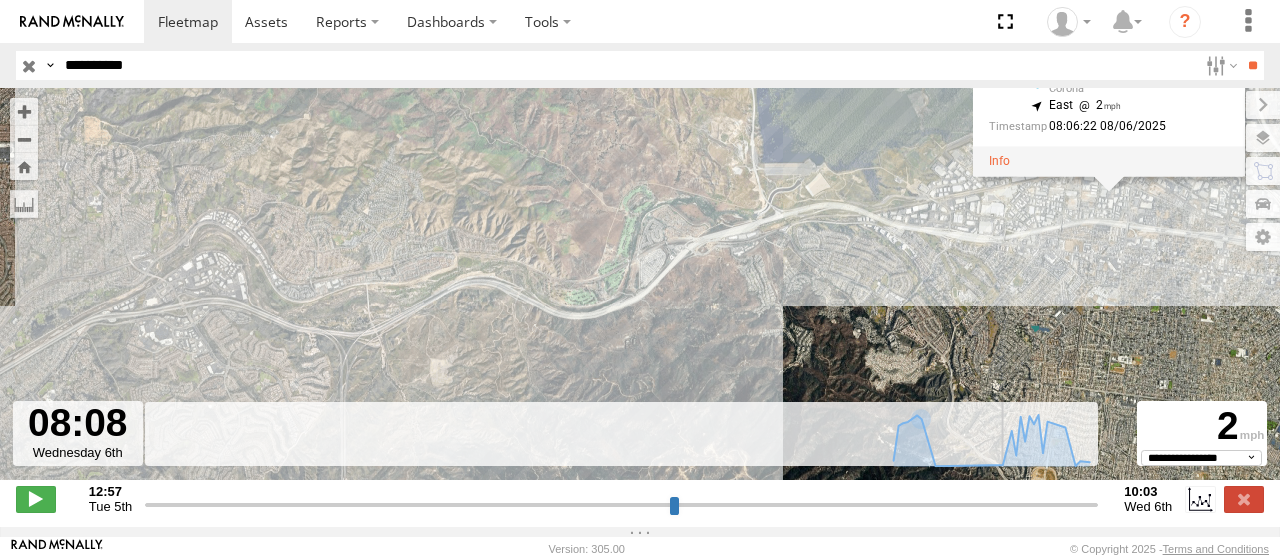 drag, startPoint x: 1040, startPoint y: 511, endPoint x: 1007, endPoint y: 526, distance: 36.249138 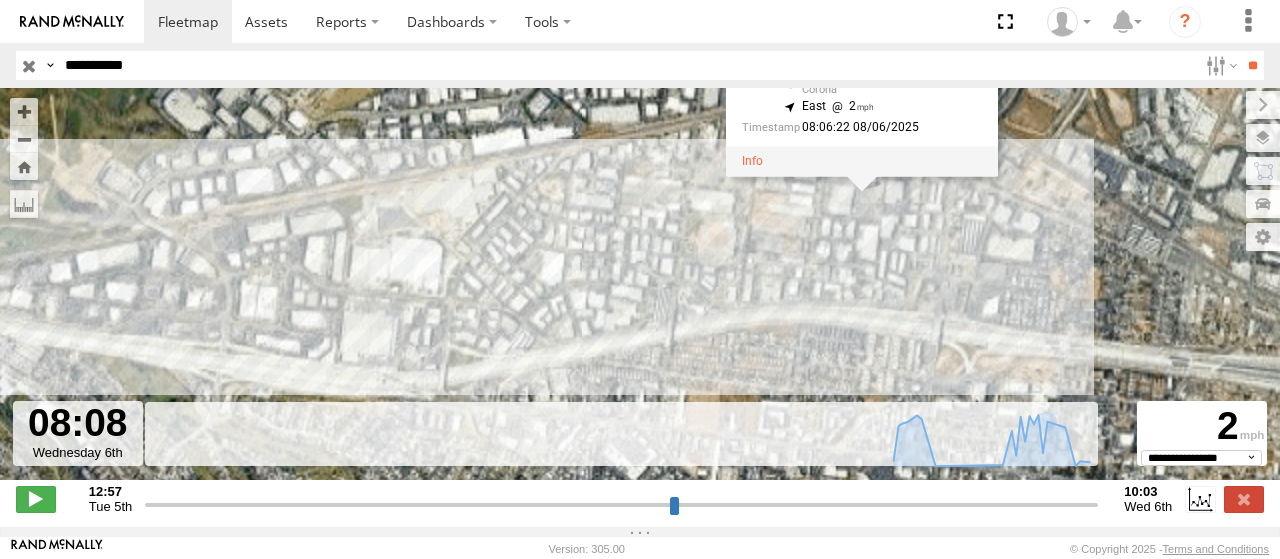drag, startPoint x: 1123, startPoint y: 184, endPoint x: 782, endPoint y: 351, distance: 379.69724 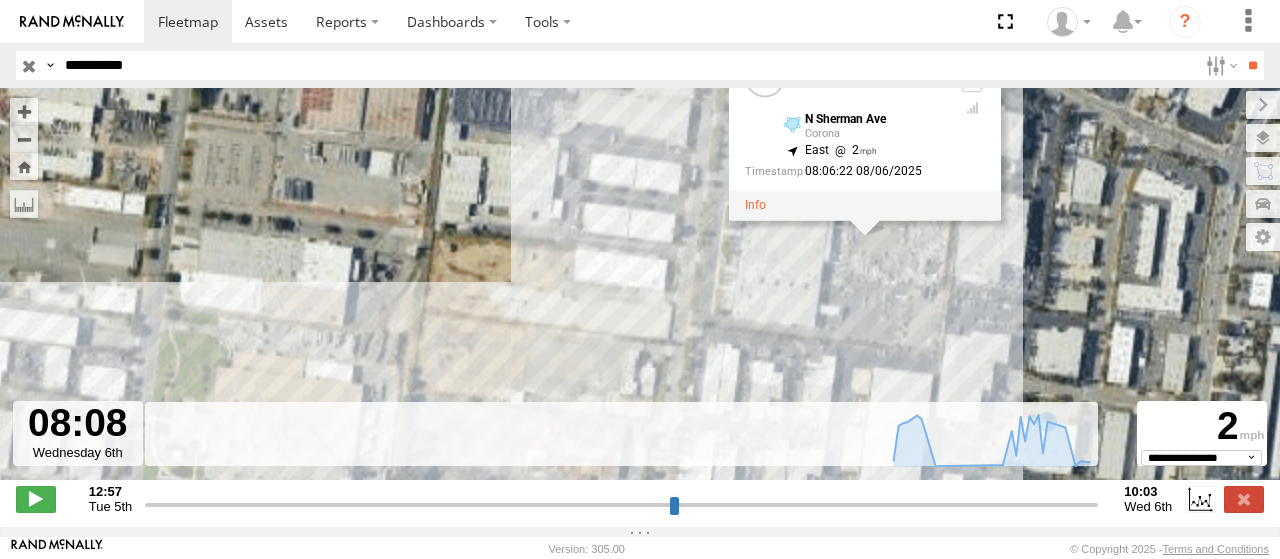 drag, startPoint x: 915, startPoint y: 187, endPoint x: 876, endPoint y: 305, distance: 124.277916 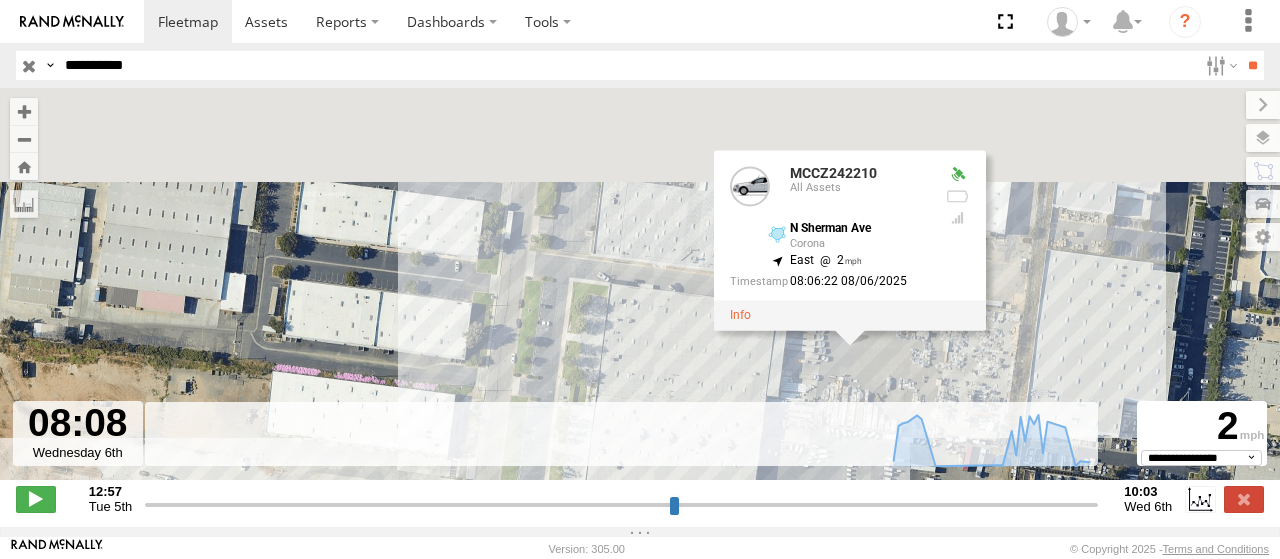 drag, startPoint x: 1074, startPoint y: 237, endPoint x: 1070, endPoint y: 337, distance: 100.07997 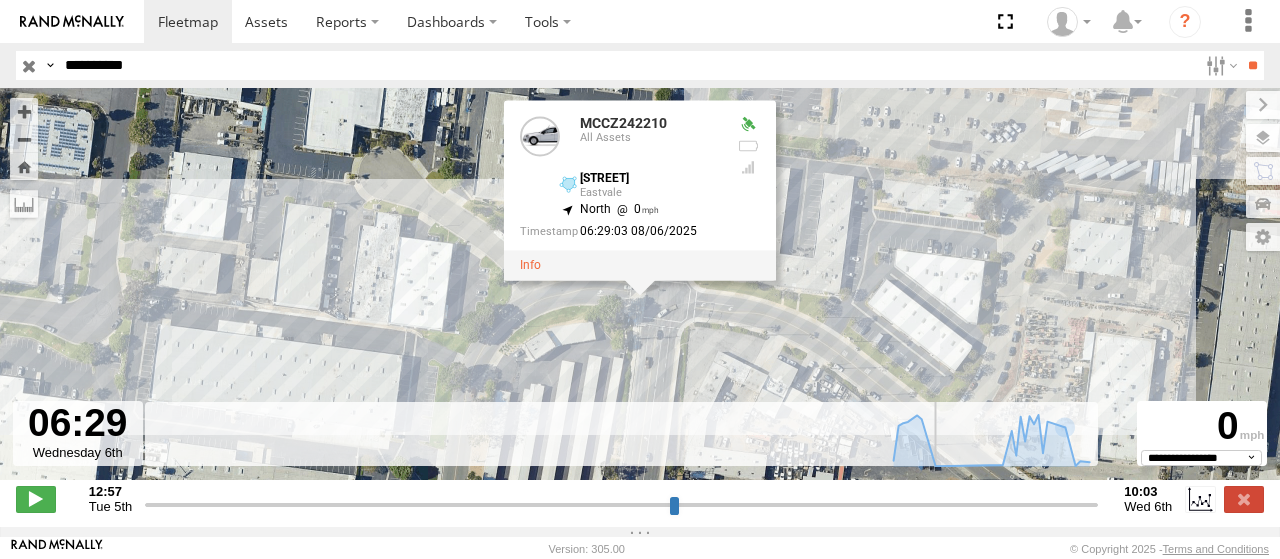 drag, startPoint x: 1008, startPoint y: 514, endPoint x: 936, endPoint y: 507, distance: 72.33948 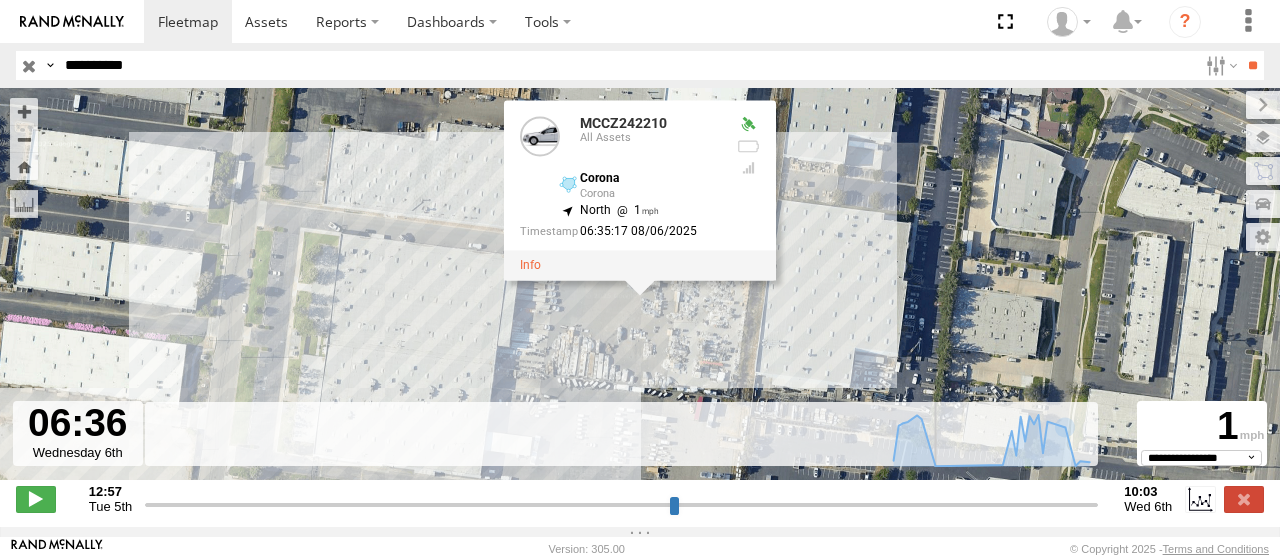 type on "**********" 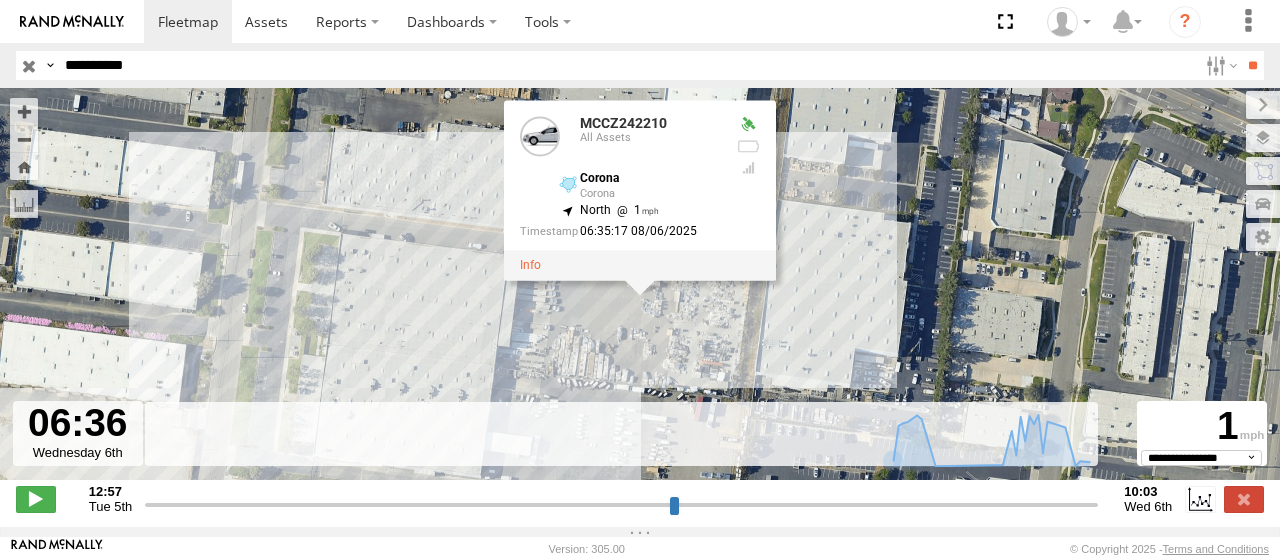 click on "**********" at bounding box center (627, 65) 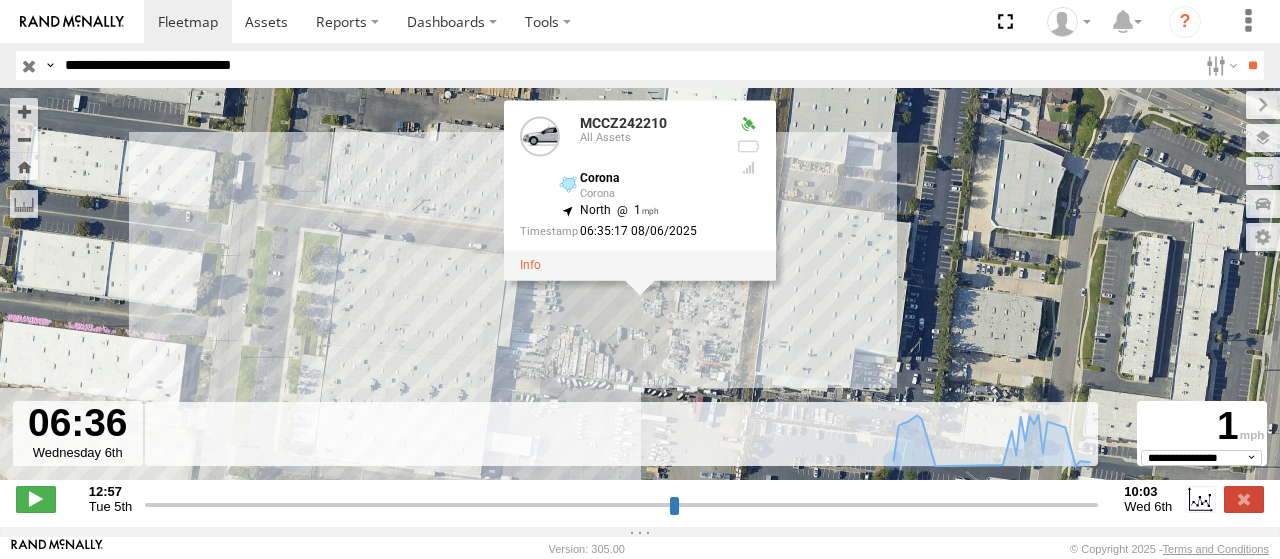 click on "**********" at bounding box center (627, 65) 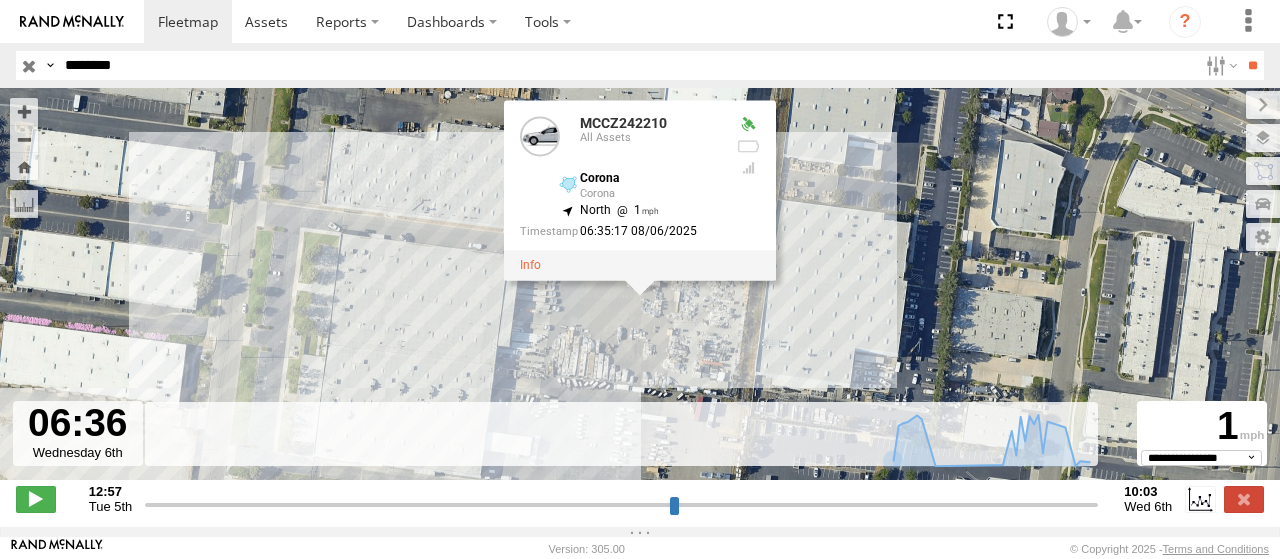 type on "********" 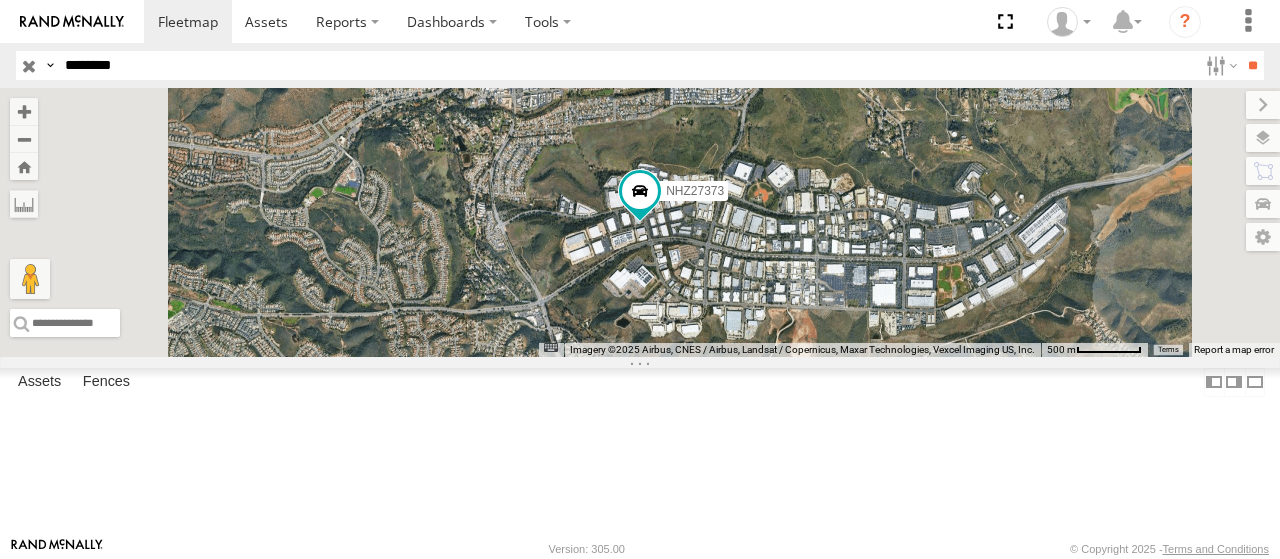 click at bounding box center (0, 0) 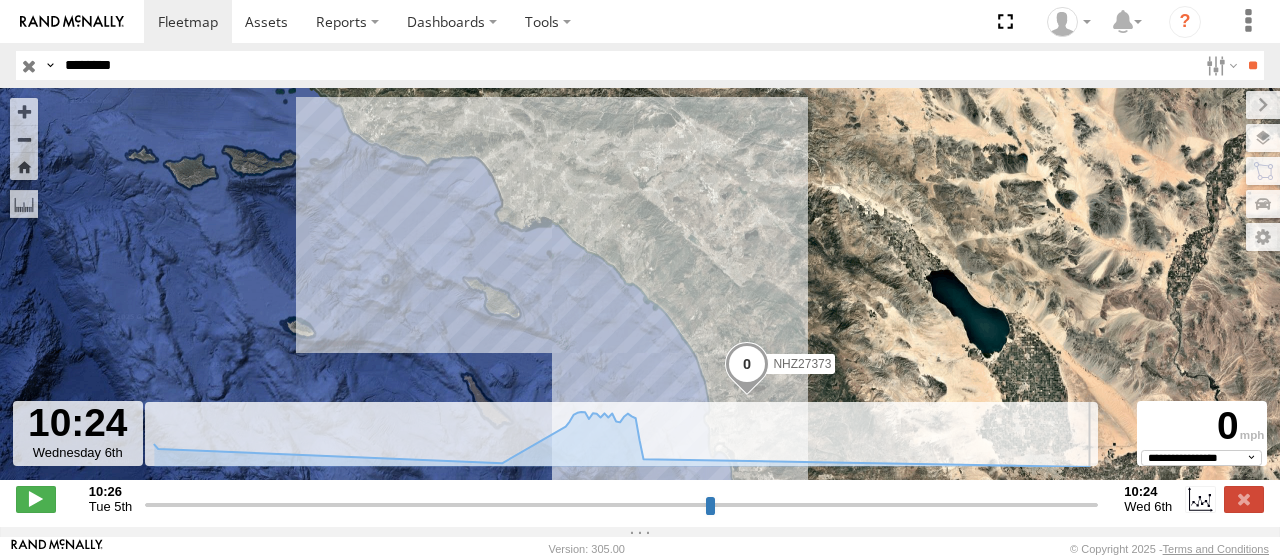 drag, startPoint x: 186, startPoint y: 515, endPoint x: 1255, endPoint y: 558, distance: 1069.8645 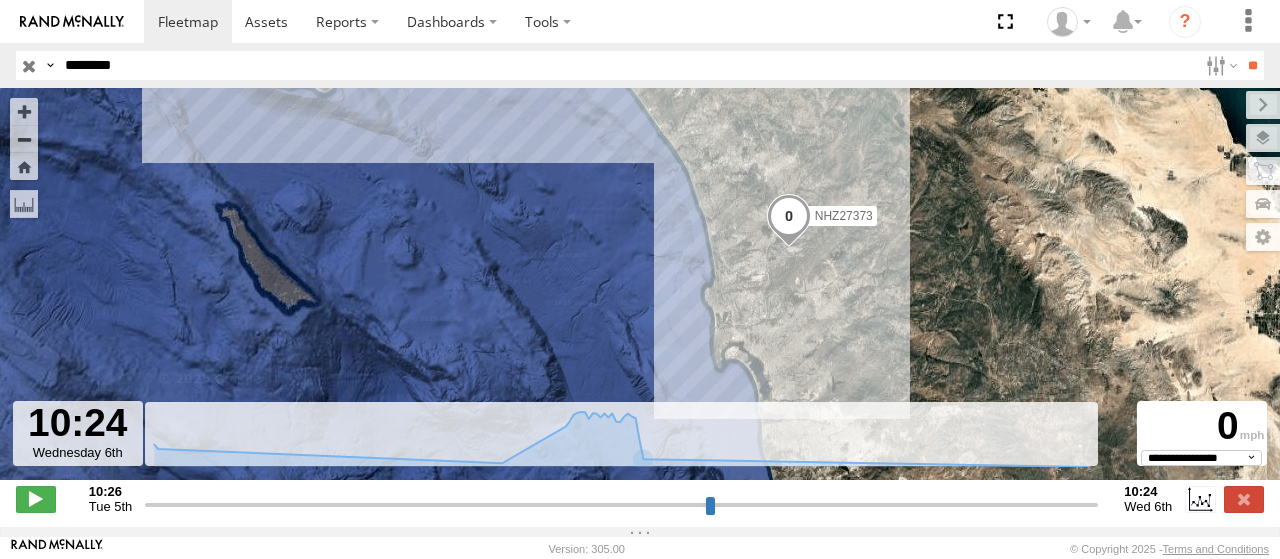 drag, startPoint x: 900, startPoint y: 327, endPoint x: 904, endPoint y: 137, distance: 190.0421 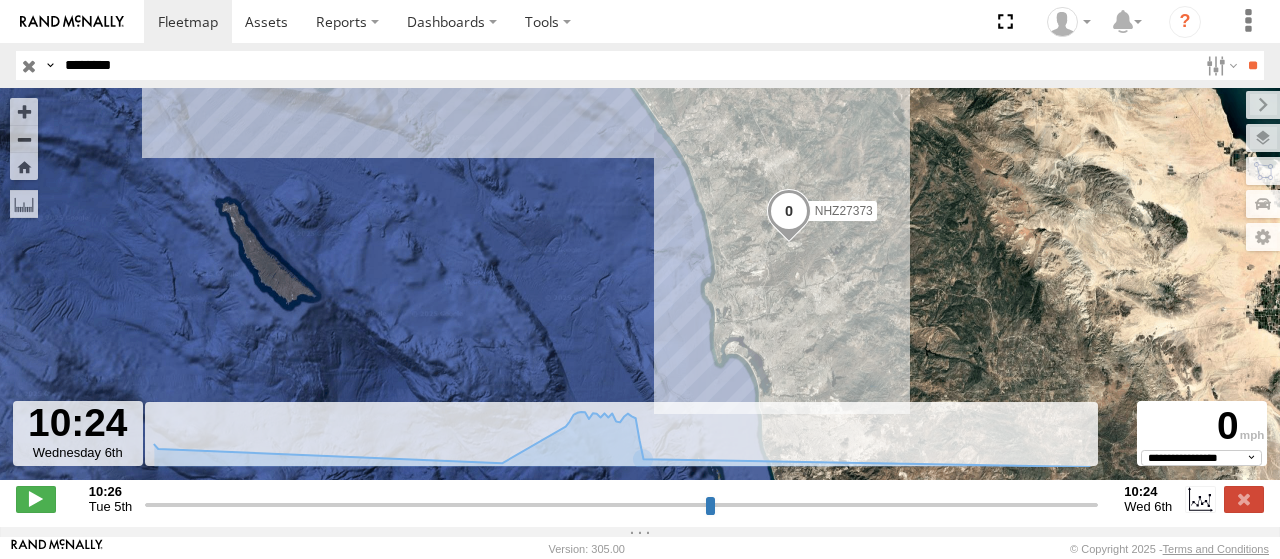 click on "NHZ27373" at bounding box center [844, 211] 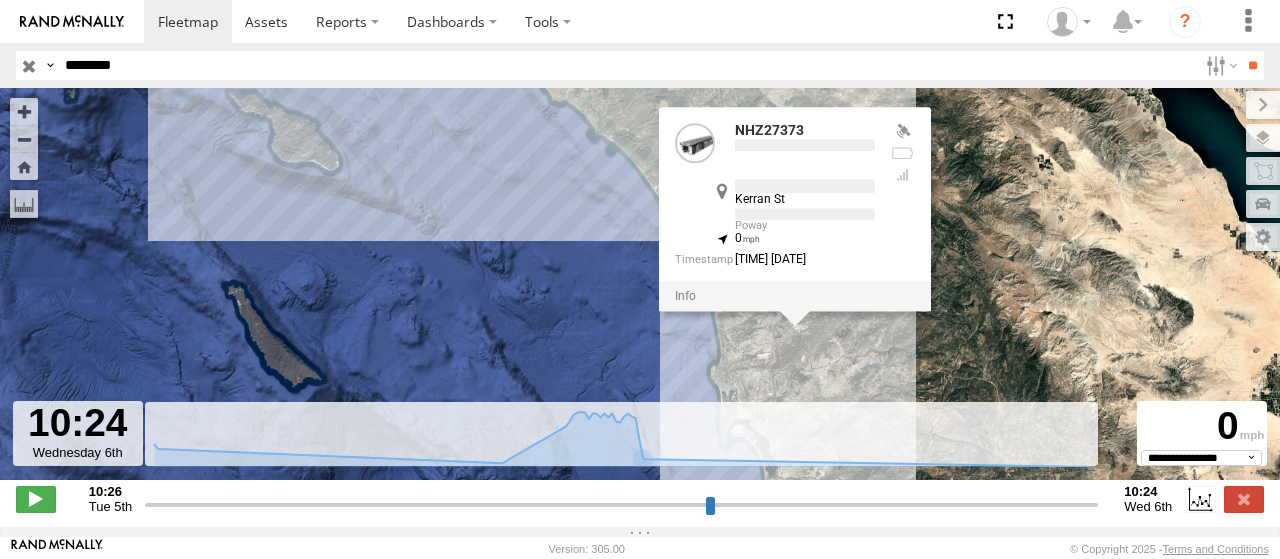 drag, startPoint x: 1002, startPoint y: 212, endPoint x: 1010, endPoint y: 295, distance: 83.38465 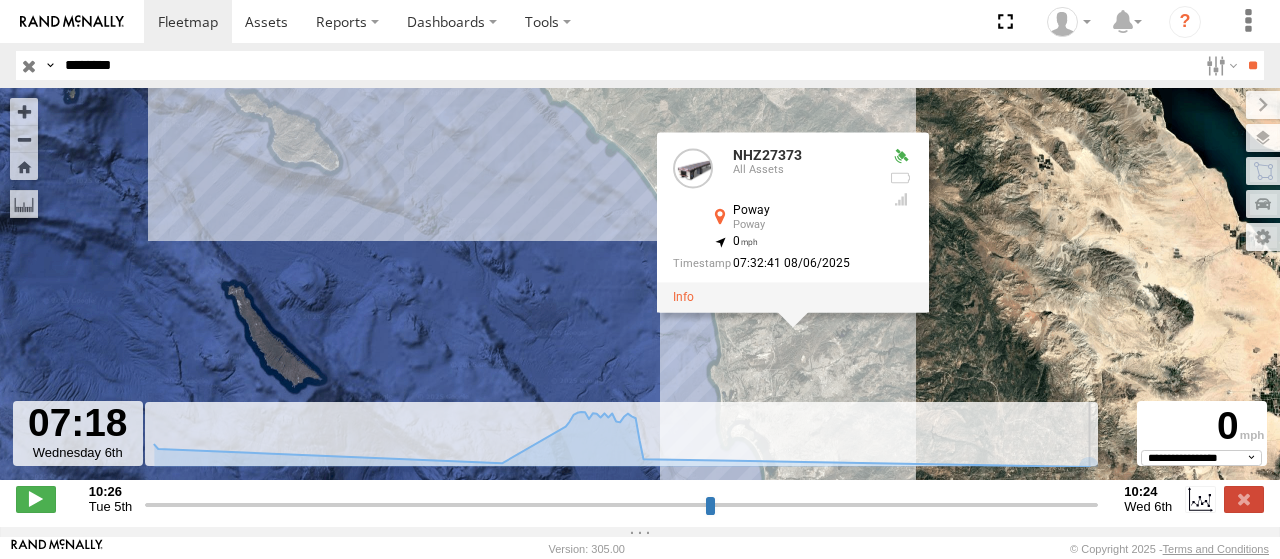 drag, startPoint x: 1092, startPoint y: 513, endPoint x: 970, endPoint y: 503, distance: 122.40915 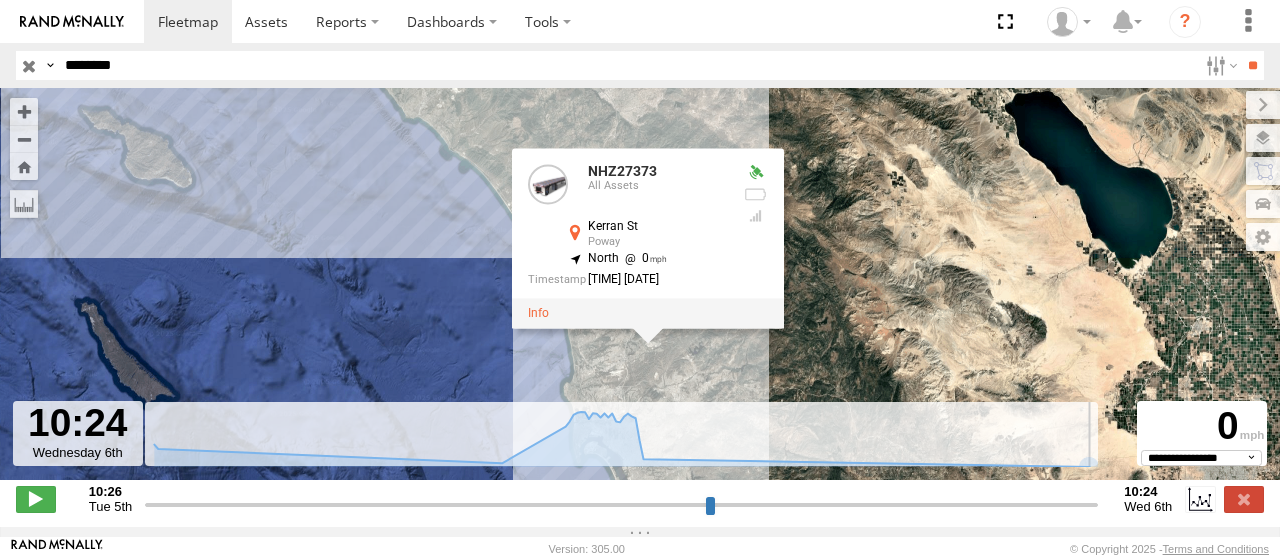 drag, startPoint x: 970, startPoint y: 511, endPoint x: 1156, endPoint y: 513, distance: 186.01076 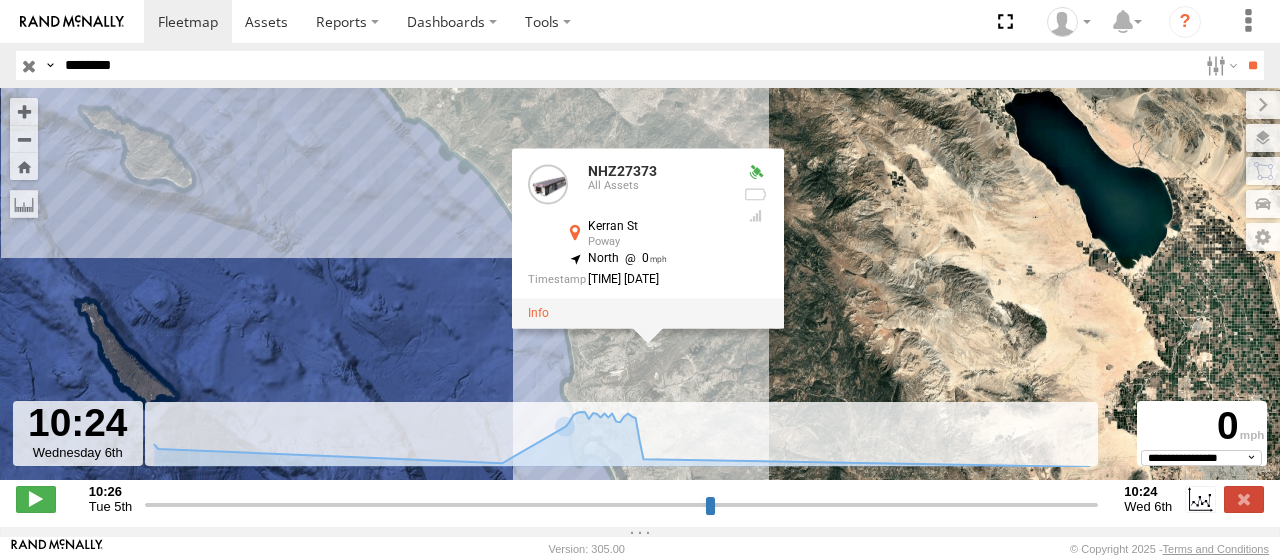 click at bounding box center [621, 504] 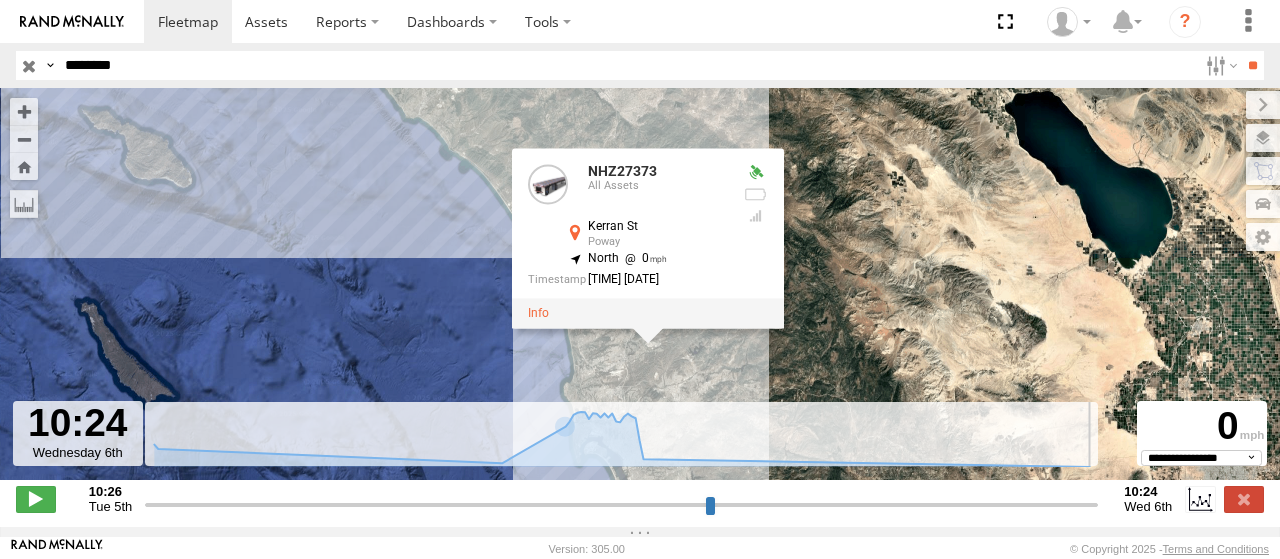 drag, startPoint x: 1090, startPoint y: 511, endPoint x: 1114, endPoint y: 500, distance: 26.400757 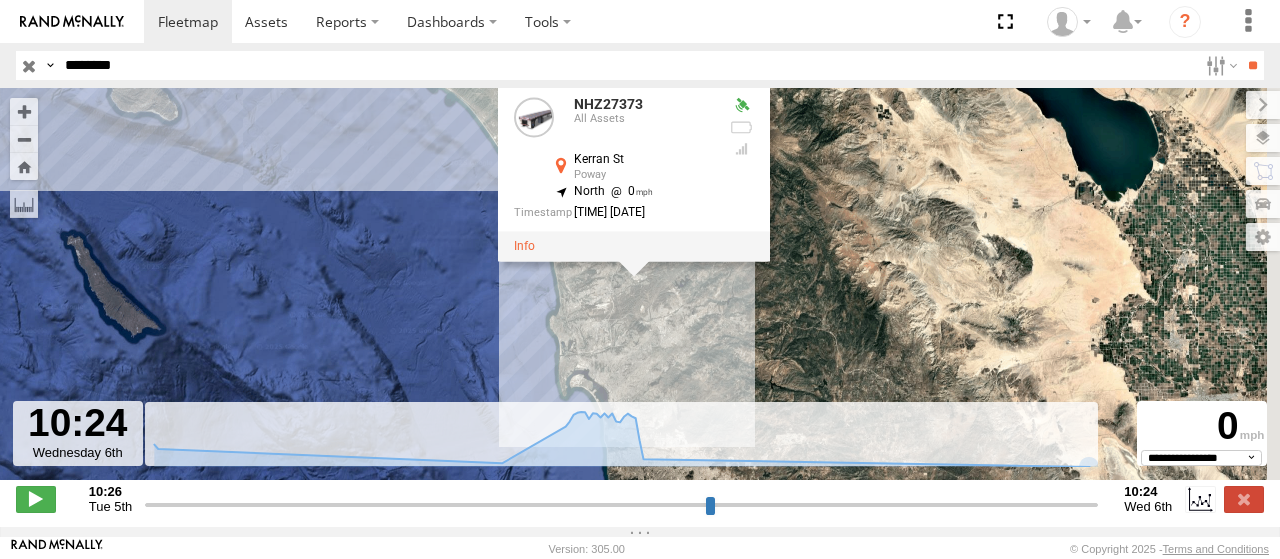 drag, startPoint x: 916, startPoint y: 349, endPoint x: 902, endPoint y: 277, distance: 73.34848 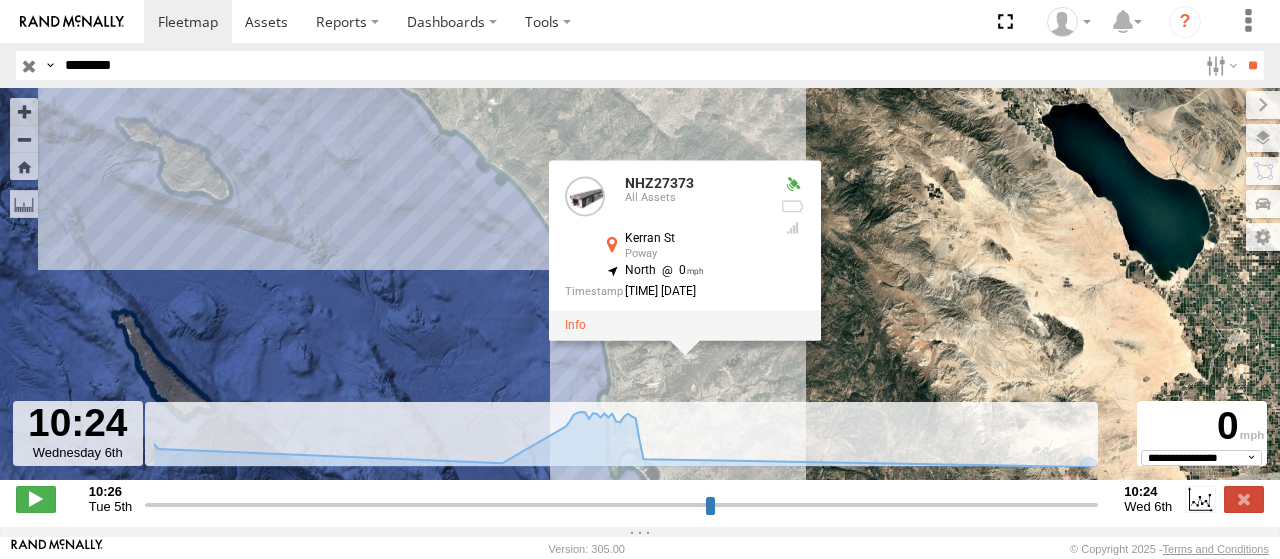 drag, startPoint x: 863, startPoint y: 203, endPoint x: 916, endPoint y: 282, distance: 95.131485 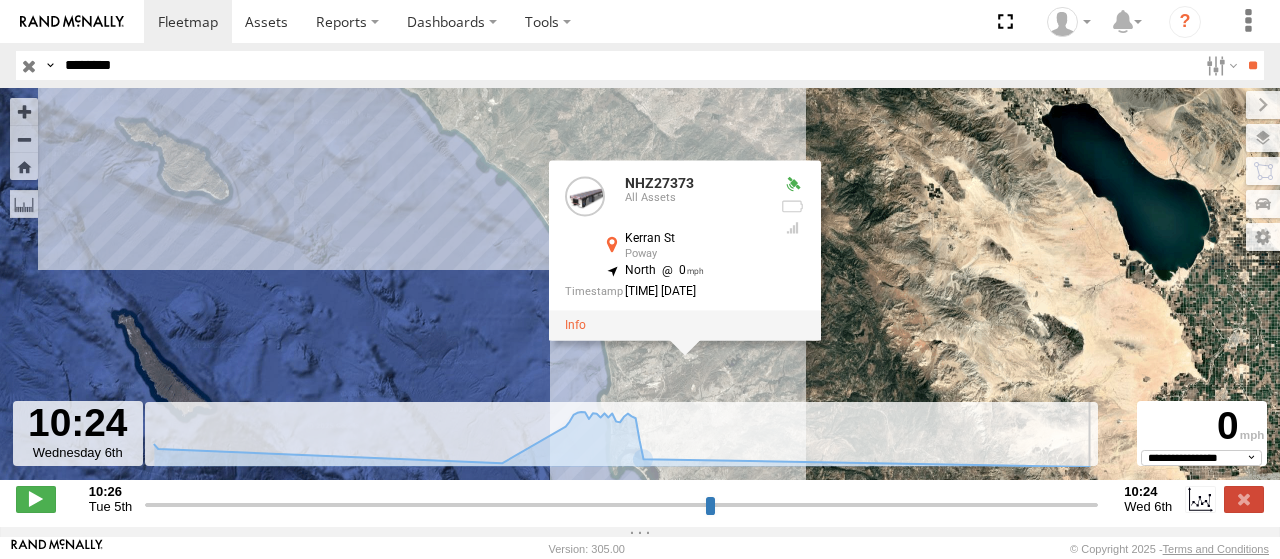 drag, startPoint x: 1095, startPoint y: 511, endPoint x: 1144, endPoint y: 501, distance: 50.01 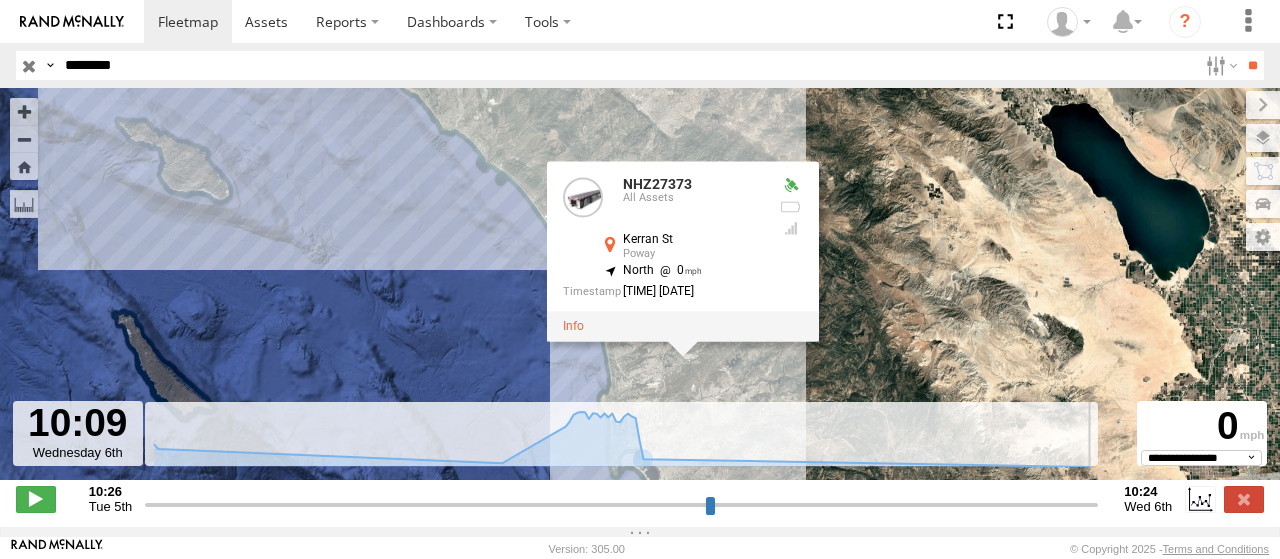 type on "**********" 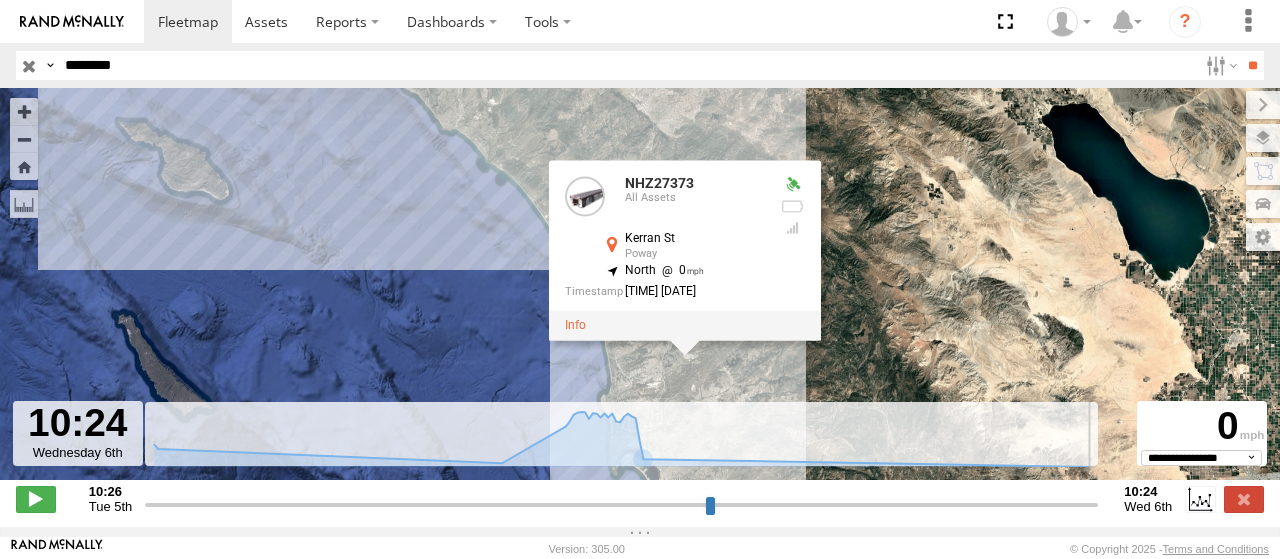 drag, startPoint x: 1096, startPoint y: 510, endPoint x: 1114, endPoint y: 508, distance: 18.110771 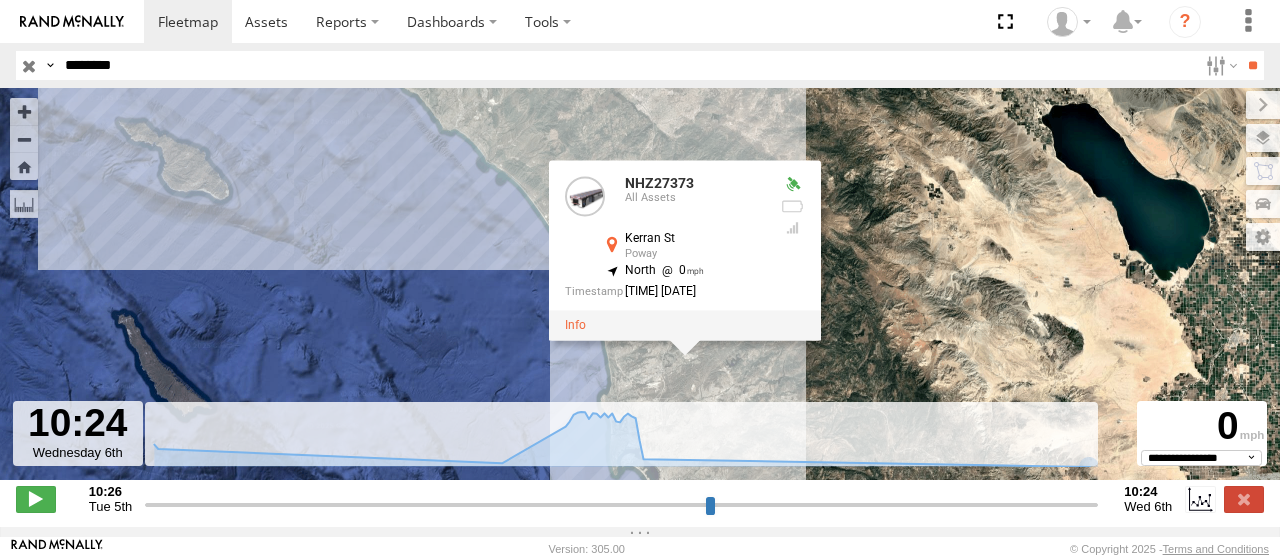 click on "********" at bounding box center [627, 65] 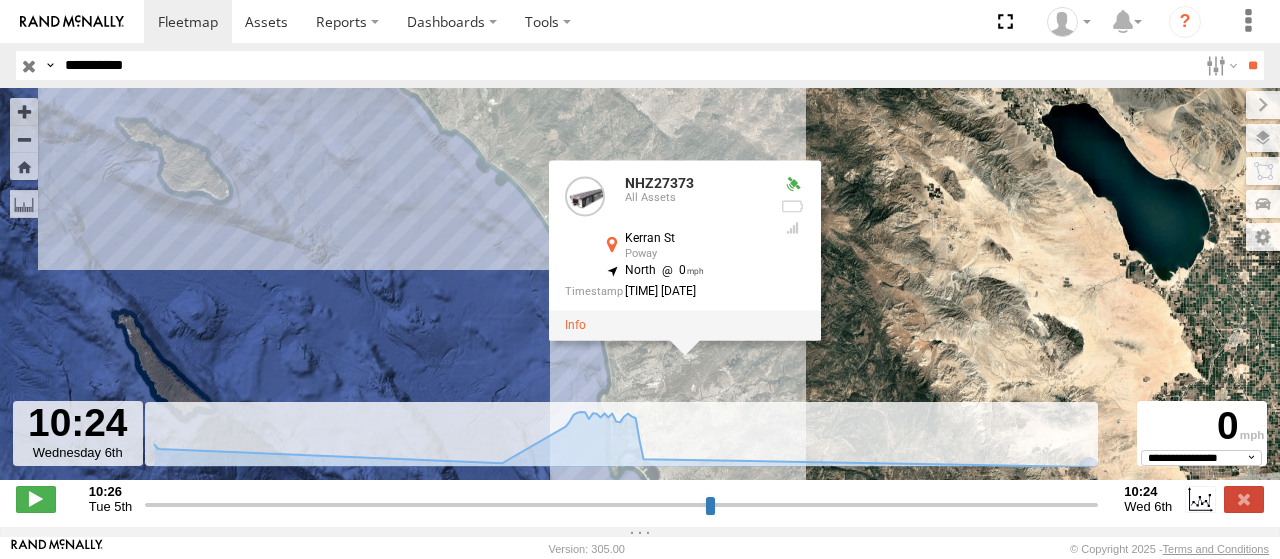 type on "**********" 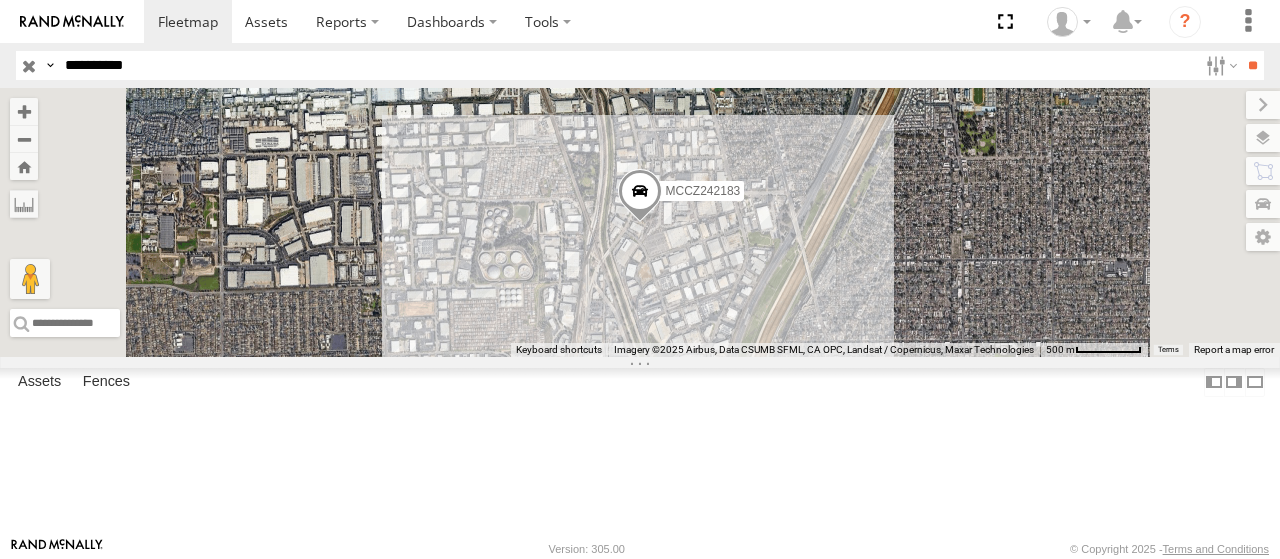 click at bounding box center (0, 0) 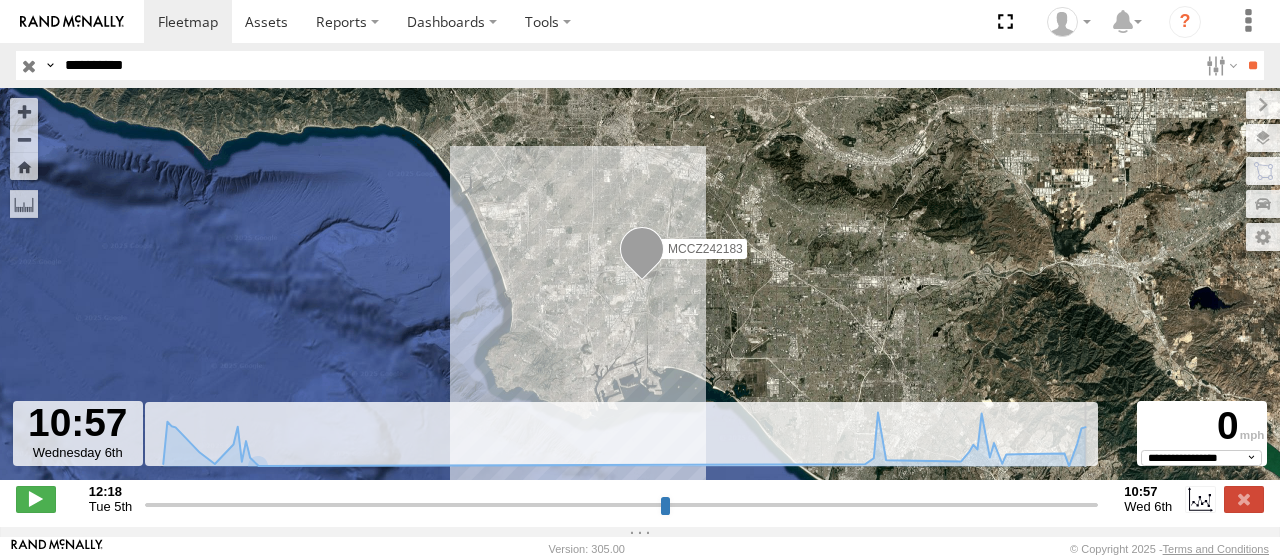 drag, startPoint x: 409, startPoint y: 514, endPoint x: 1110, endPoint y: 502, distance: 701.1027 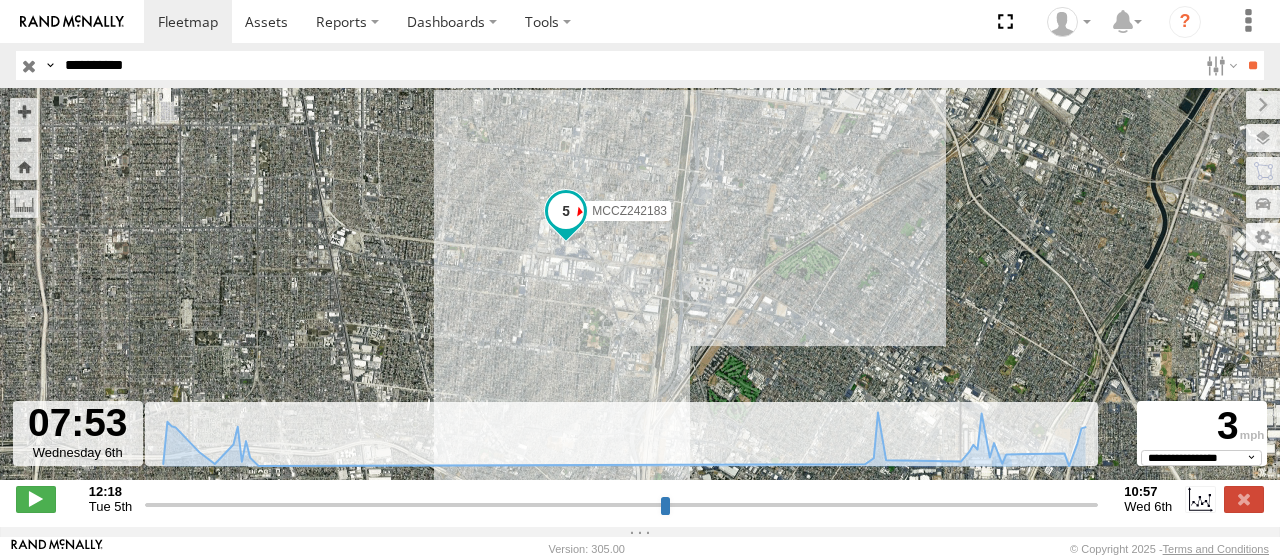 drag, startPoint x: 1094, startPoint y: 512, endPoint x: 965, endPoint y: 501, distance: 129.46814 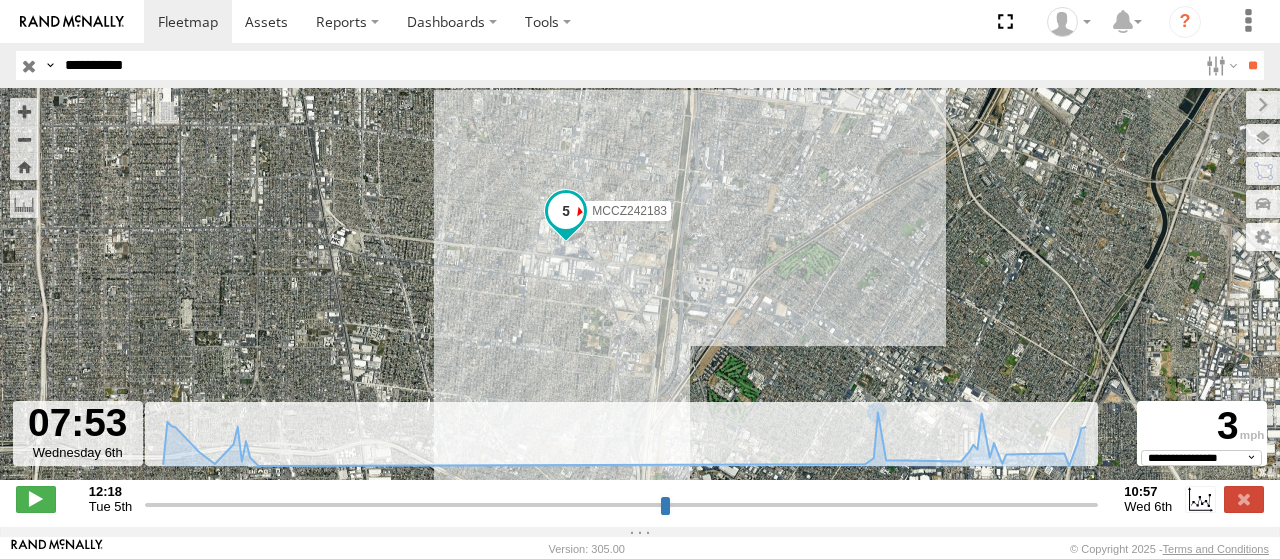 click on "MCCZ242183" at bounding box center [629, 210] 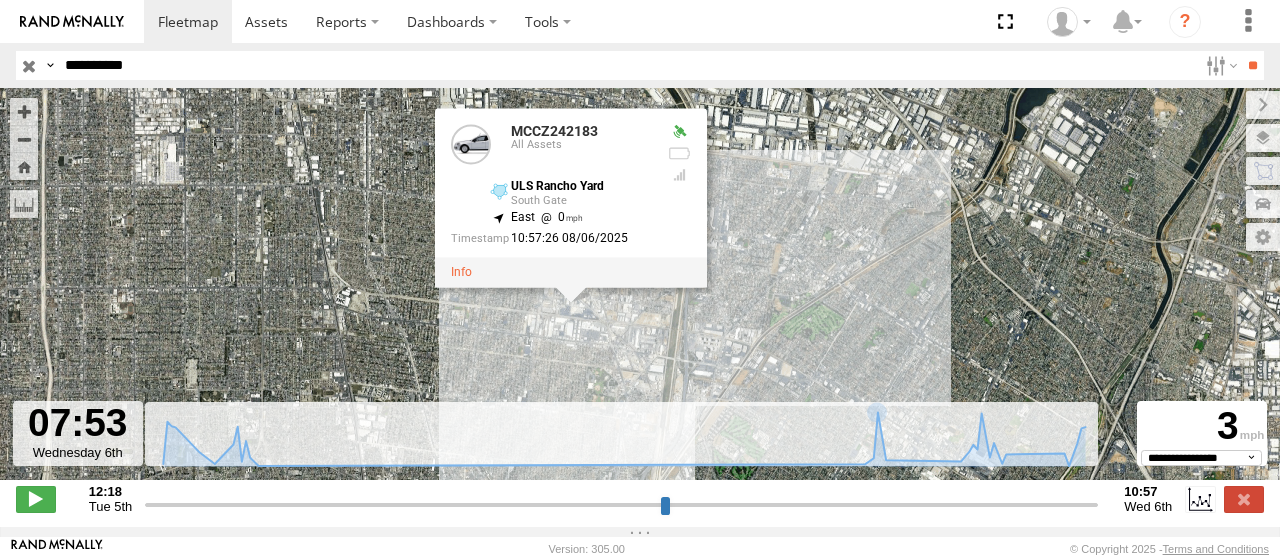 drag, startPoint x: 786, startPoint y: 223, endPoint x: 791, endPoint y: 288, distance: 65.192024 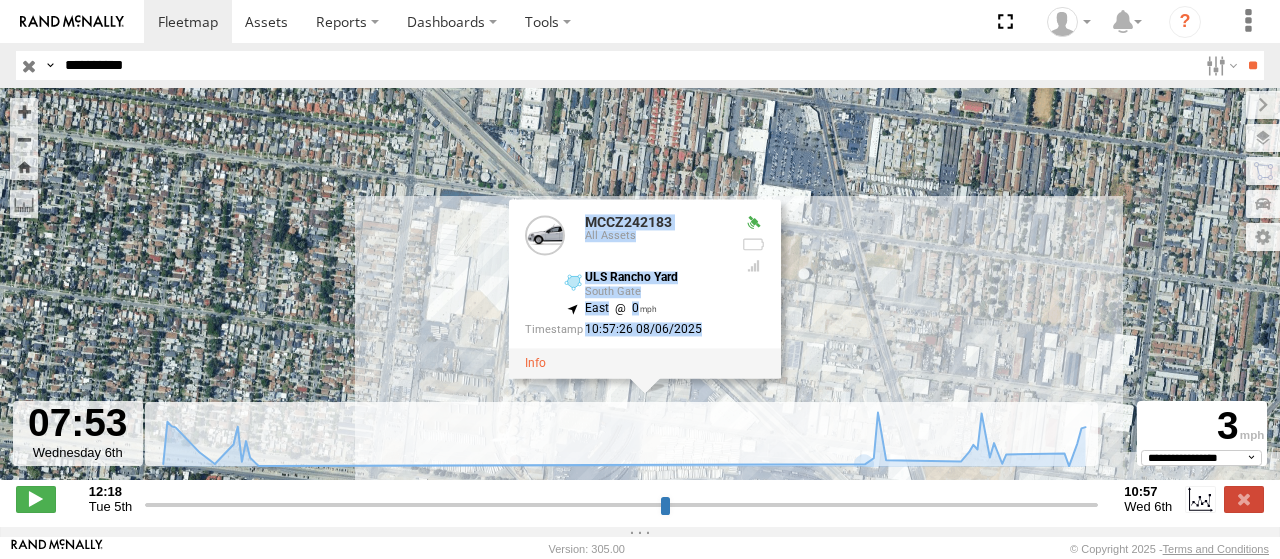 drag, startPoint x: 751, startPoint y: 329, endPoint x: 748, endPoint y: 183, distance: 146.03082 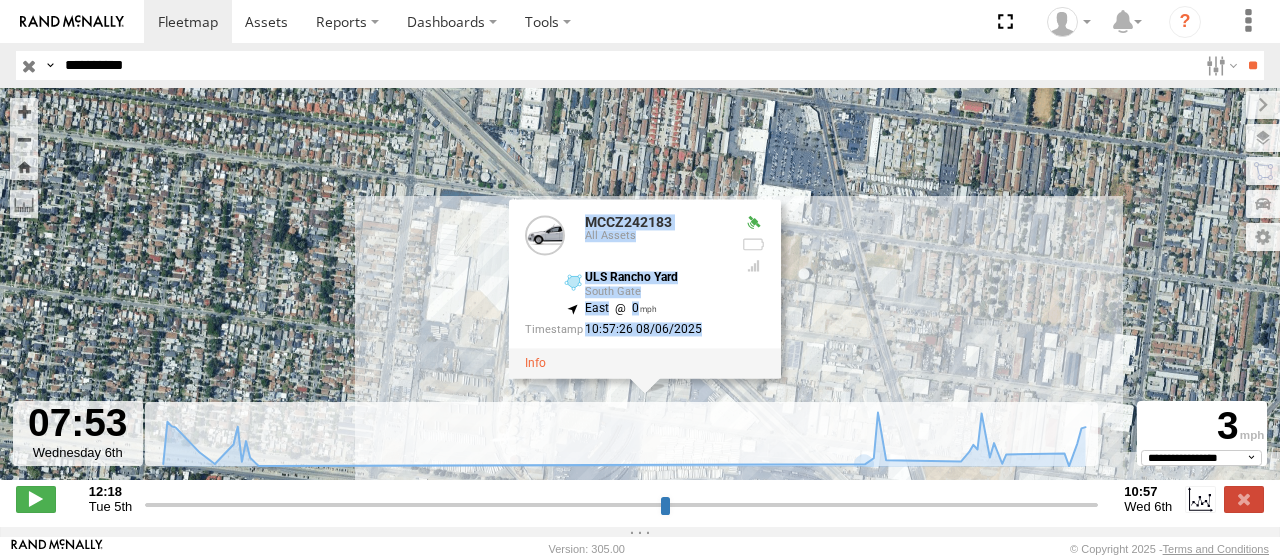 click on "[CODE] [CODE] All Assets ULS Rancho Yard South Gate [LATITUDE] ,  [LONGITUDE] East 0 [TIME] [DATE]" at bounding box center [640, 294] 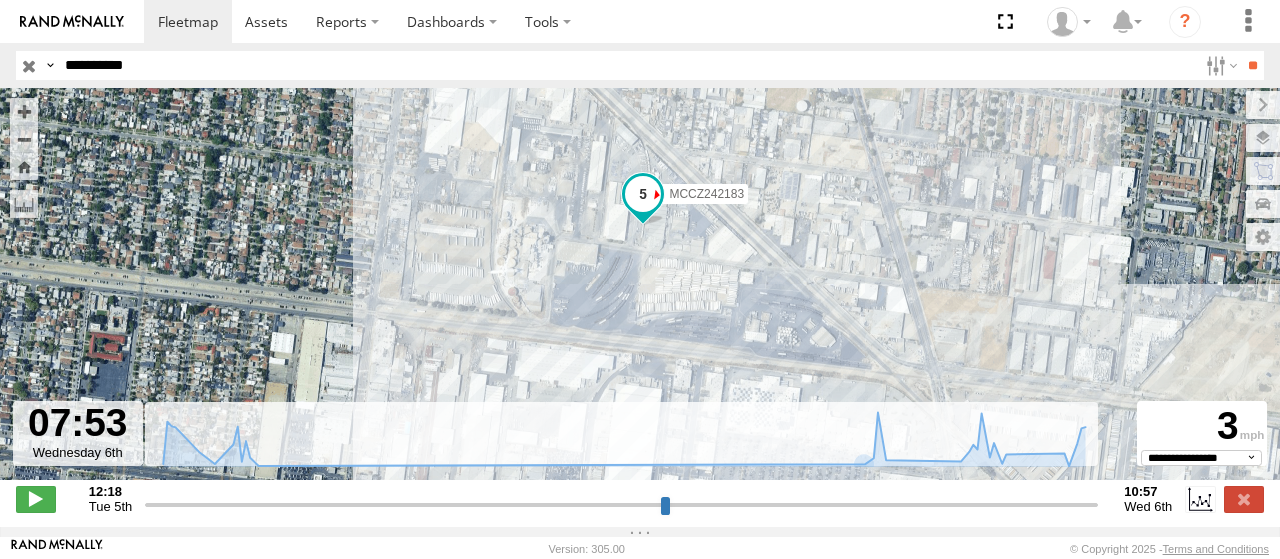 drag, startPoint x: 884, startPoint y: 343, endPoint x: 882, endPoint y: 172, distance: 171.01169 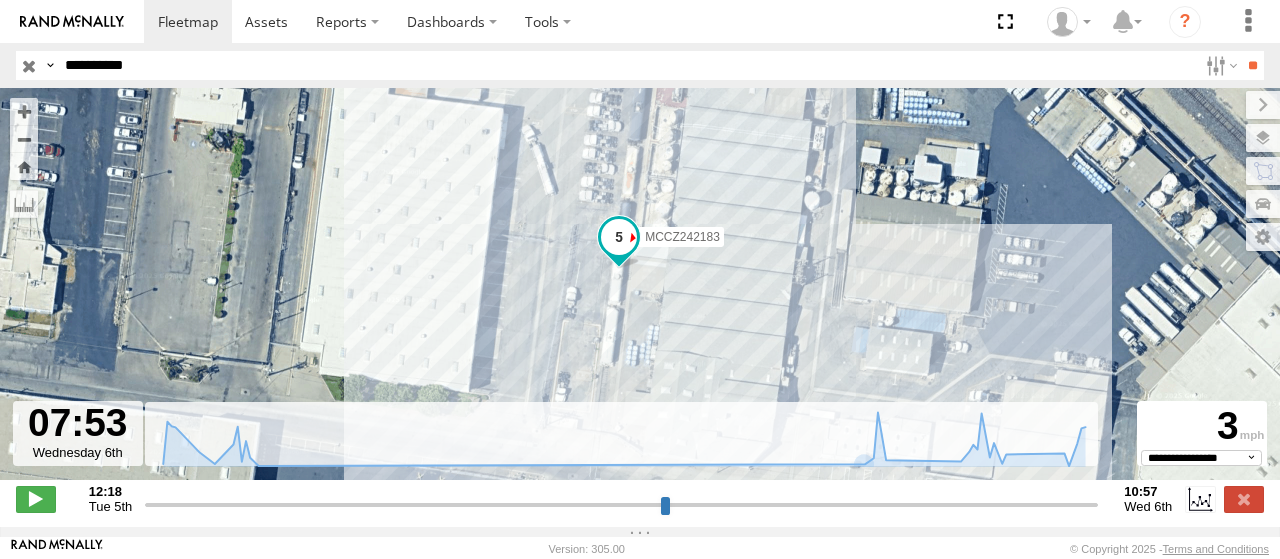 drag, startPoint x: 574, startPoint y: 239, endPoint x: 601, endPoint y: 313, distance: 78.77182 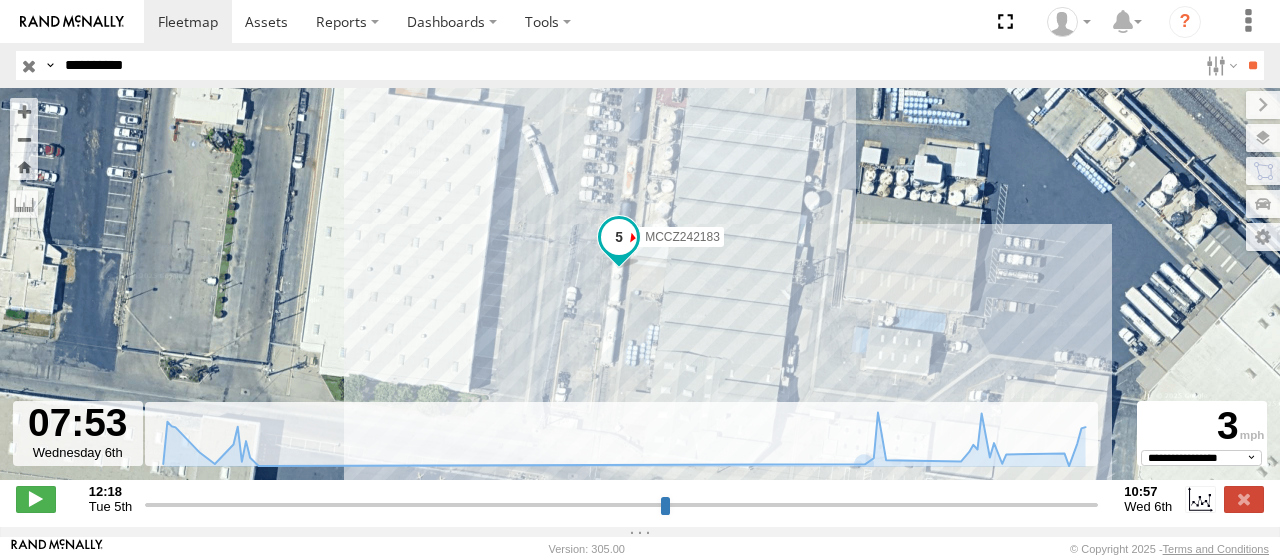 click on "MCCZ242183" at bounding box center [640, 294] 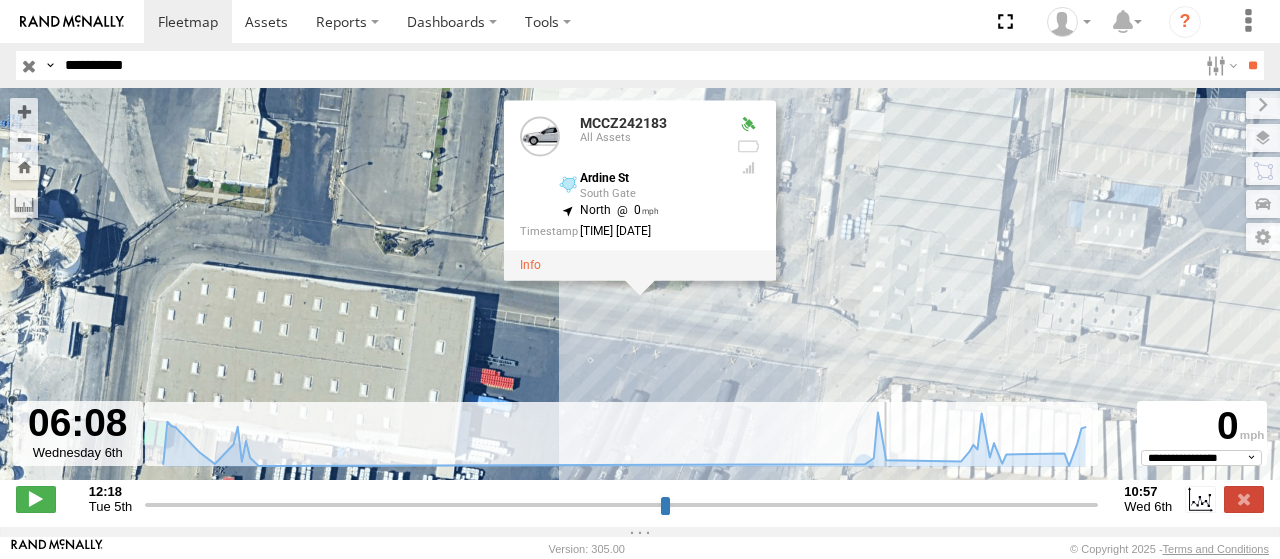 drag, startPoint x: 963, startPoint y: 515, endPoint x: 892, endPoint y: 519, distance: 71.11259 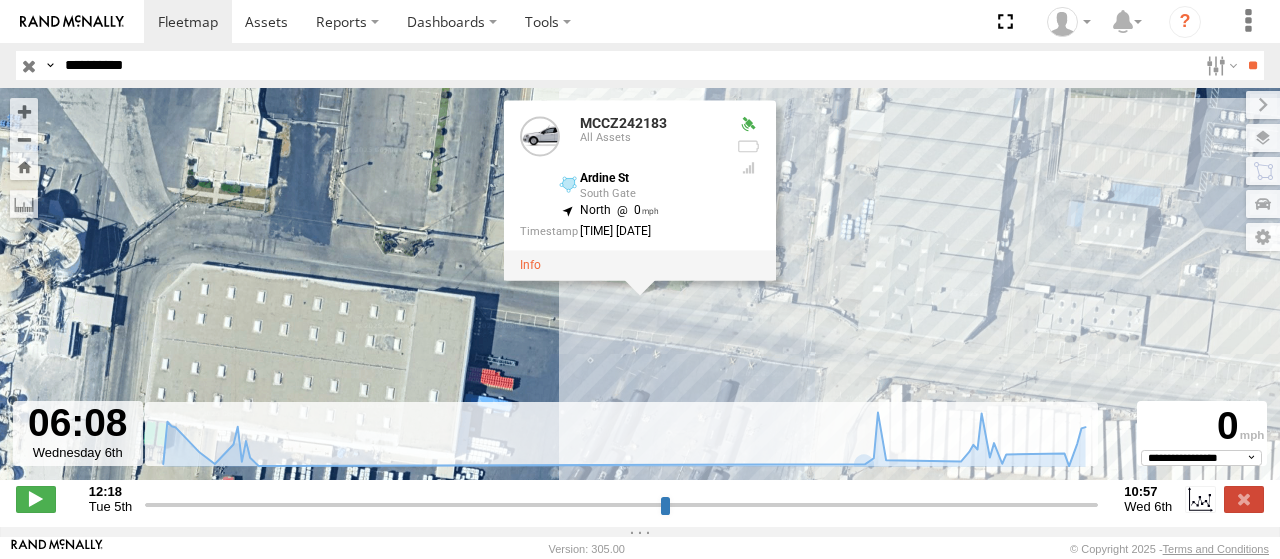 click on "MCCZ242183 MCCZ242183 All Assets [STREET] [CITY] 33.95773 ,  -118.1907 North 0 06:07:44 08/06/2025" at bounding box center (640, 294) 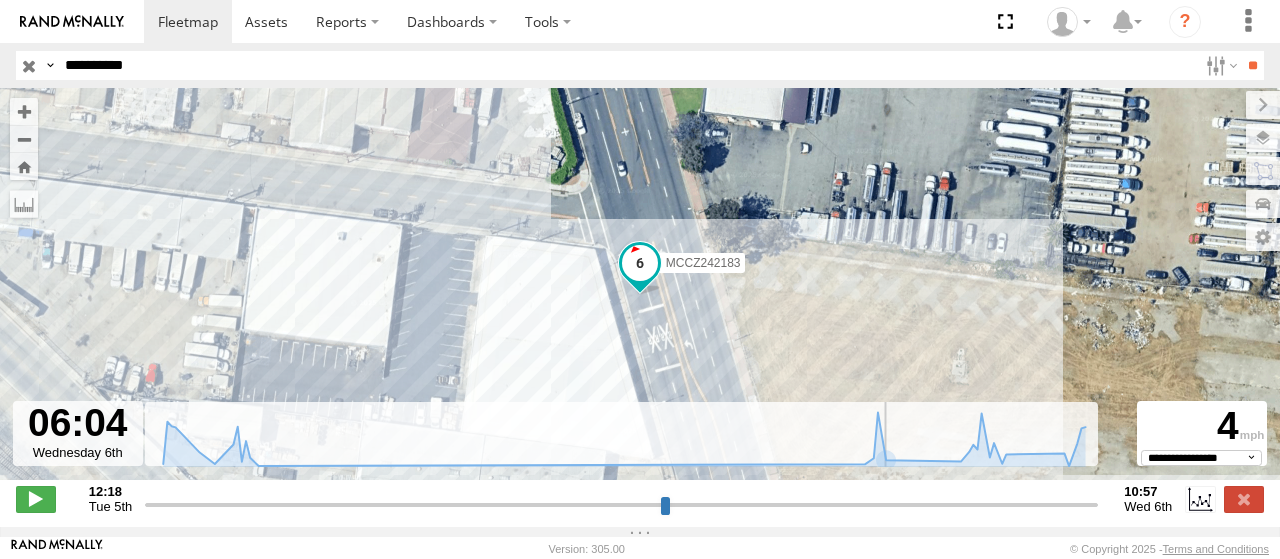 click at bounding box center (621, 504) 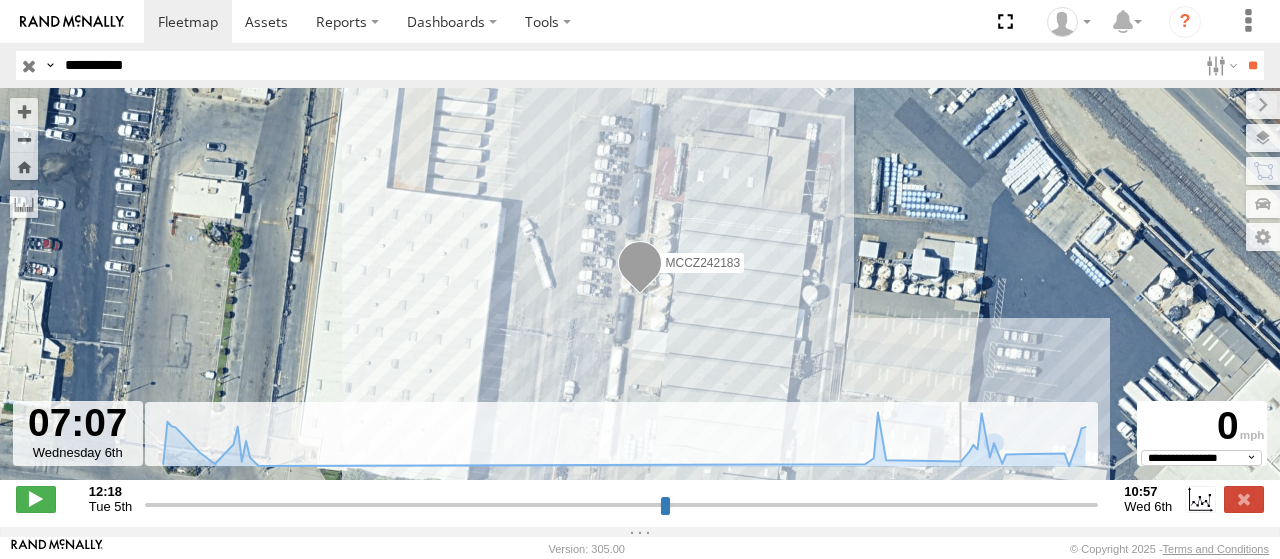 drag, startPoint x: 890, startPoint y: 515, endPoint x: 933, endPoint y: 507, distance: 43.737854 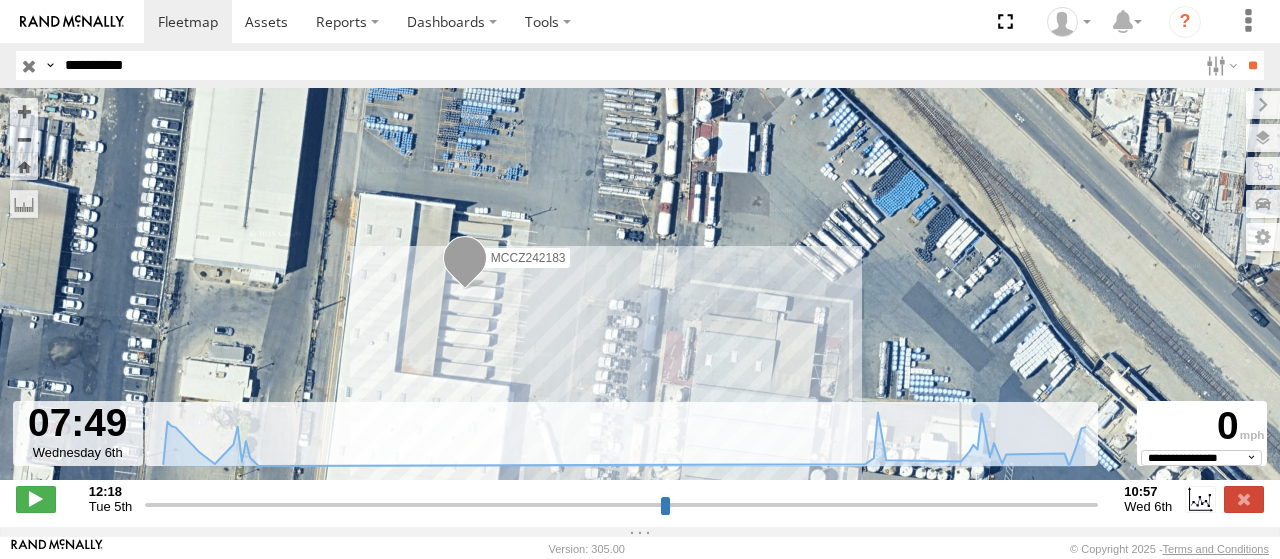 drag, startPoint x: 934, startPoint y: 516, endPoint x: 962, endPoint y: 515, distance: 28.01785 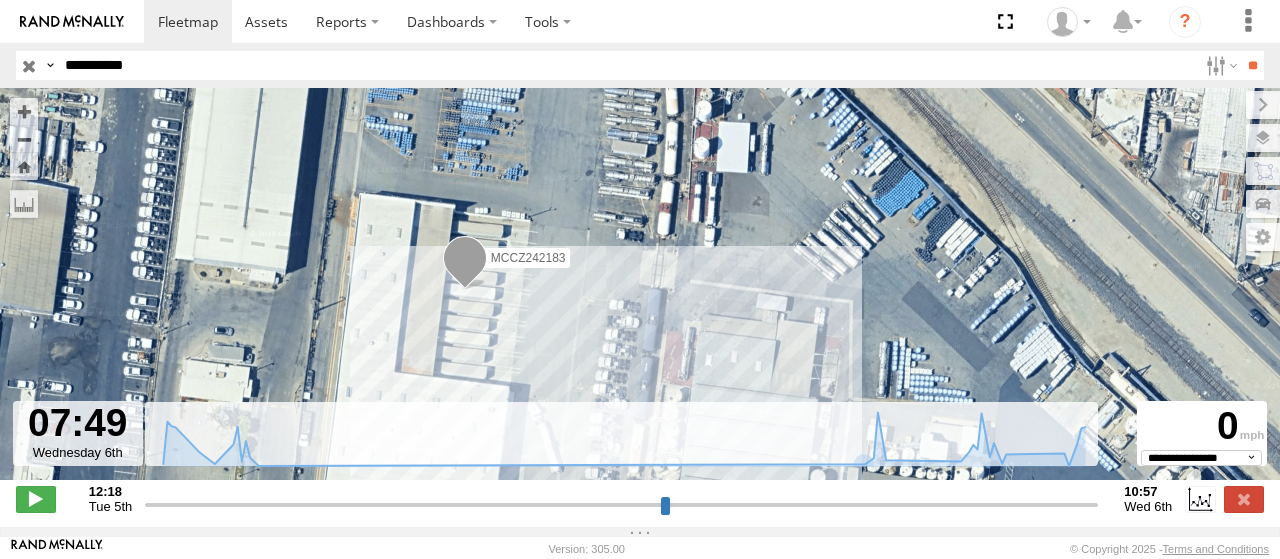 click on "**********" at bounding box center [627, 65] 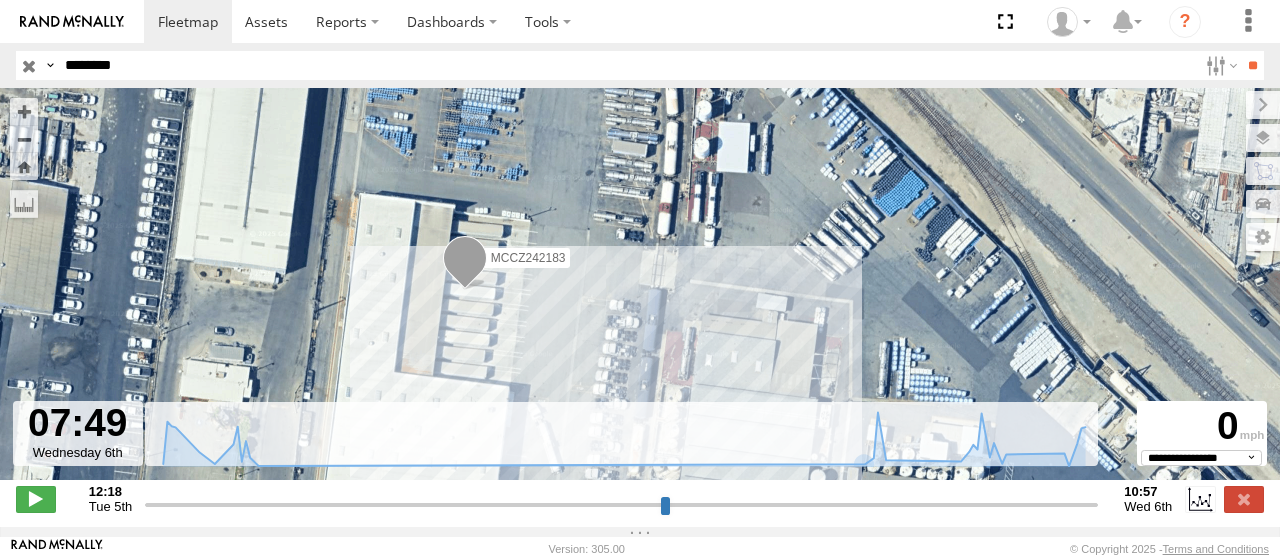 type on "********" 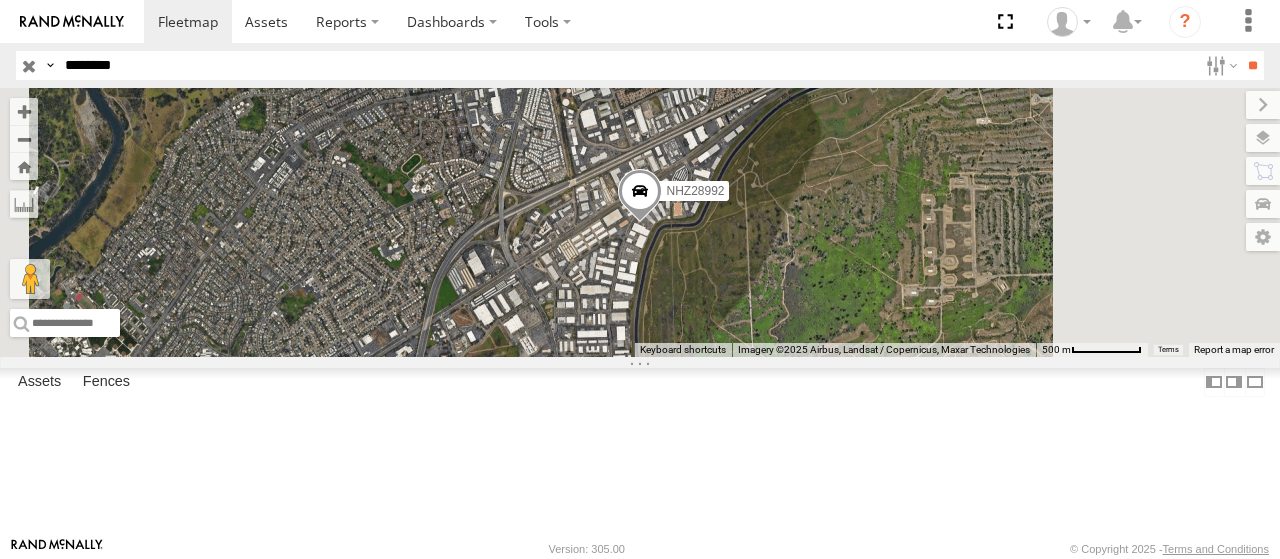 click at bounding box center (0, 0) 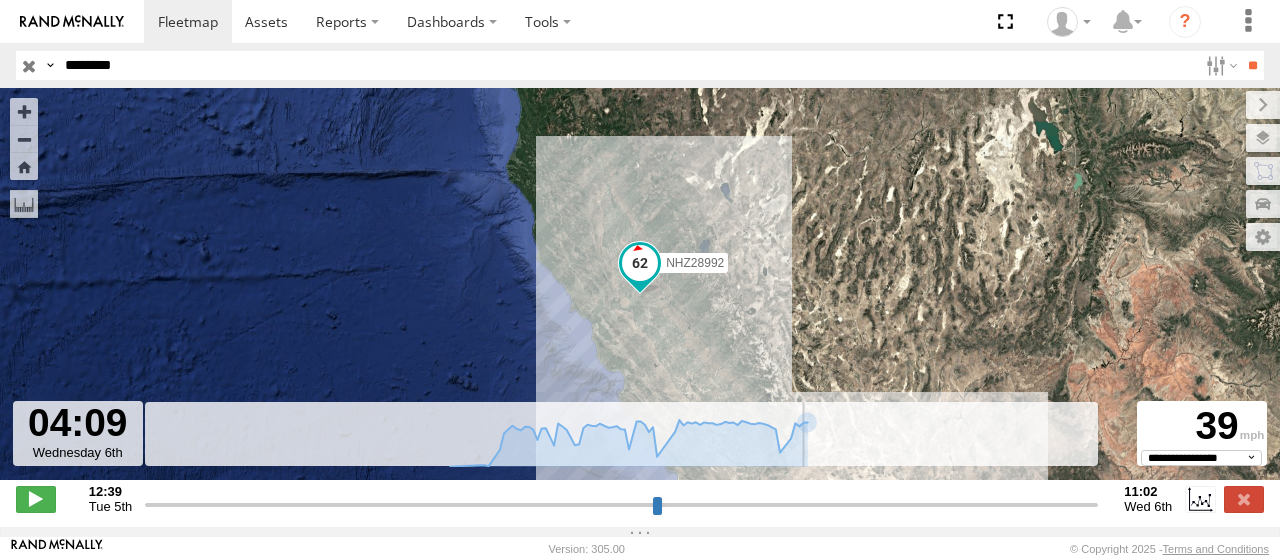 drag, startPoint x: 588, startPoint y: 515, endPoint x: 800, endPoint y: 501, distance: 212.46176 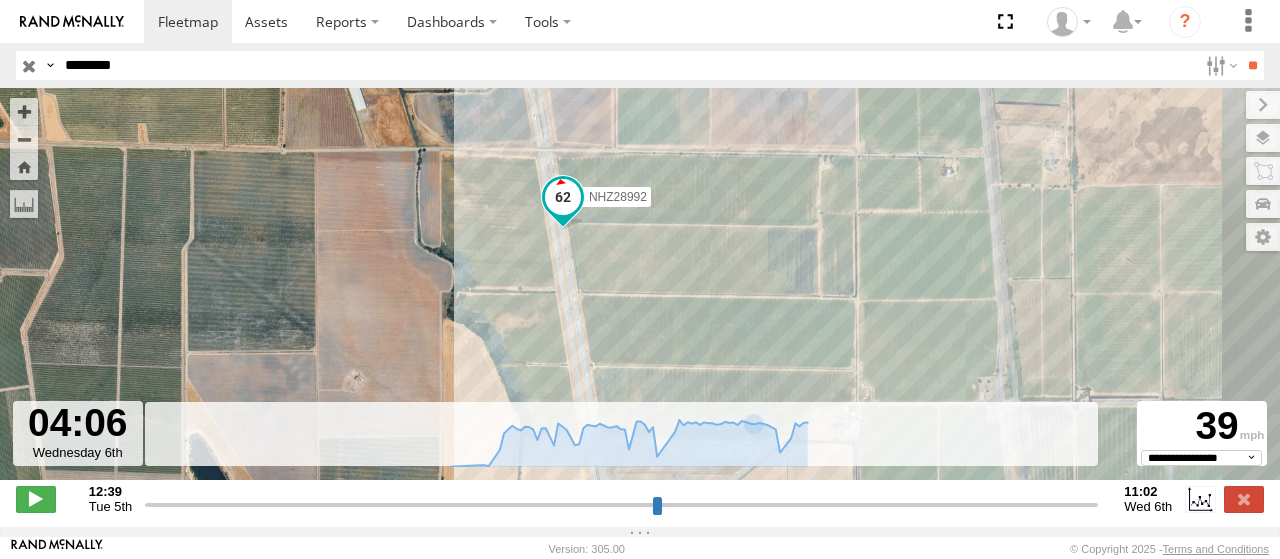 drag, startPoint x: 813, startPoint y: 211, endPoint x: 545, endPoint y: 270, distance: 274.41757 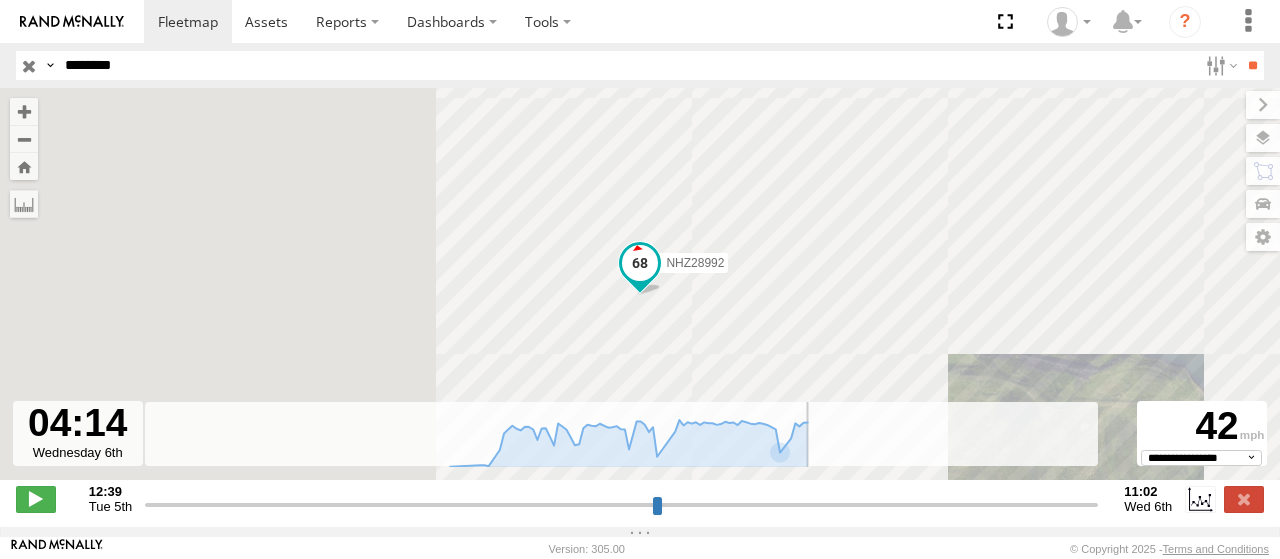 click at bounding box center [621, 504] 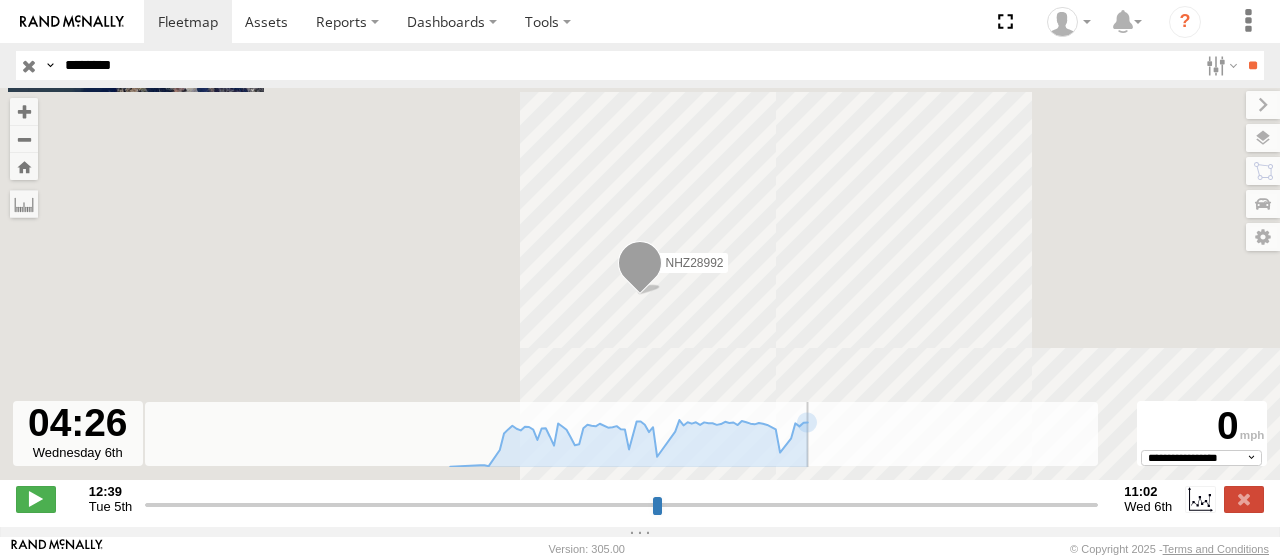 drag, startPoint x: 804, startPoint y: 513, endPoint x: 814, endPoint y: 511, distance: 10.198039 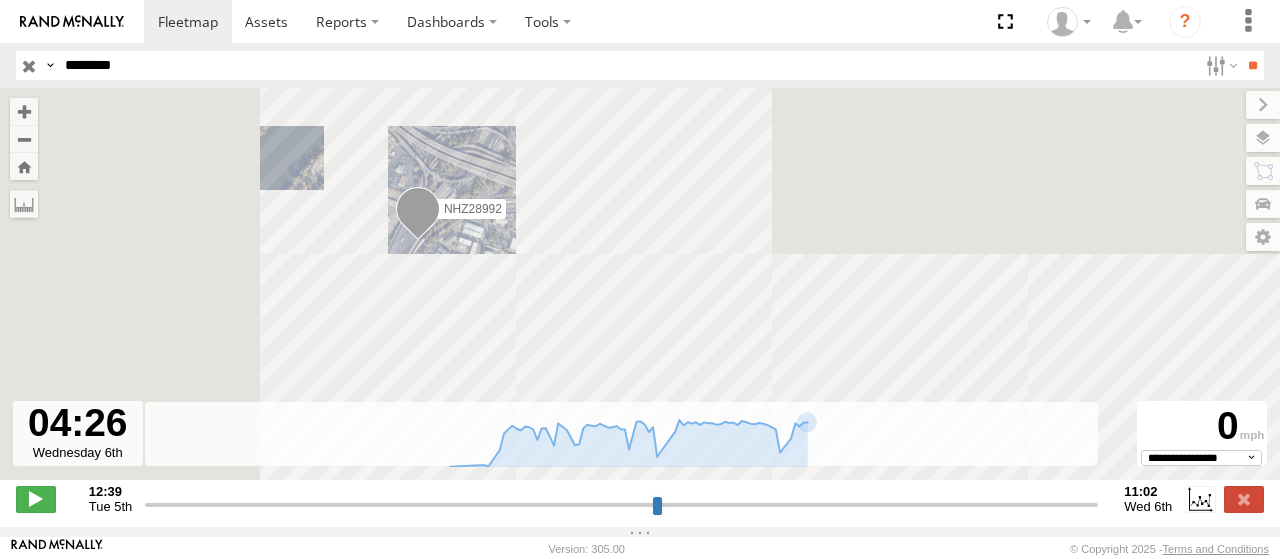drag, startPoint x: 938, startPoint y: 291, endPoint x: 542, endPoint y: 202, distance: 405.87805 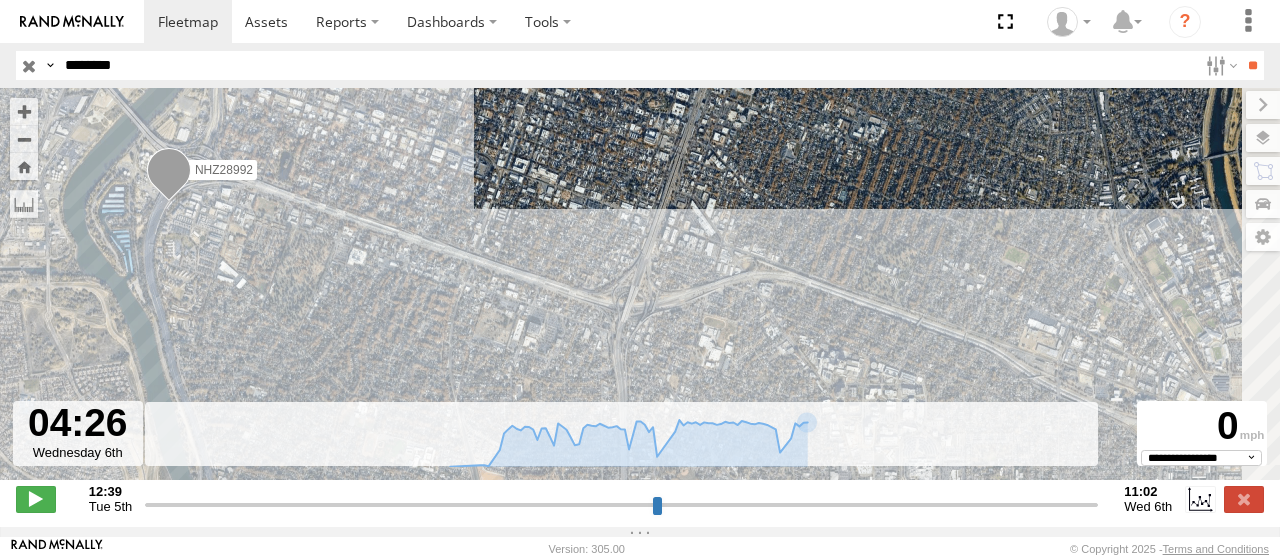 drag, startPoint x: 926, startPoint y: 292, endPoint x: 498, endPoint y: 199, distance: 437.98746 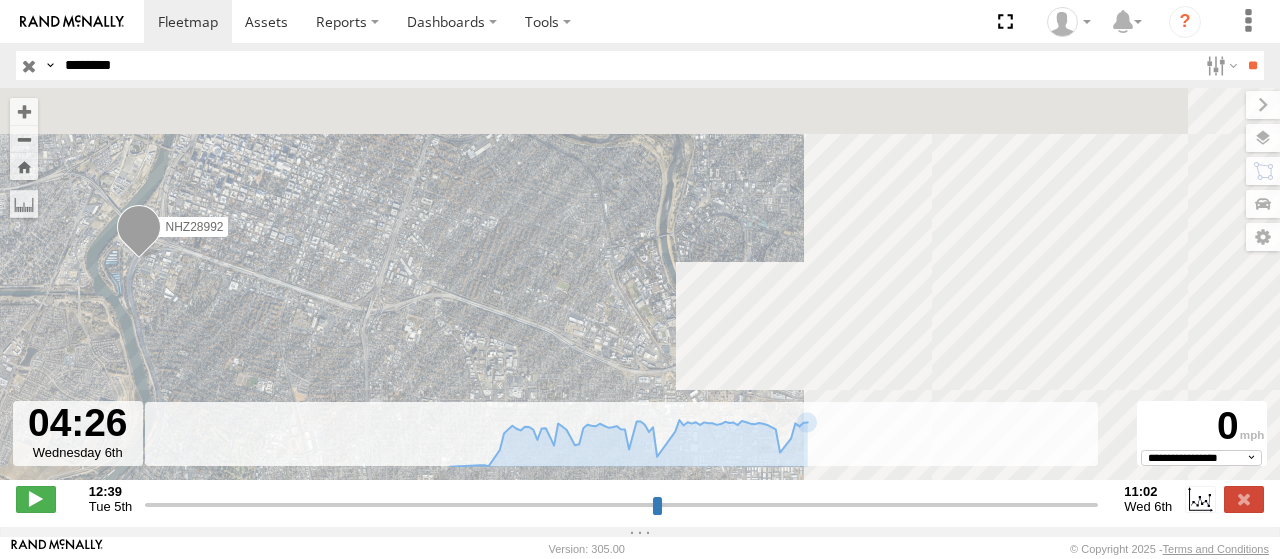 drag, startPoint x: 960, startPoint y: 281, endPoint x: 647, endPoint y: 281, distance: 313 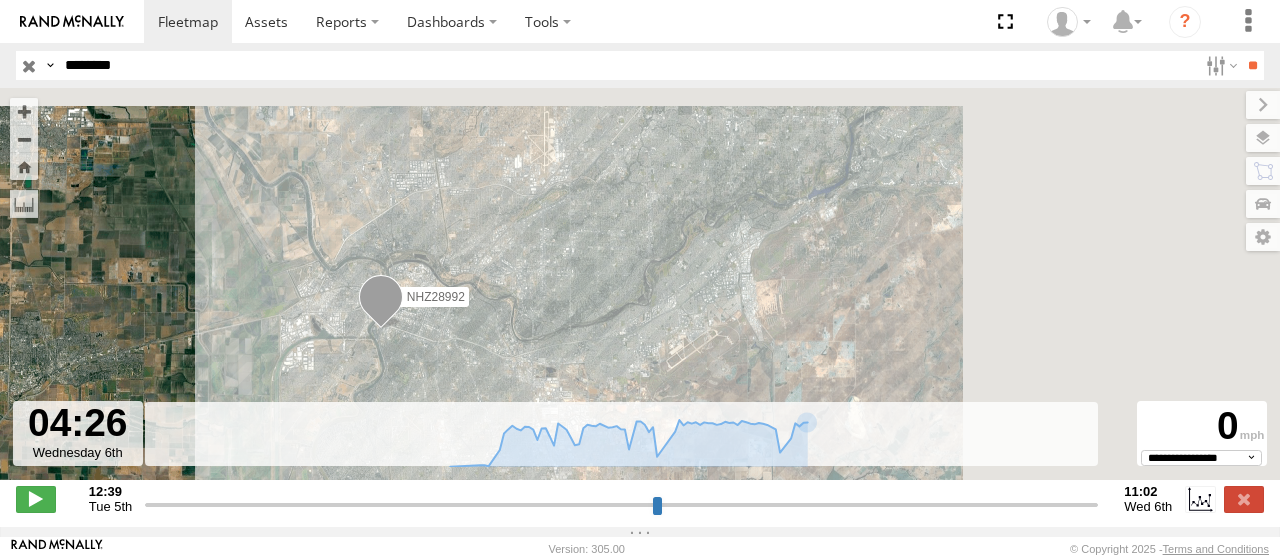 drag, startPoint x: 1042, startPoint y: 222, endPoint x: 678, endPoint y: 285, distance: 369.41168 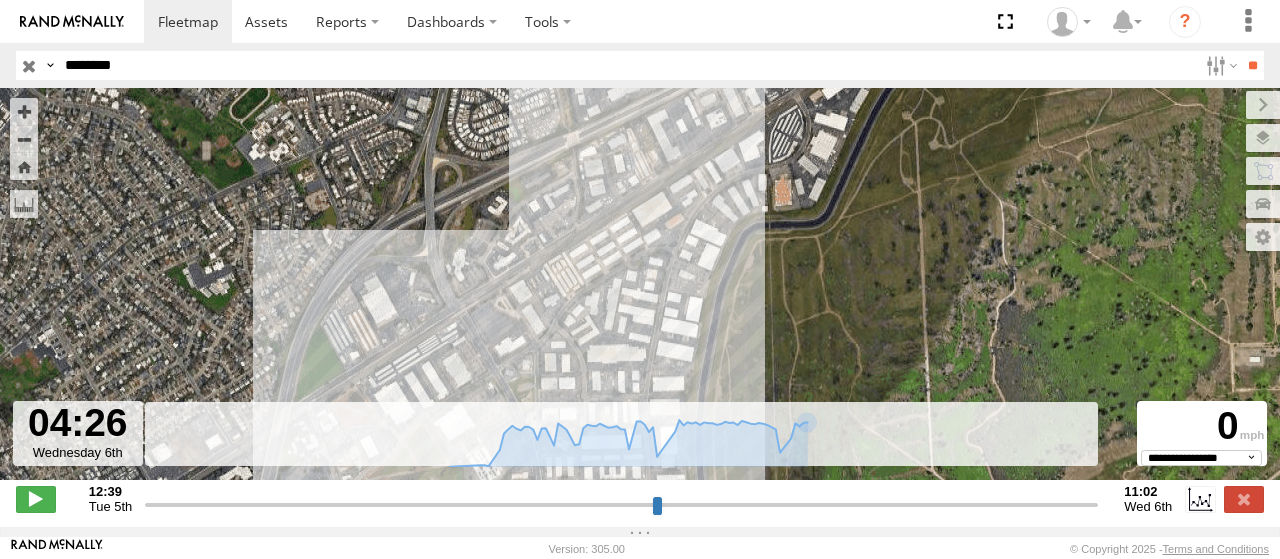 drag, startPoint x: 741, startPoint y: 171, endPoint x: 762, endPoint y: 307, distance: 137.61177 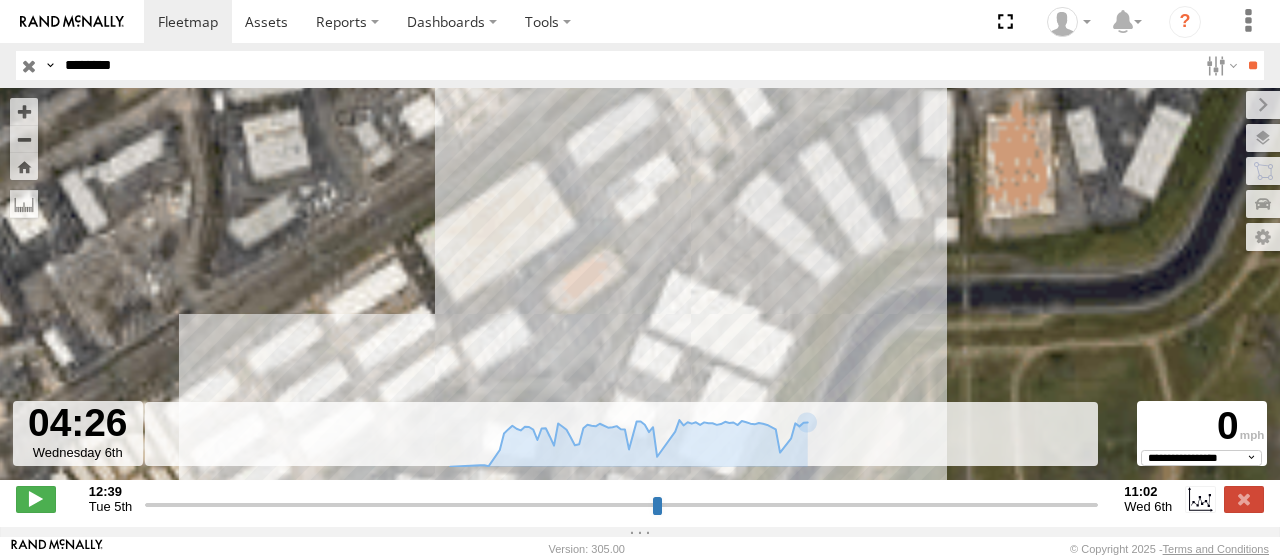 drag, startPoint x: 698, startPoint y: 247, endPoint x: 768, endPoint y: 371, distance: 142.39381 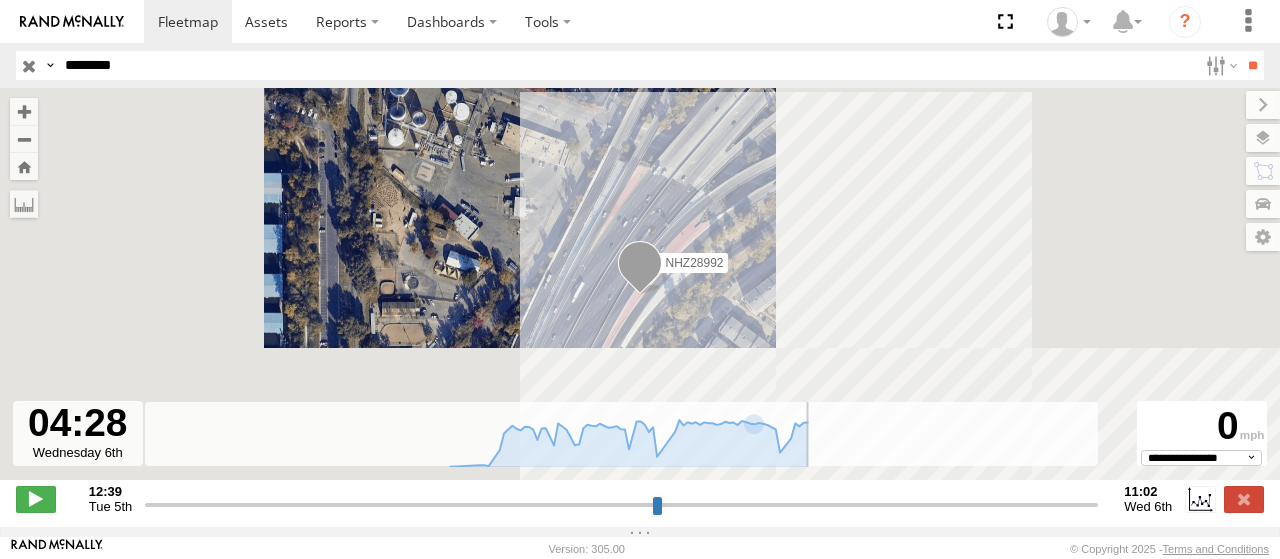 click at bounding box center [621, 504] 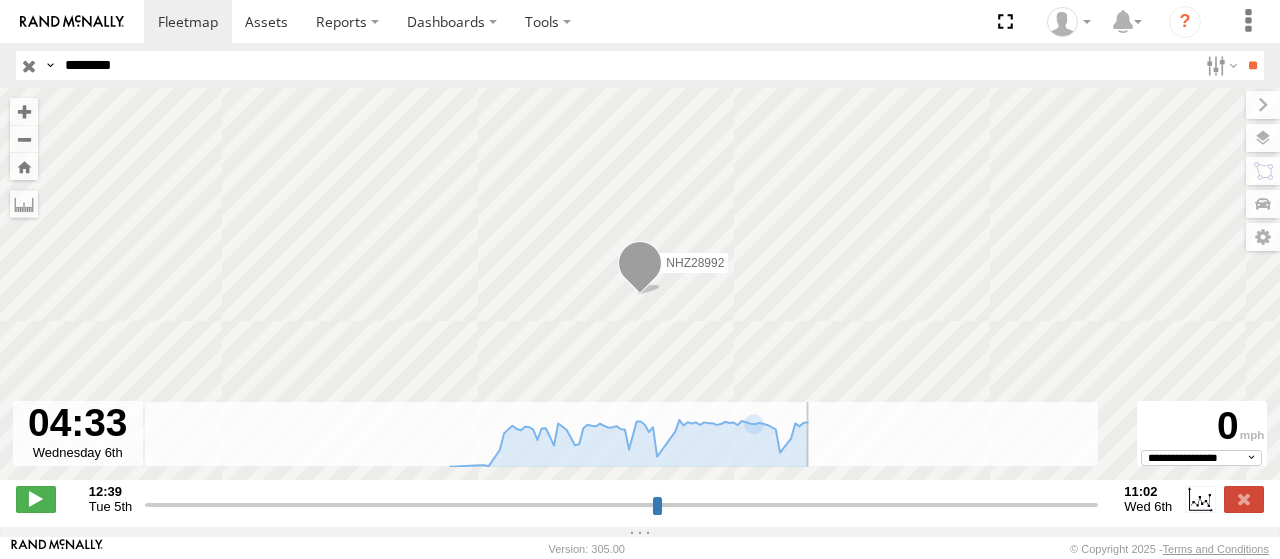 click at bounding box center (621, 504) 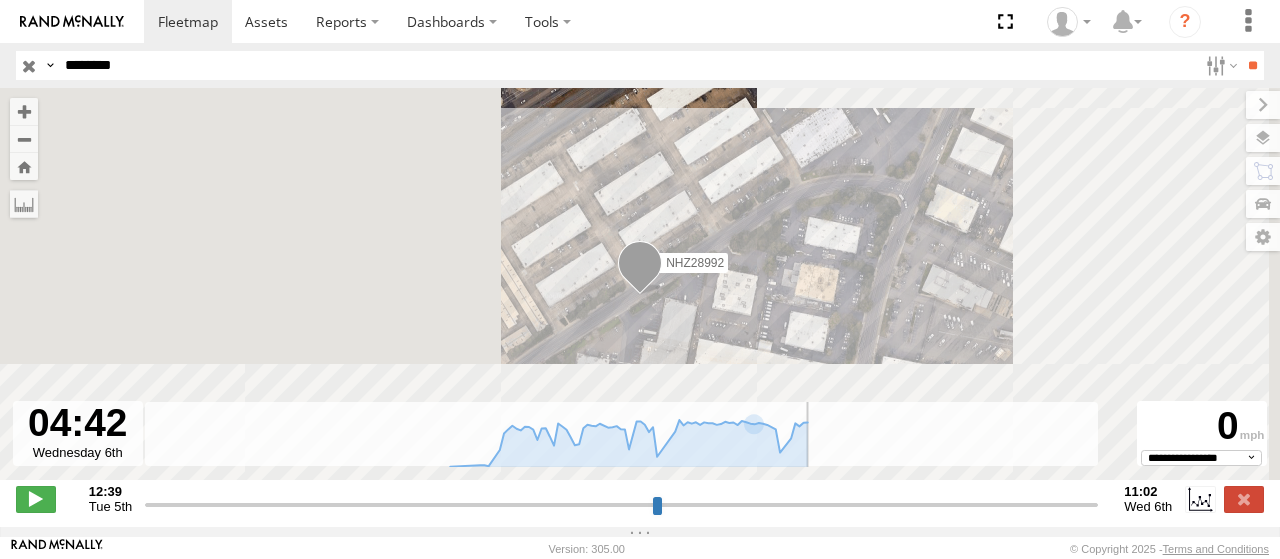 click at bounding box center [621, 504] 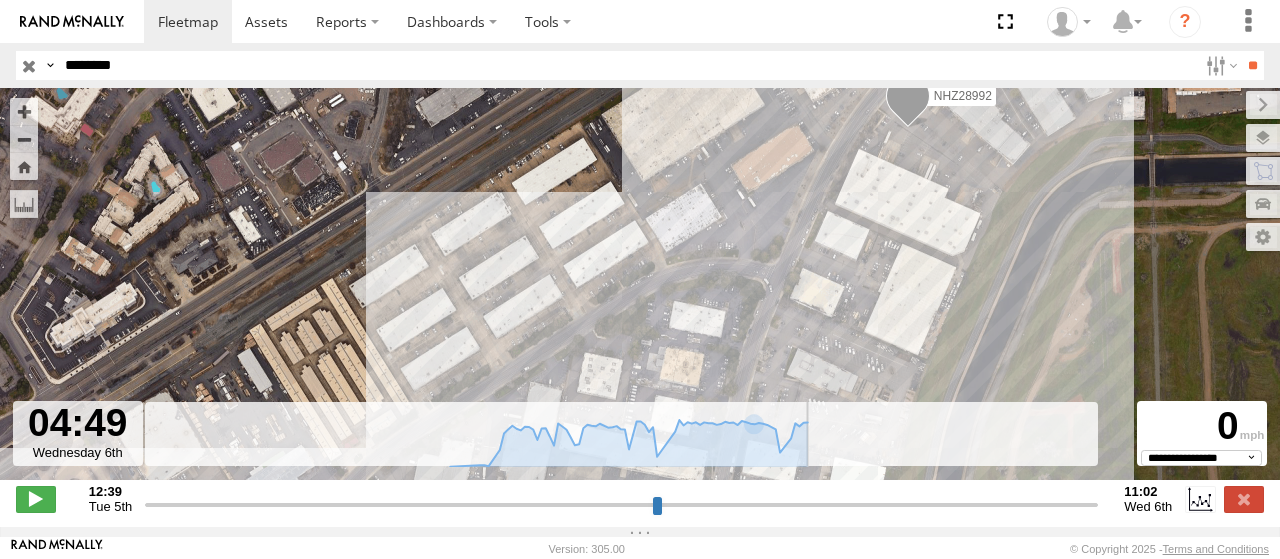 click at bounding box center [621, 504] 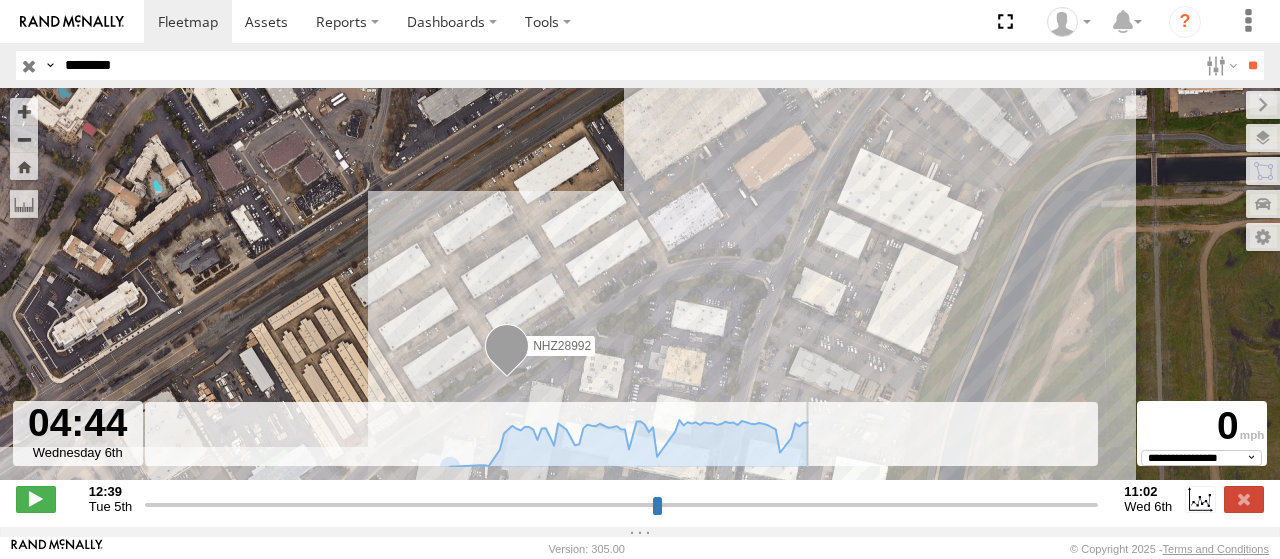 click at bounding box center (621, 504) 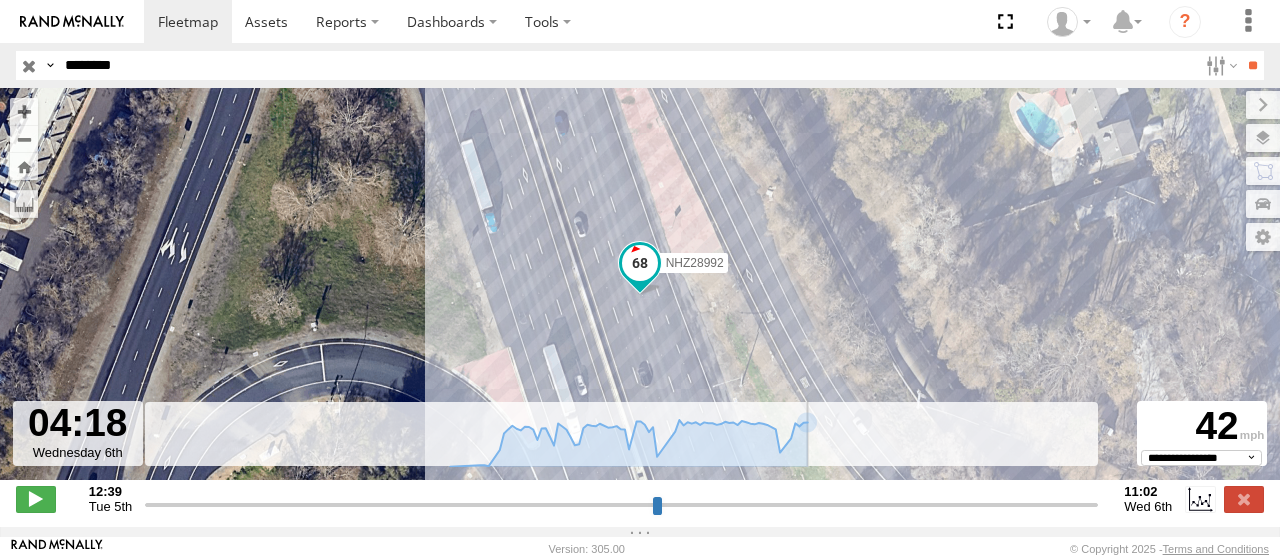 drag, startPoint x: 827, startPoint y: 510, endPoint x: 809, endPoint y: 511, distance: 18.027756 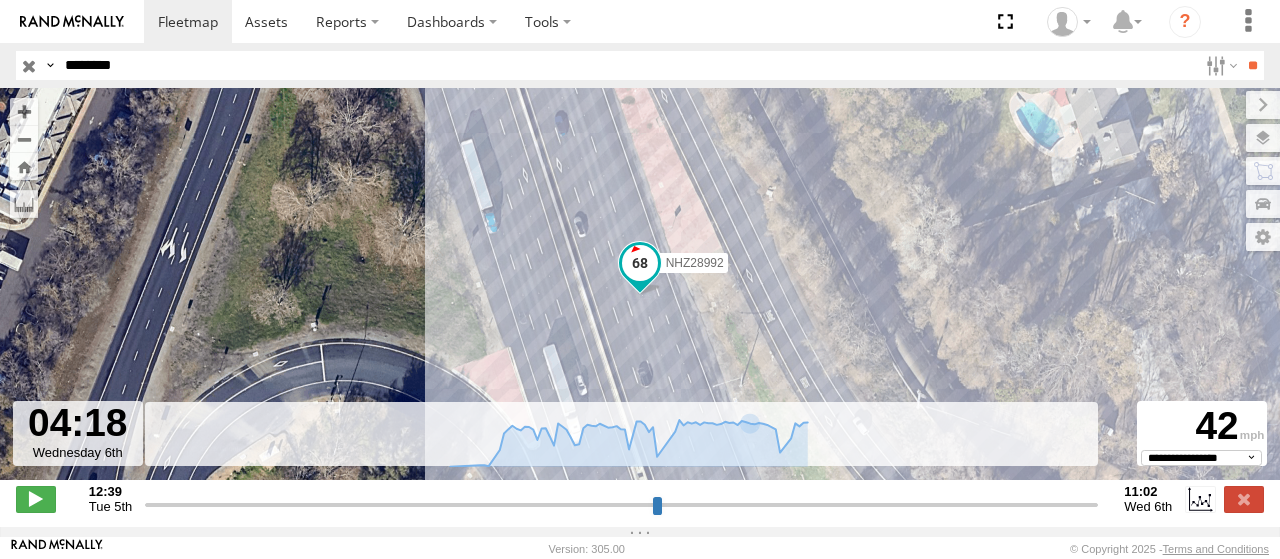 click on "NHZ28992" at bounding box center (695, 262) 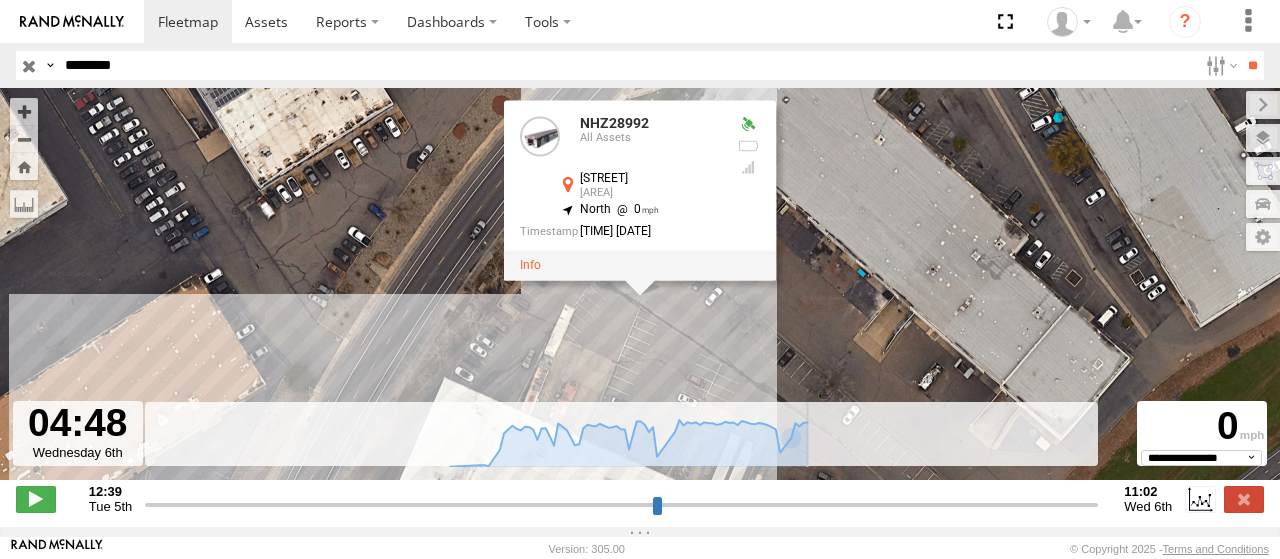 drag, startPoint x: 813, startPoint y: 514, endPoint x: 830, endPoint y: 509, distance: 17.720045 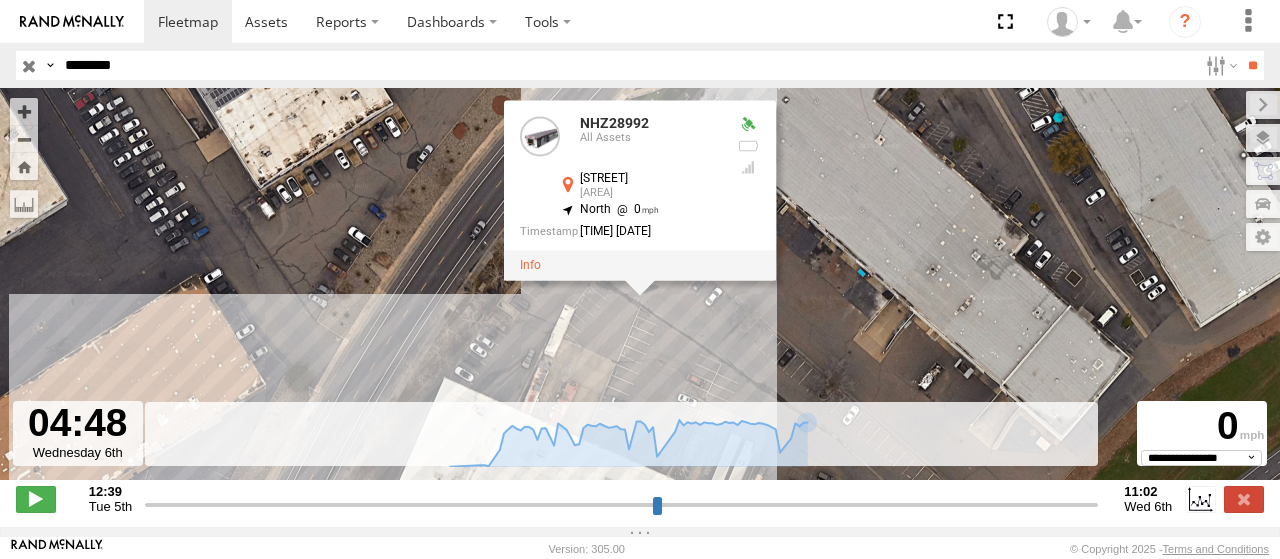 click on "********" at bounding box center [627, 65] 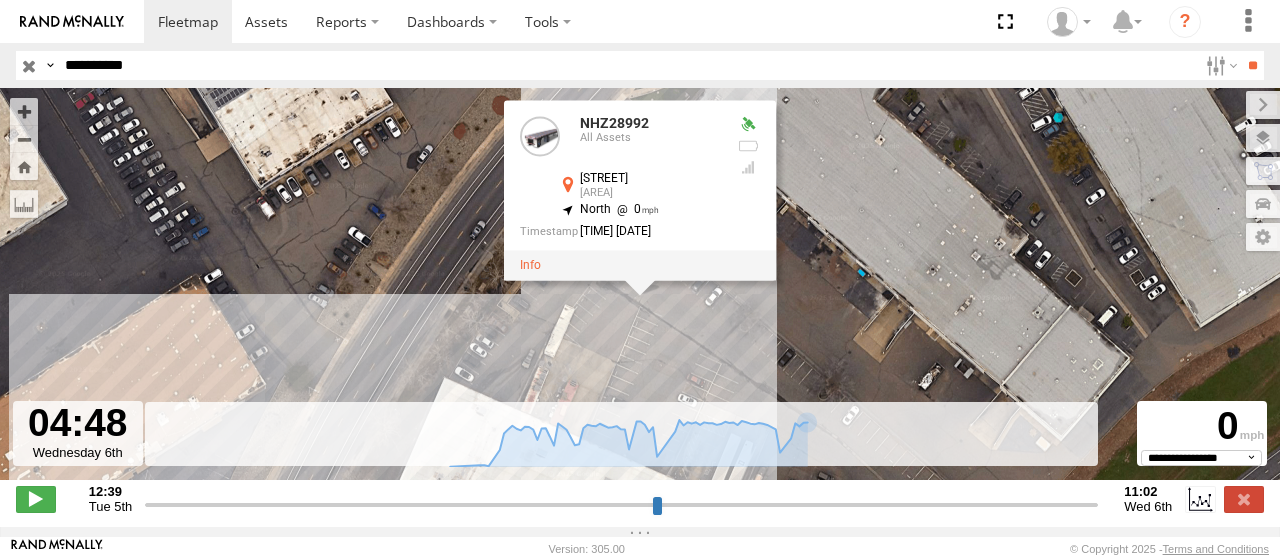 type on "**********" 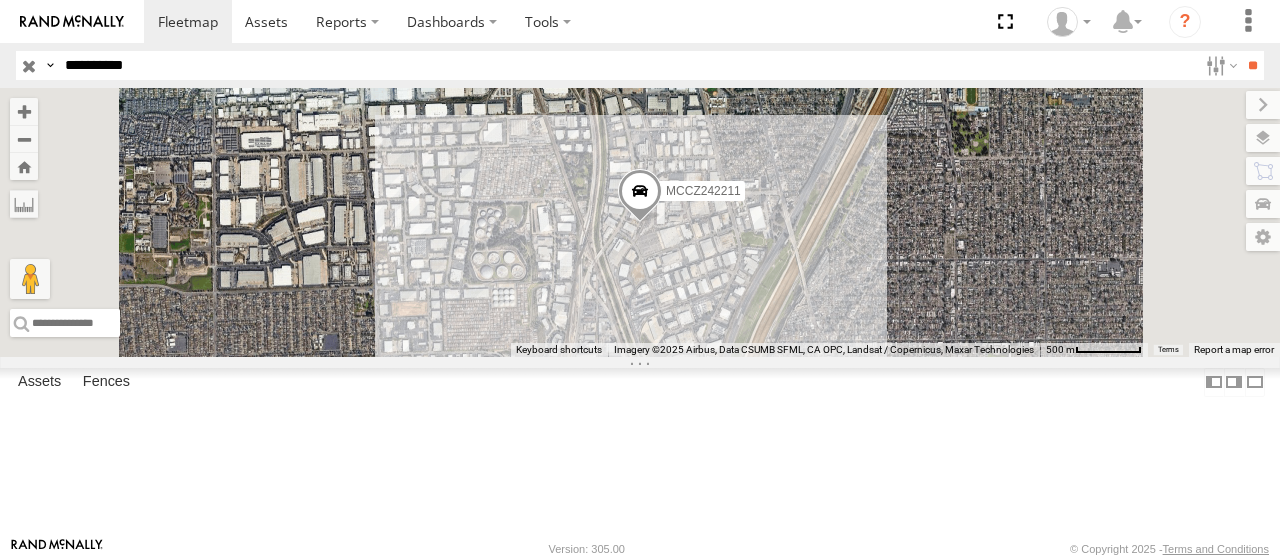 click at bounding box center [0, 0] 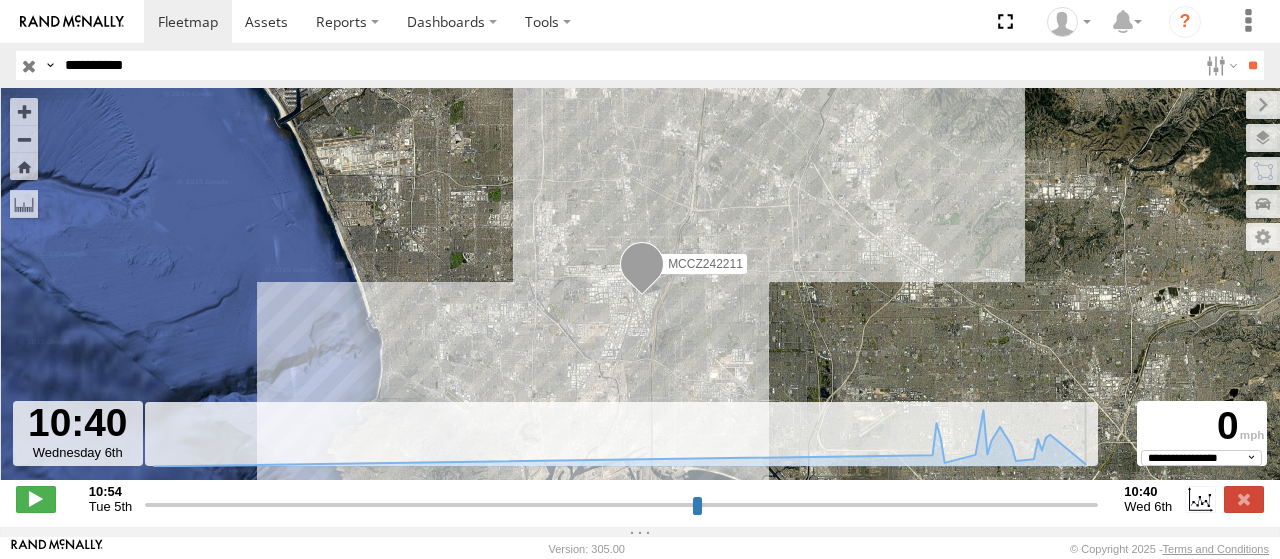 drag, startPoint x: 532, startPoint y: 514, endPoint x: 1216, endPoint y: 535, distance: 684.32227 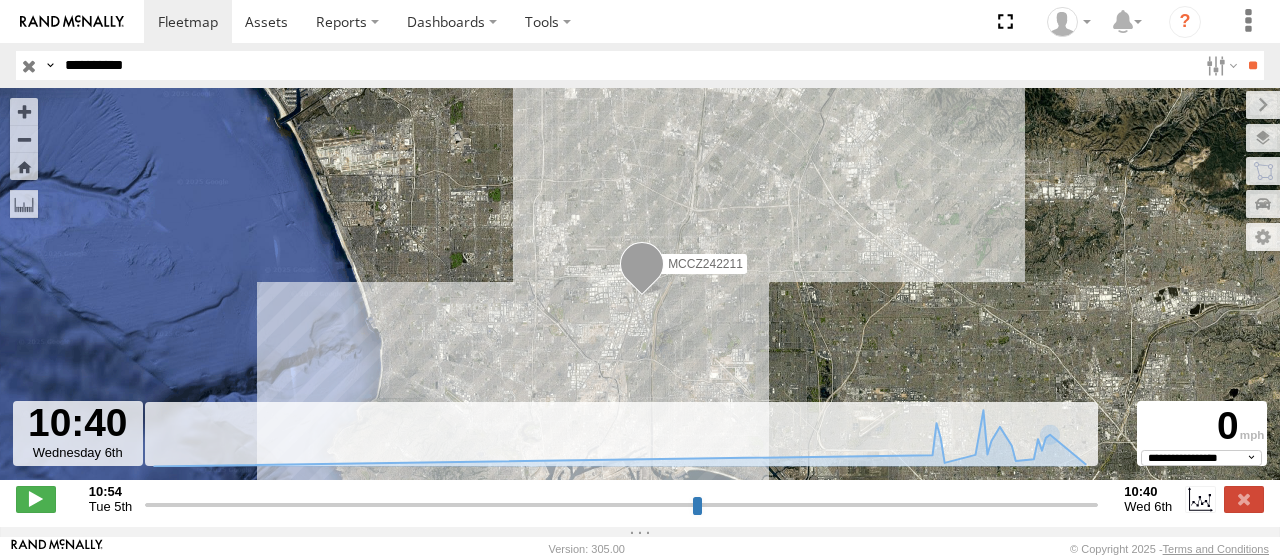 click on "**********" at bounding box center (627, 65) 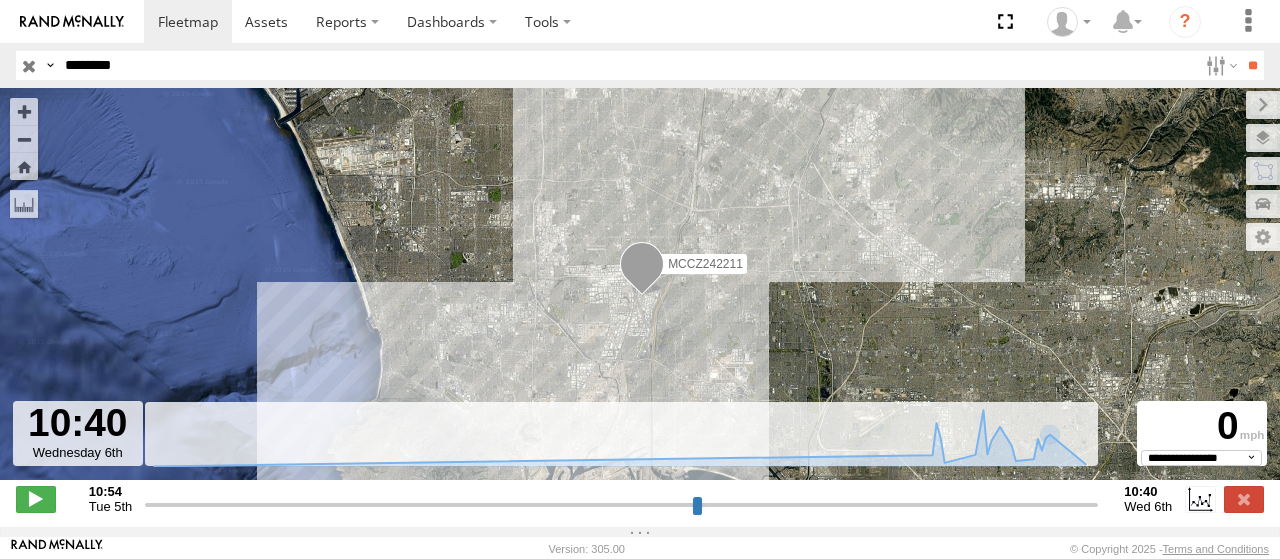 type on "********" 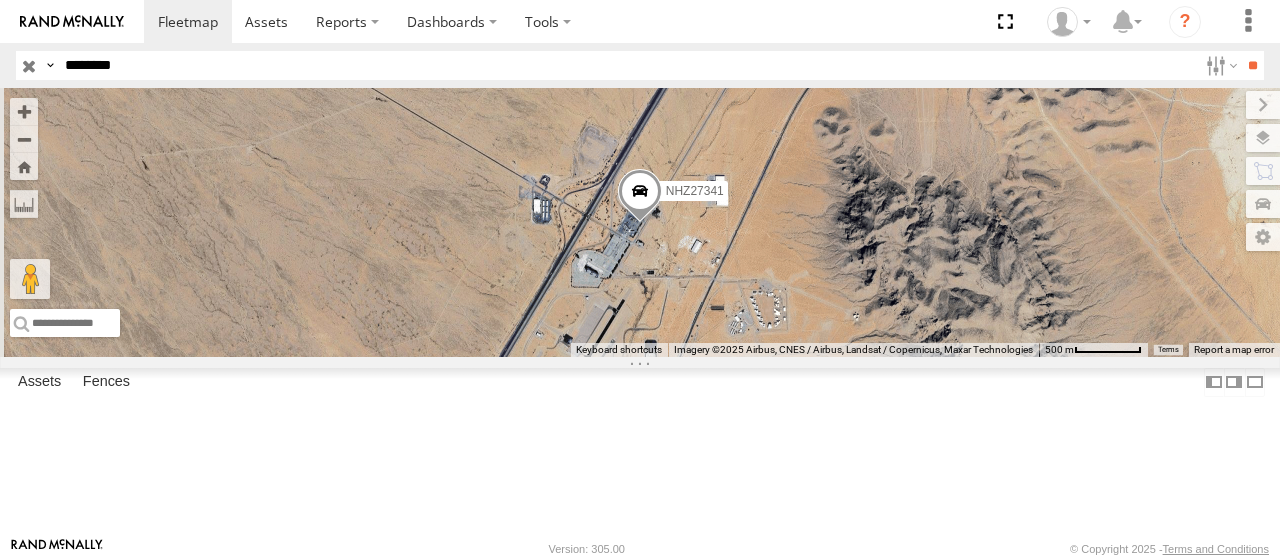 click at bounding box center [0, 0] 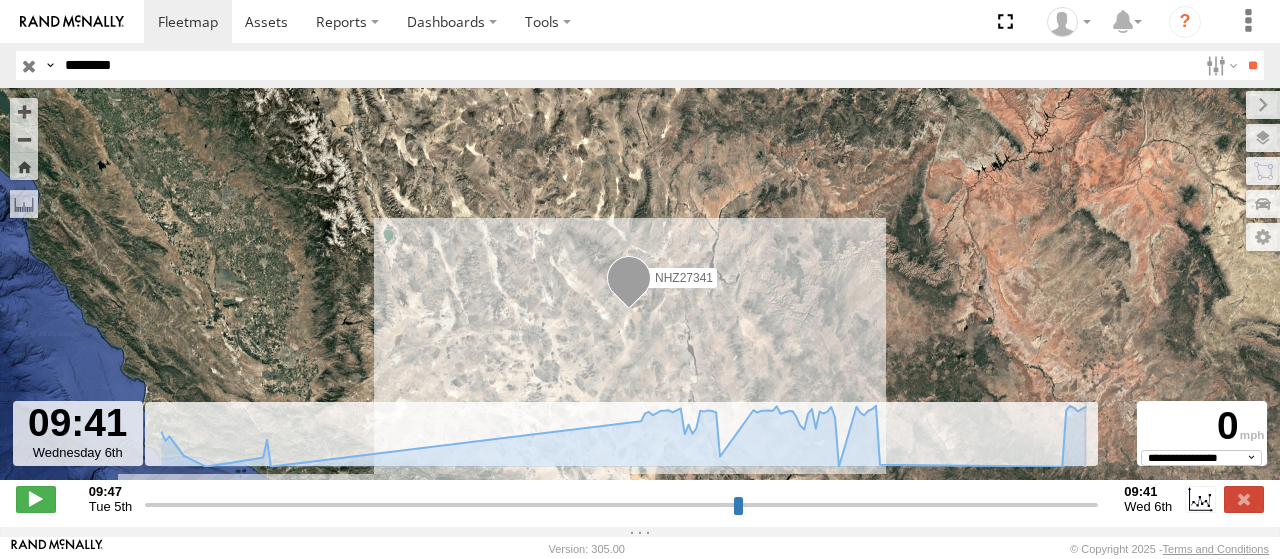 drag, startPoint x: 616, startPoint y: 514, endPoint x: 1167, endPoint y: 523, distance: 551.0735 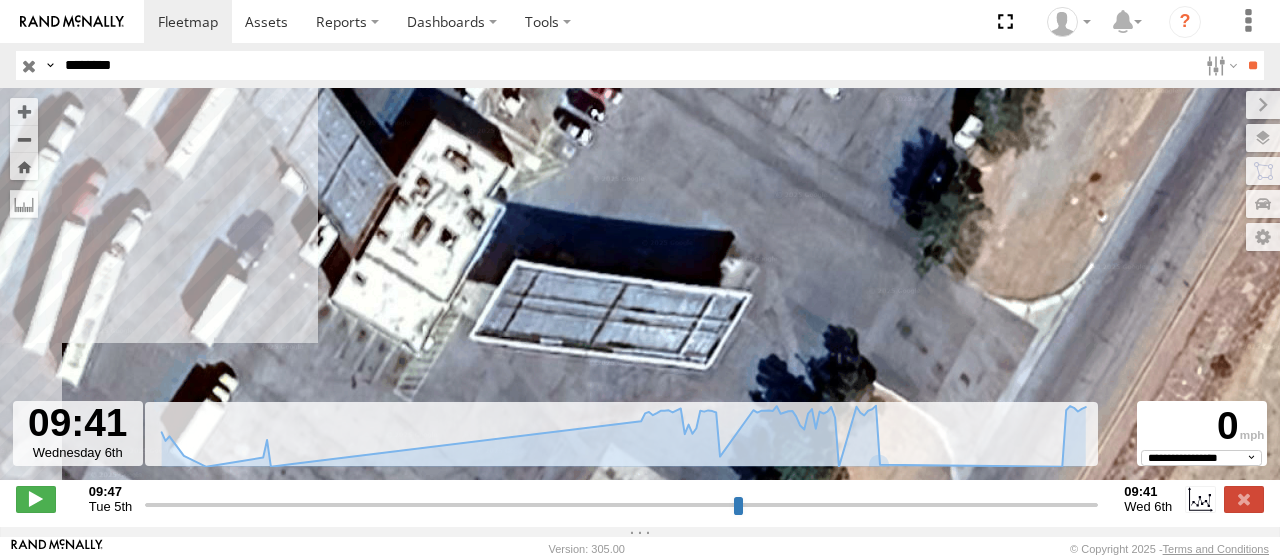 drag, startPoint x: 345, startPoint y: 319, endPoint x: 340, endPoint y: 206, distance: 113.110565 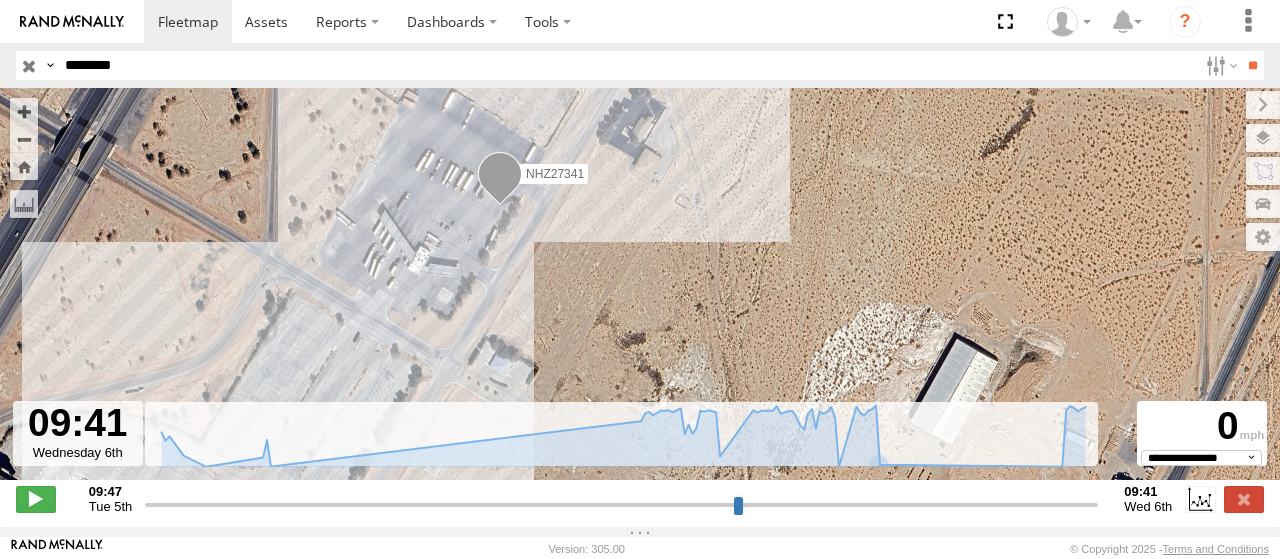 click on "********" at bounding box center (627, 65) 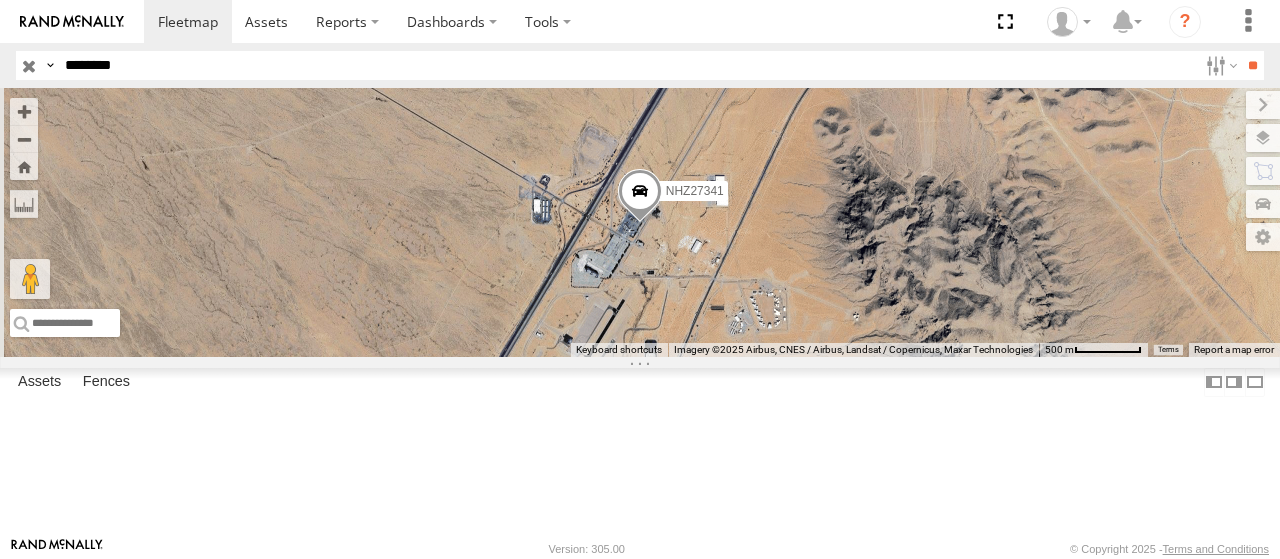 click at bounding box center (0, 0) 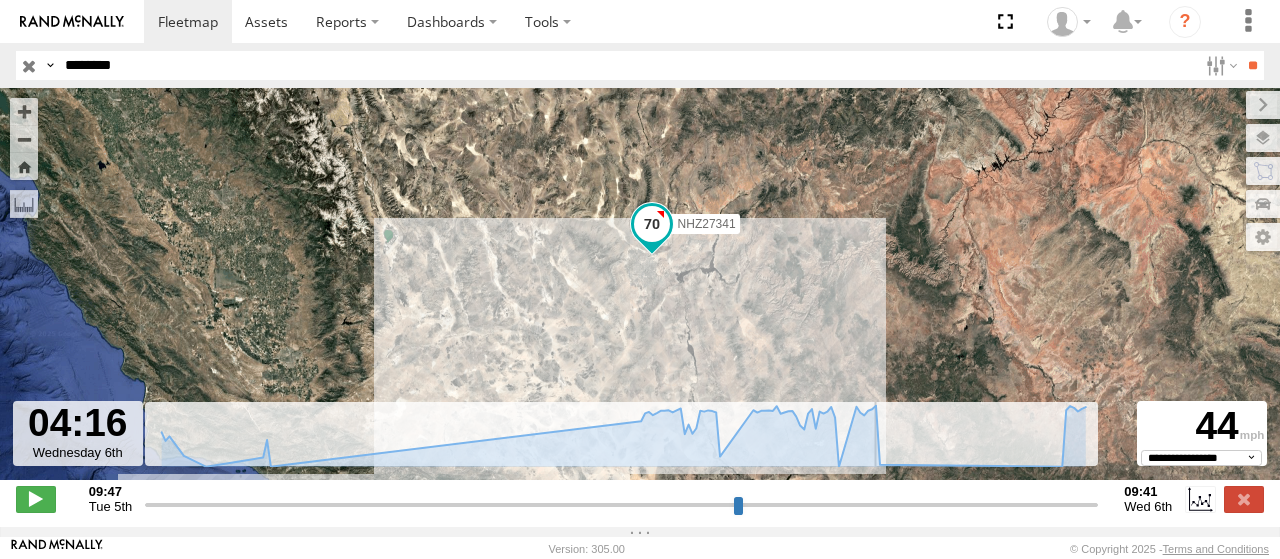 drag, startPoint x: 650, startPoint y: 515, endPoint x: 879, endPoint y: 501, distance: 229.42755 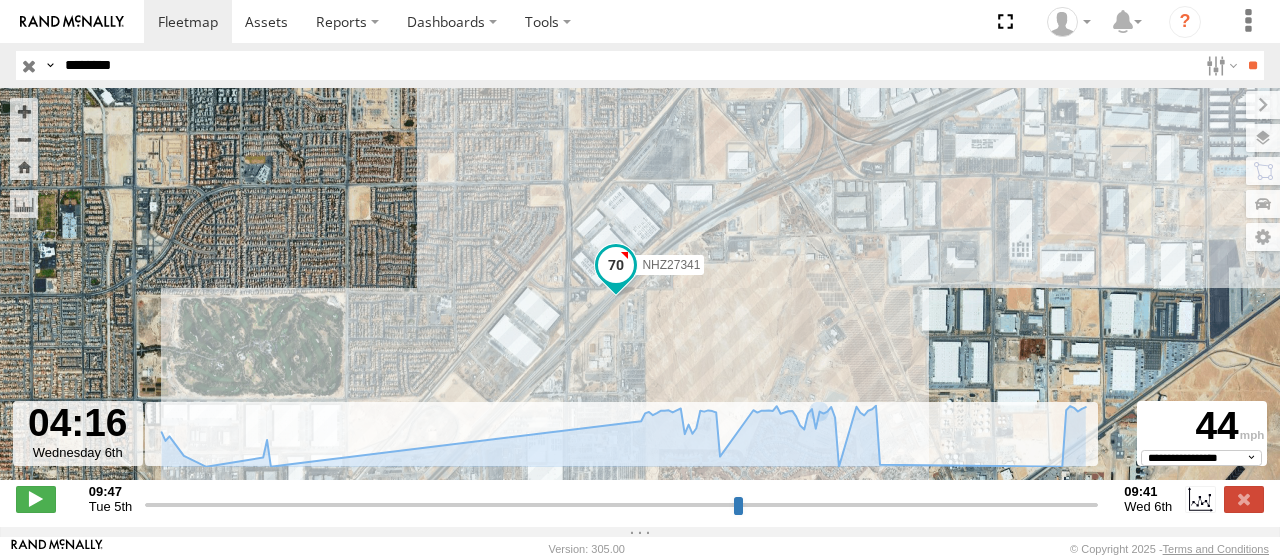click on "NHZ27341" at bounding box center (671, 264) 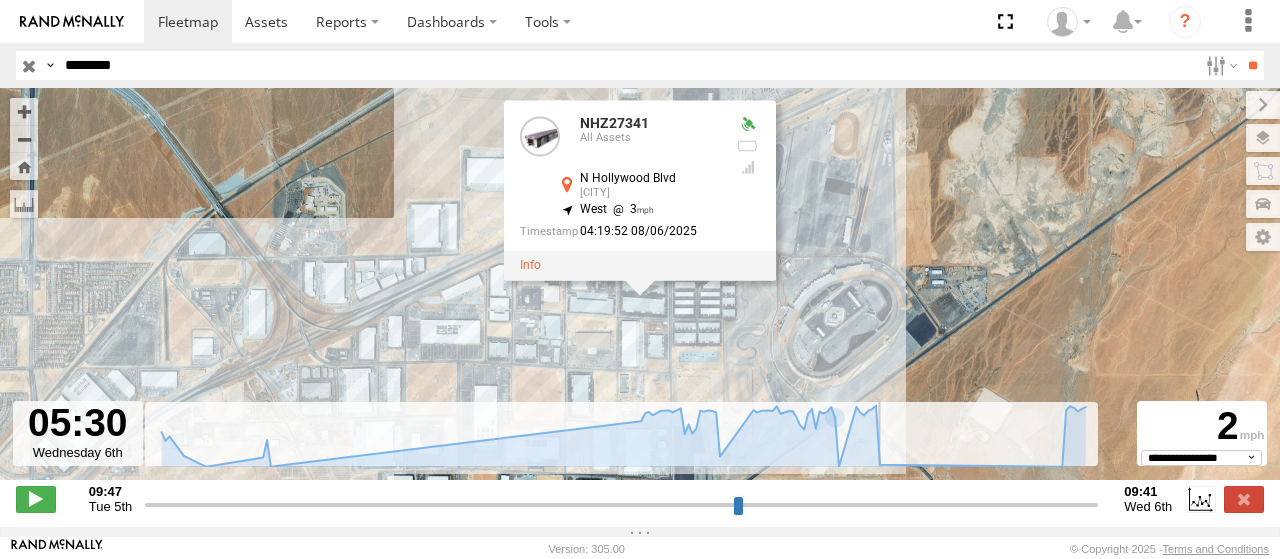 drag, startPoint x: 878, startPoint y: 511, endPoint x: 928, endPoint y: 509, distance: 50.039986 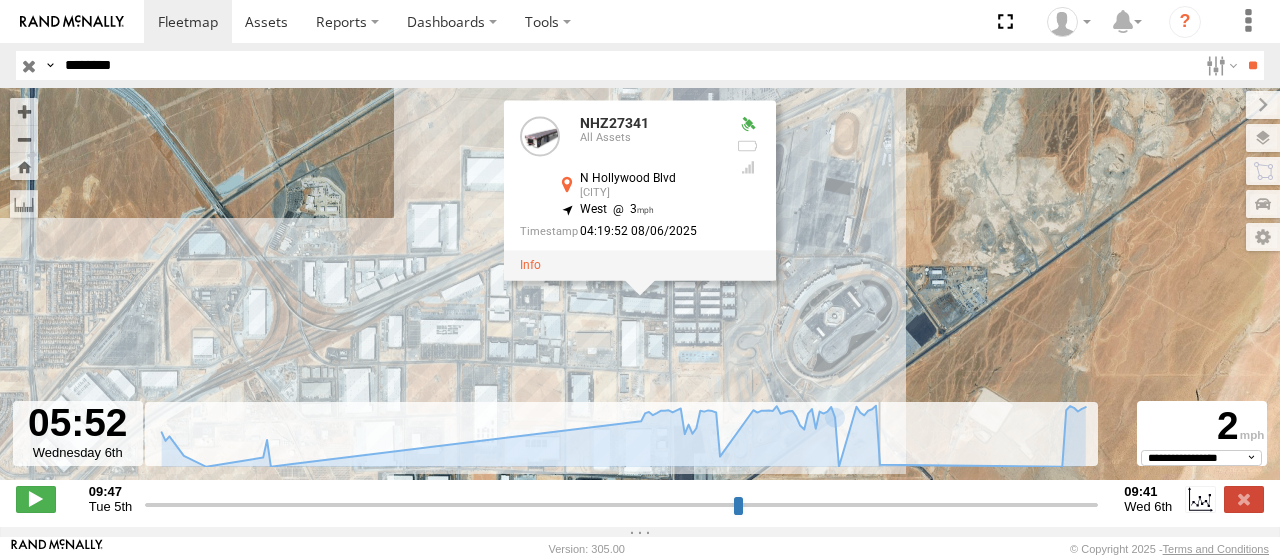 drag, startPoint x: 928, startPoint y: 509, endPoint x: 942, endPoint y: 508, distance: 14.035668 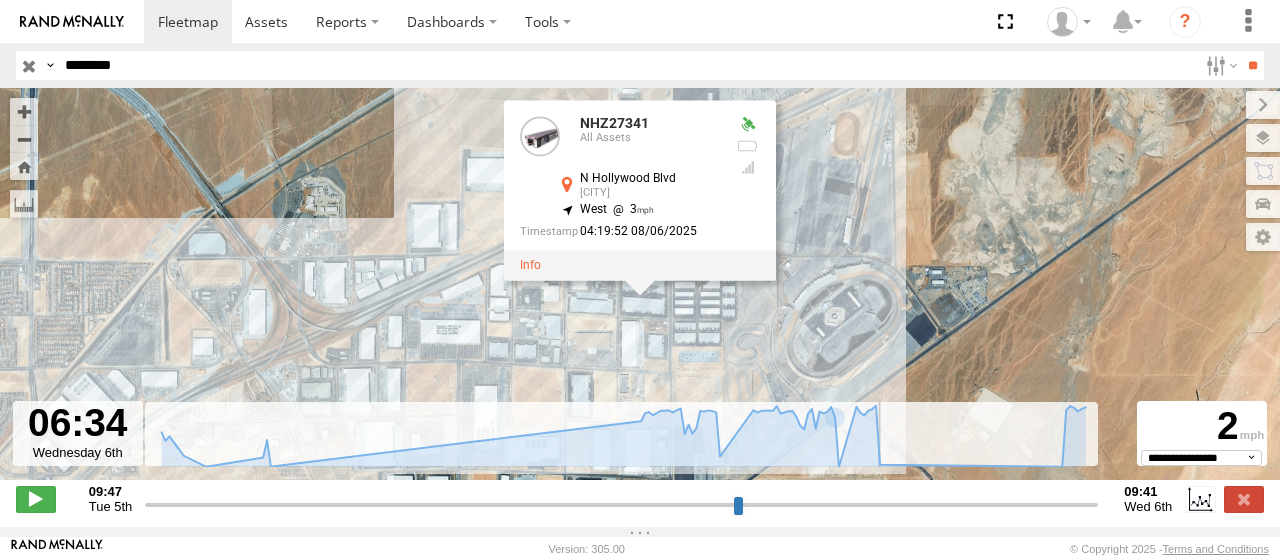 drag, startPoint x: 945, startPoint y: 514, endPoint x: 970, endPoint y: 510, distance: 25.317978 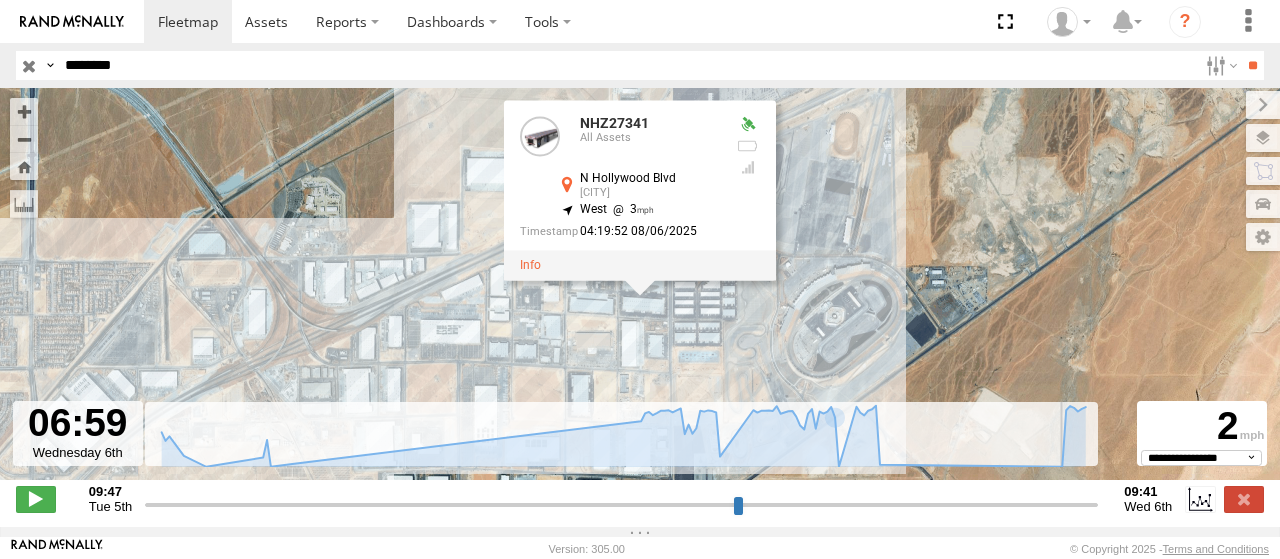 drag, startPoint x: 970, startPoint y: 509, endPoint x: 994, endPoint y: 502, distance: 25 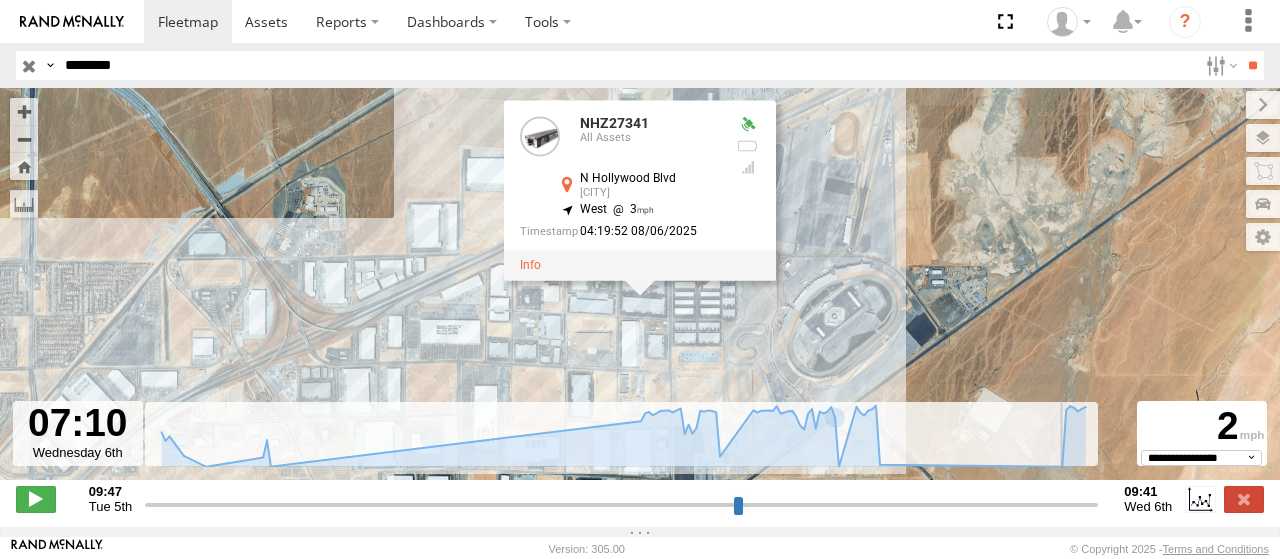 drag, startPoint x: 994, startPoint y: 502, endPoint x: 958, endPoint y: 503, distance: 36.013885 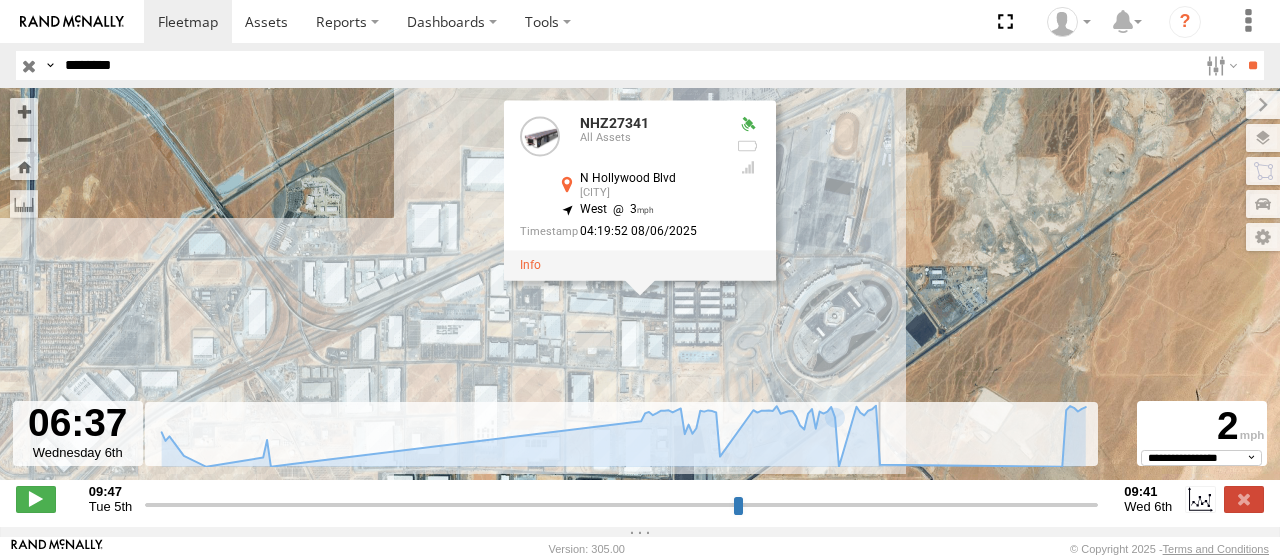 drag, startPoint x: 998, startPoint y: 509, endPoint x: 972, endPoint y: 512, distance: 26.172504 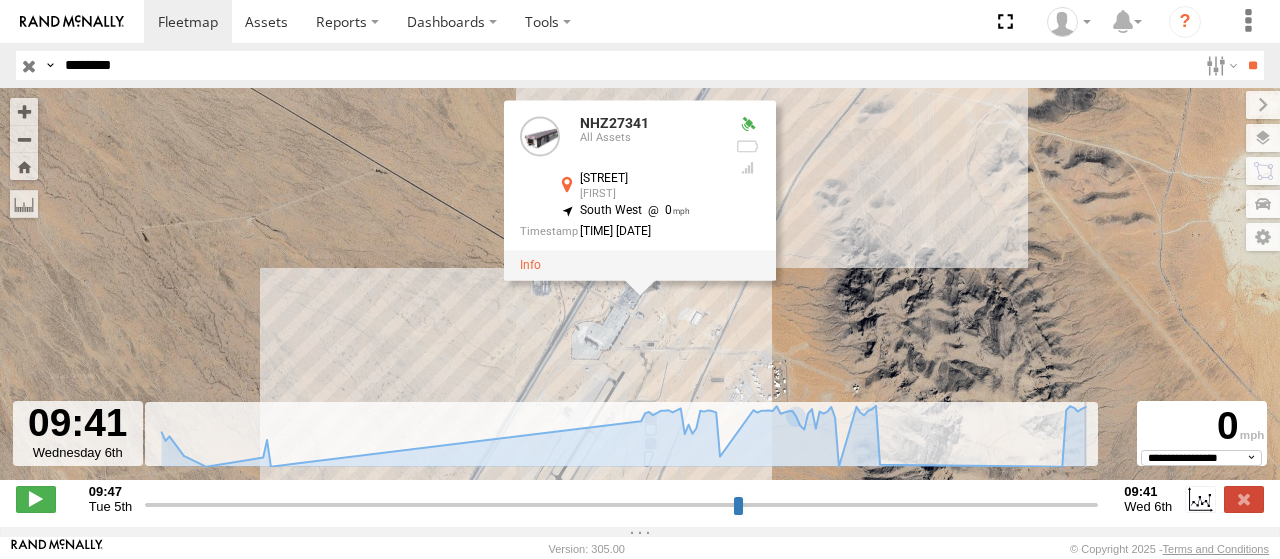 drag, startPoint x: 974, startPoint y: 513, endPoint x: 1123, endPoint y: 480, distance: 152.61061 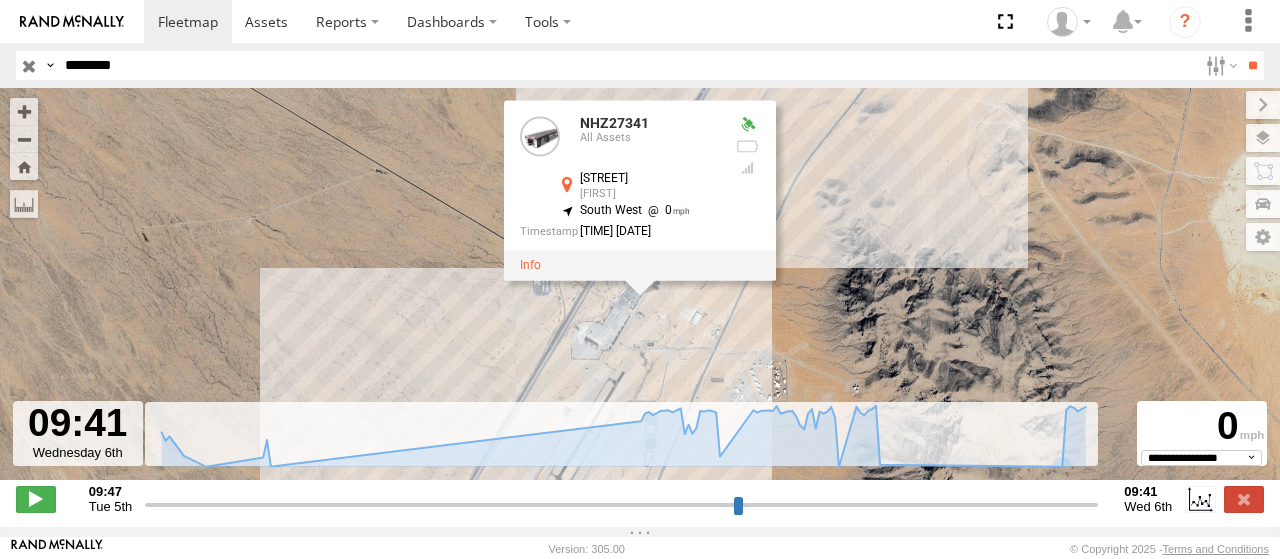 click on "********" at bounding box center [627, 65] 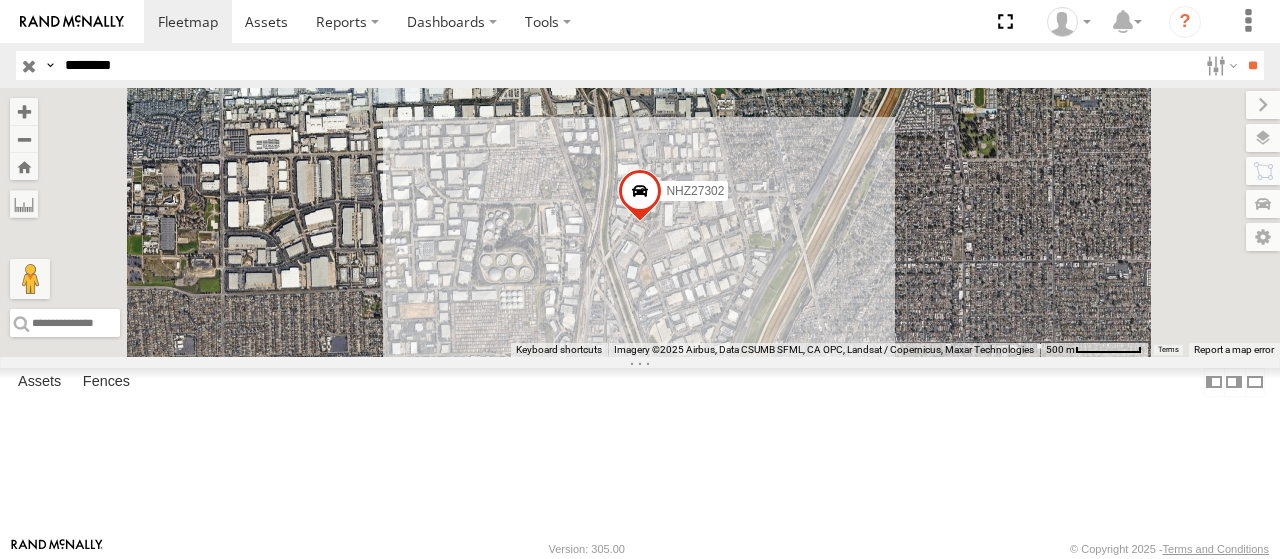 click on "********" at bounding box center [627, 65] 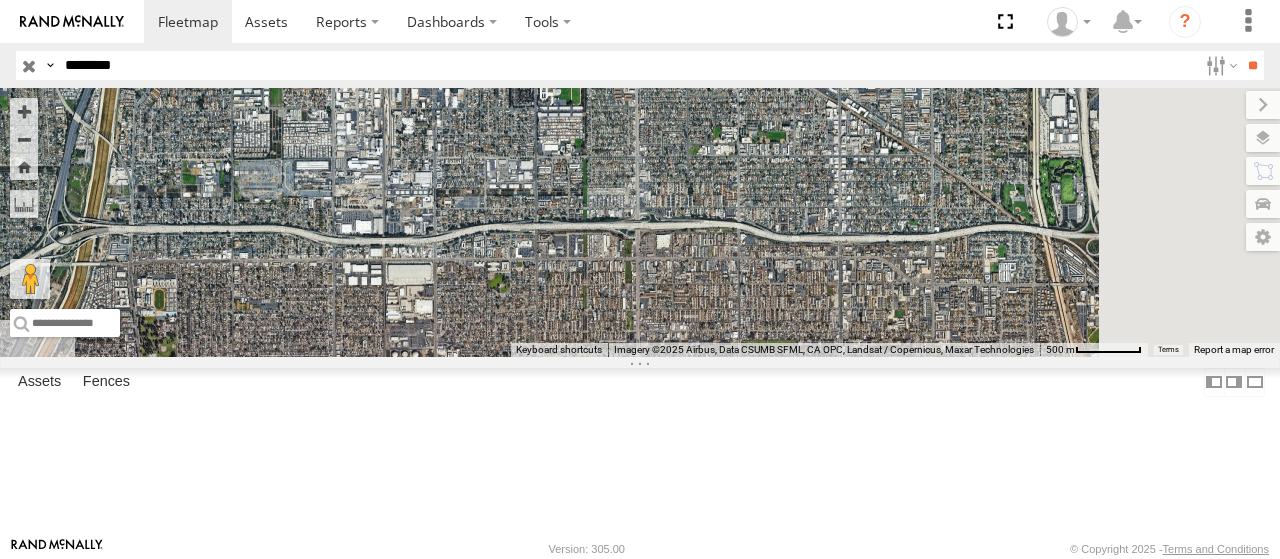 click at bounding box center (0, 0) 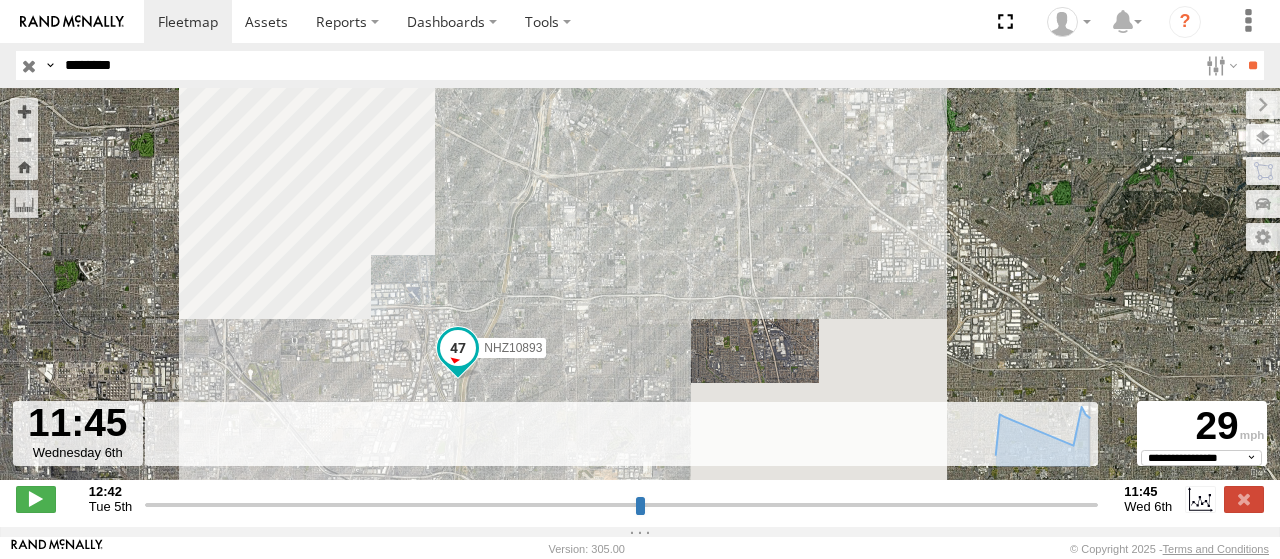 drag, startPoint x: 622, startPoint y: 513, endPoint x: 1132, endPoint y: 514, distance: 510.00098 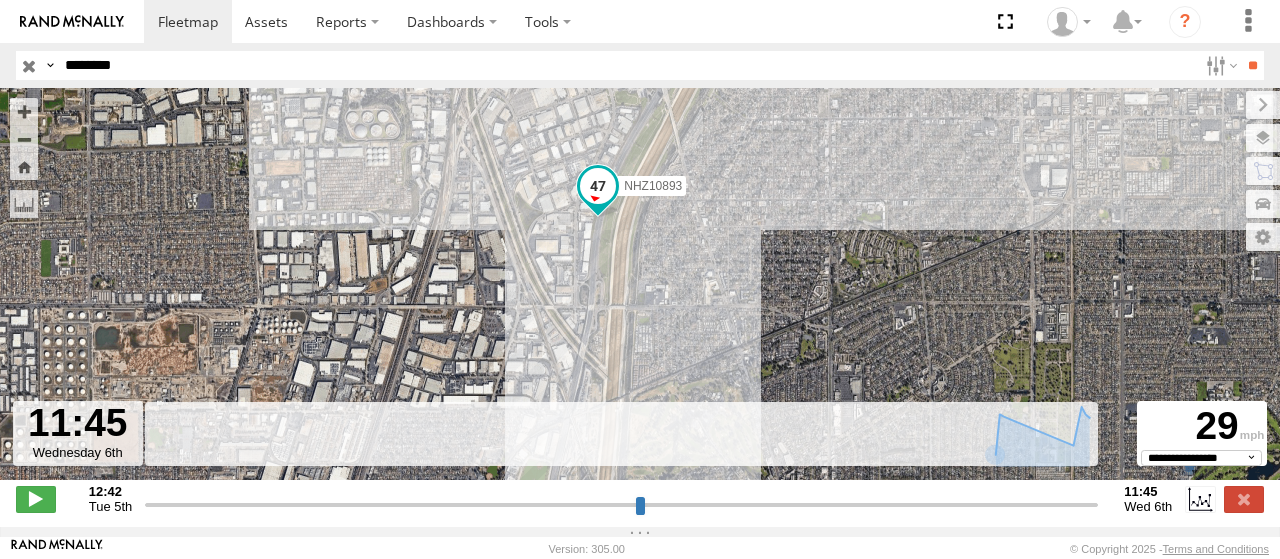 click on "NHZ10893" at bounding box center [653, 186] 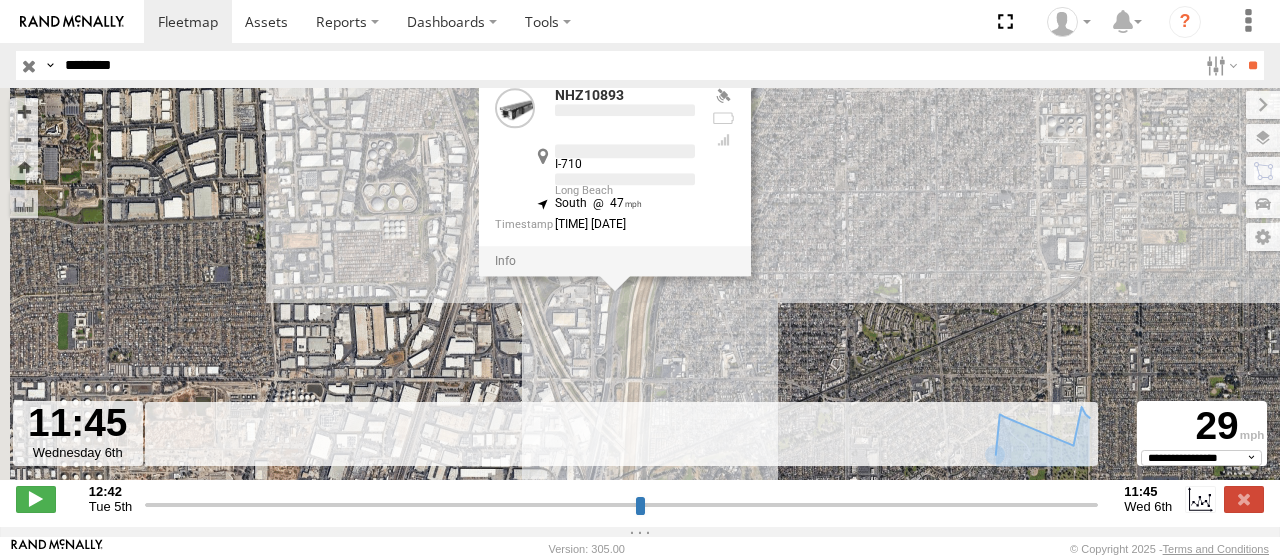 drag, startPoint x: 790, startPoint y: 201, endPoint x: 807, endPoint y: 277, distance: 77.87811 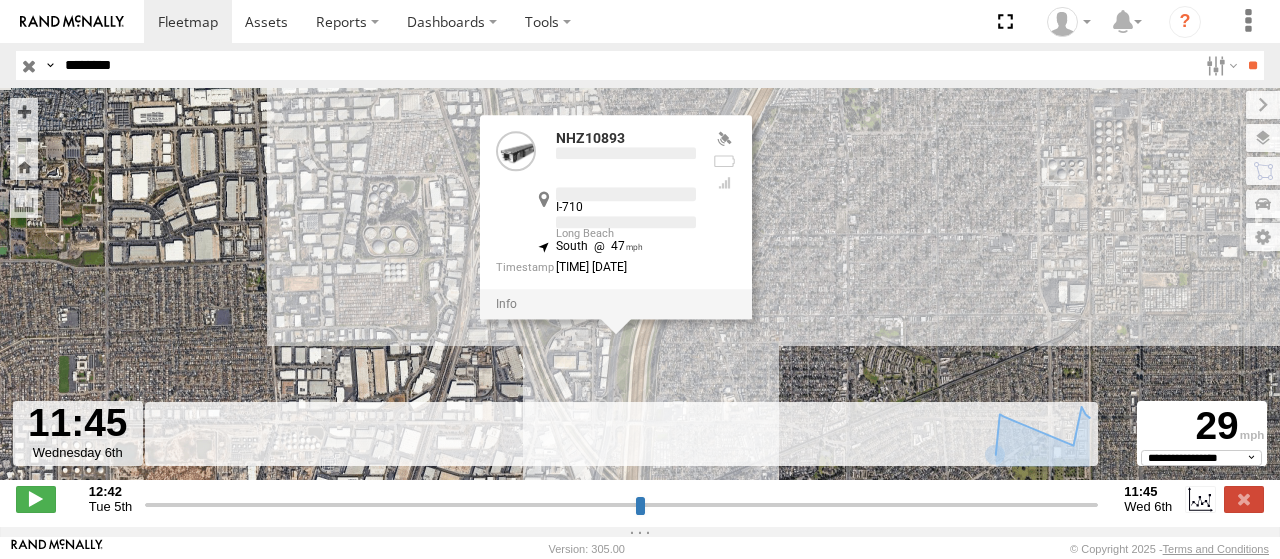 drag, startPoint x: 830, startPoint y: 239, endPoint x: 831, endPoint y: 284, distance: 45.01111 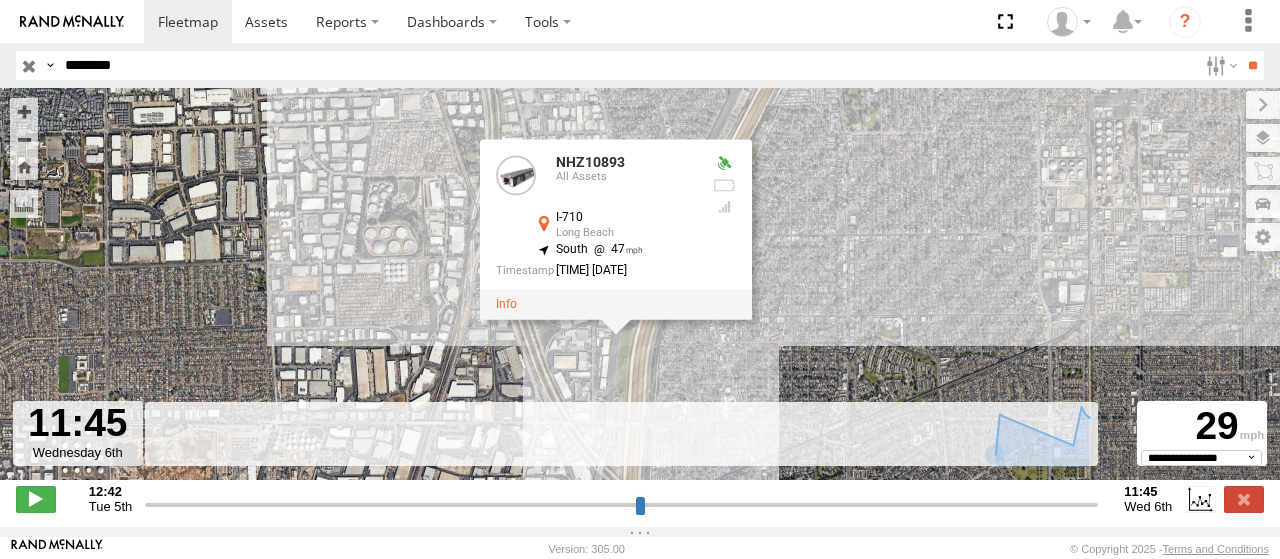 click on "********" at bounding box center (627, 65) 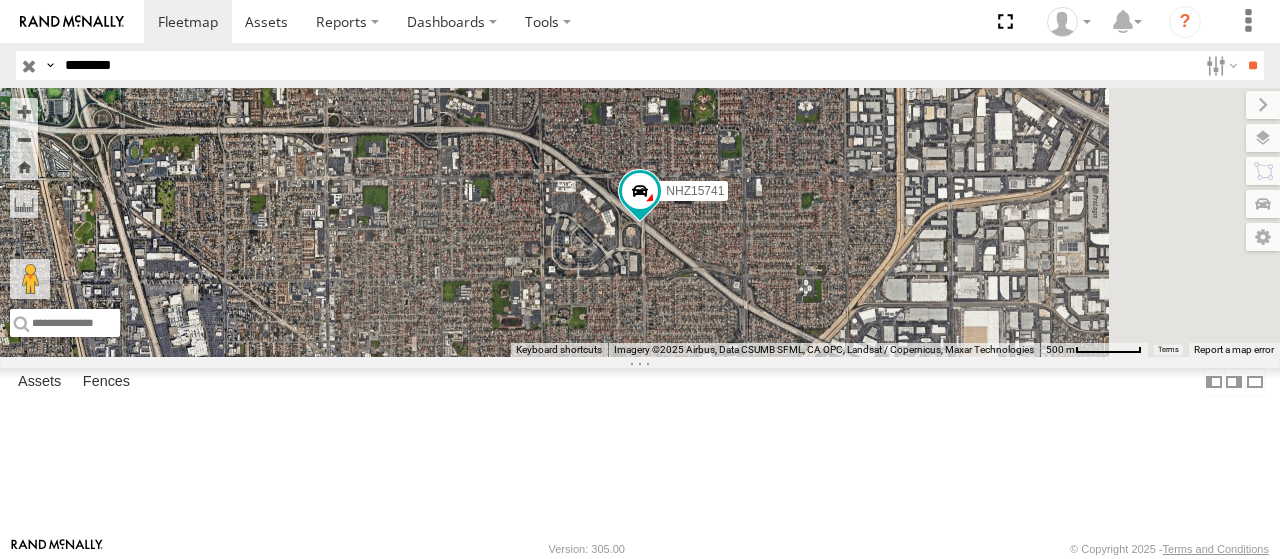 click at bounding box center [0, 0] 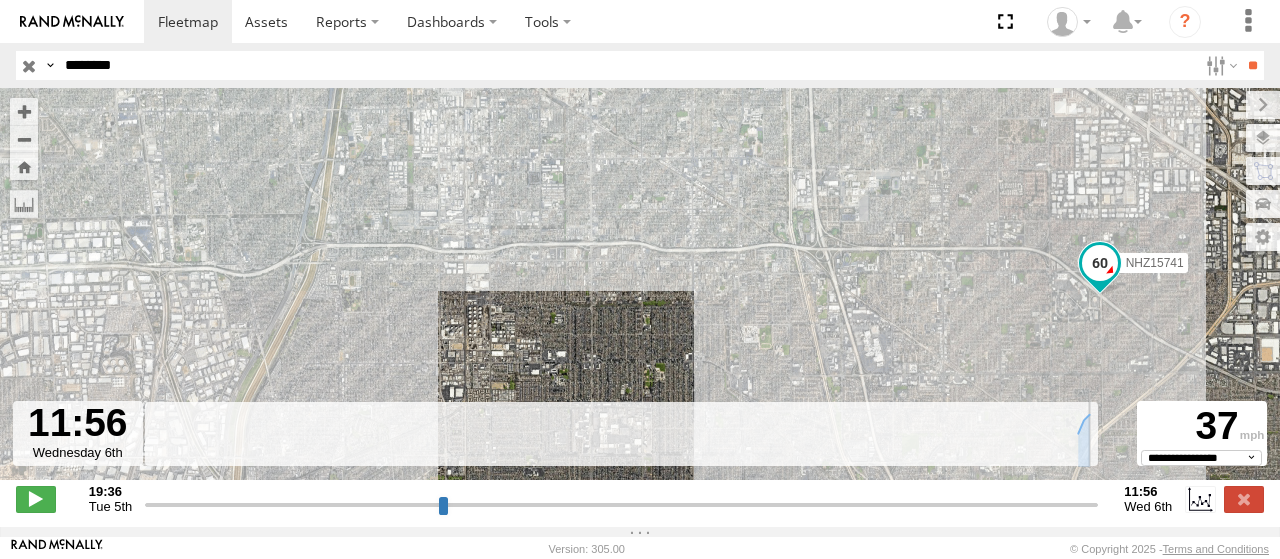 drag, startPoint x: 515, startPoint y: 514, endPoint x: 1128, endPoint y: 511, distance: 613.0073 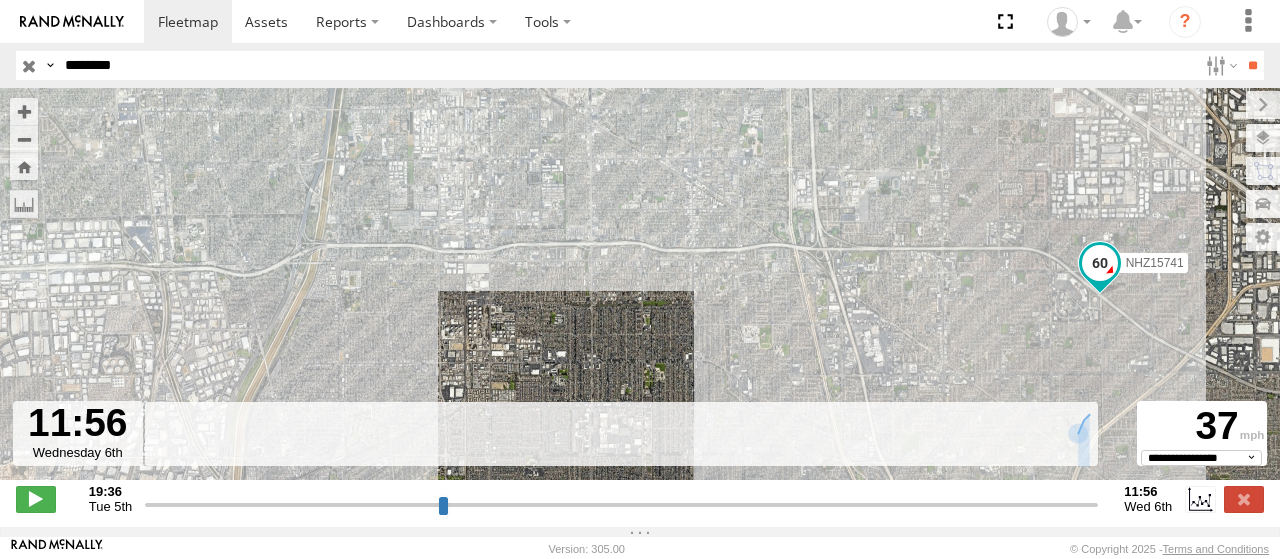 click on "********" at bounding box center (627, 65) 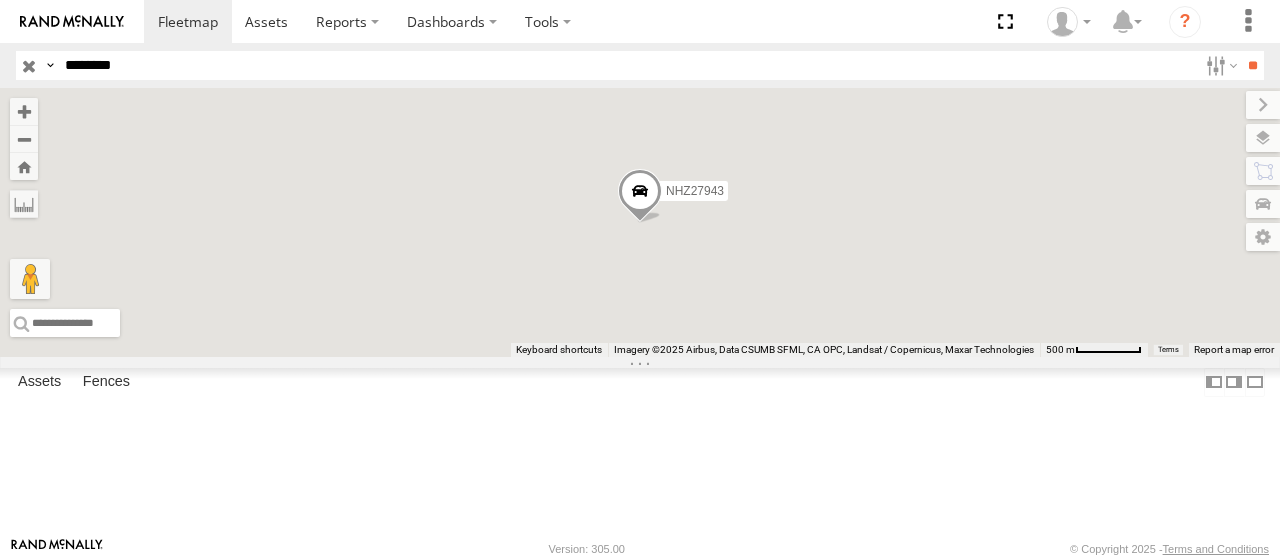 click at bounding box center (0, 0) 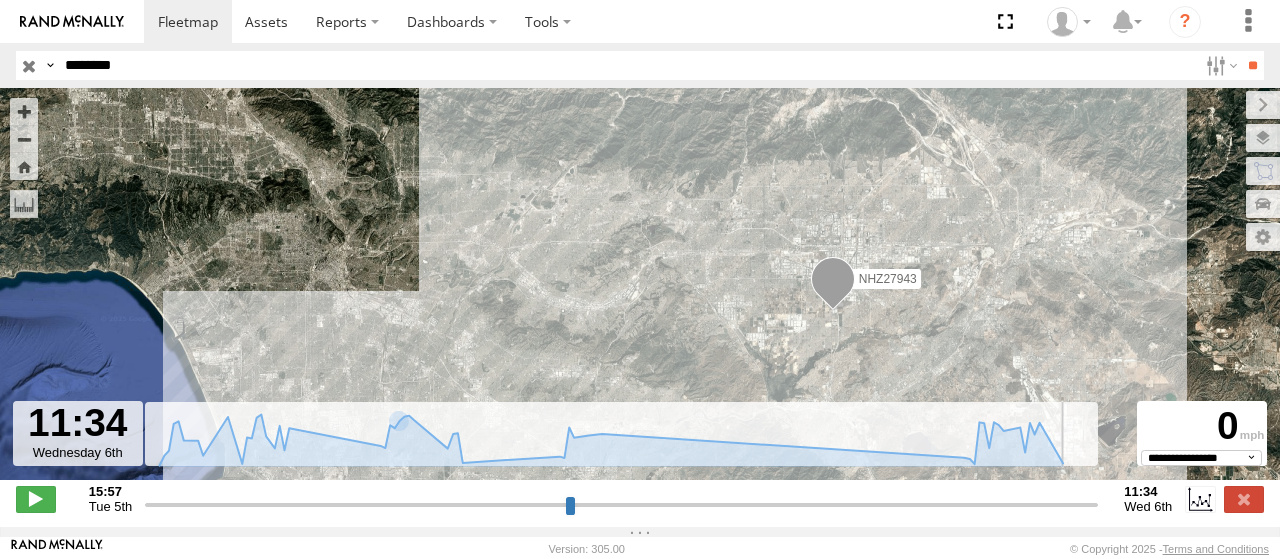 drag, startPoint x: 389, startPoint y: 517, endPoint x: 1109, endPoint y: 520, distance: 720.0062 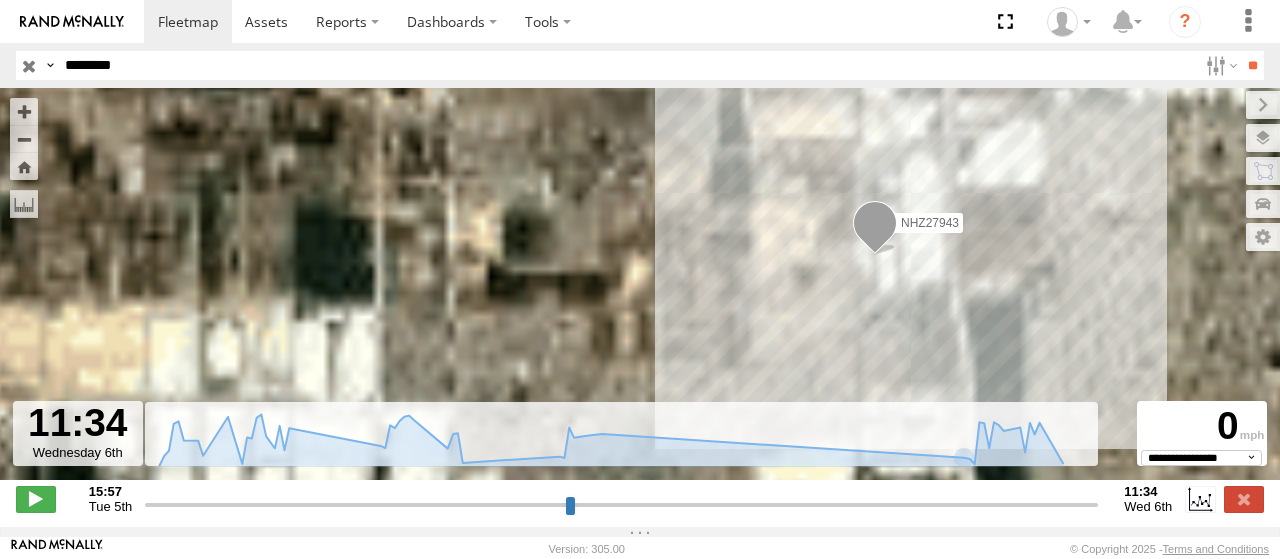 drag, startPoint x: 960, startPoint y: 347, endPoint x: 946, endPoint y: 239, distance: 108.903625 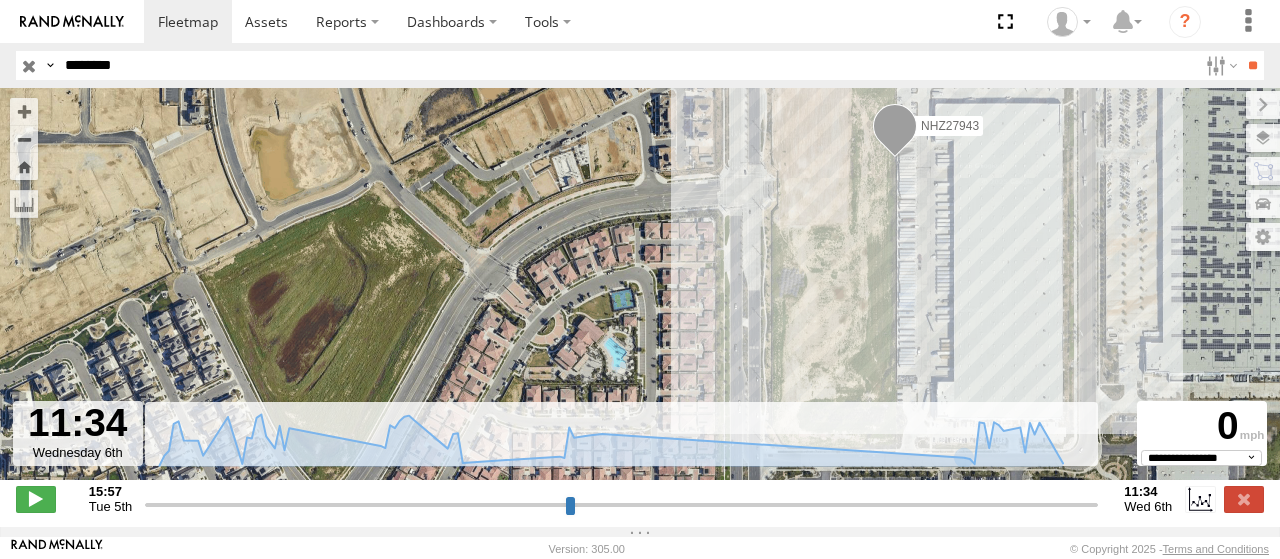click on "NHZ27943" at bounding box center [950, 126] 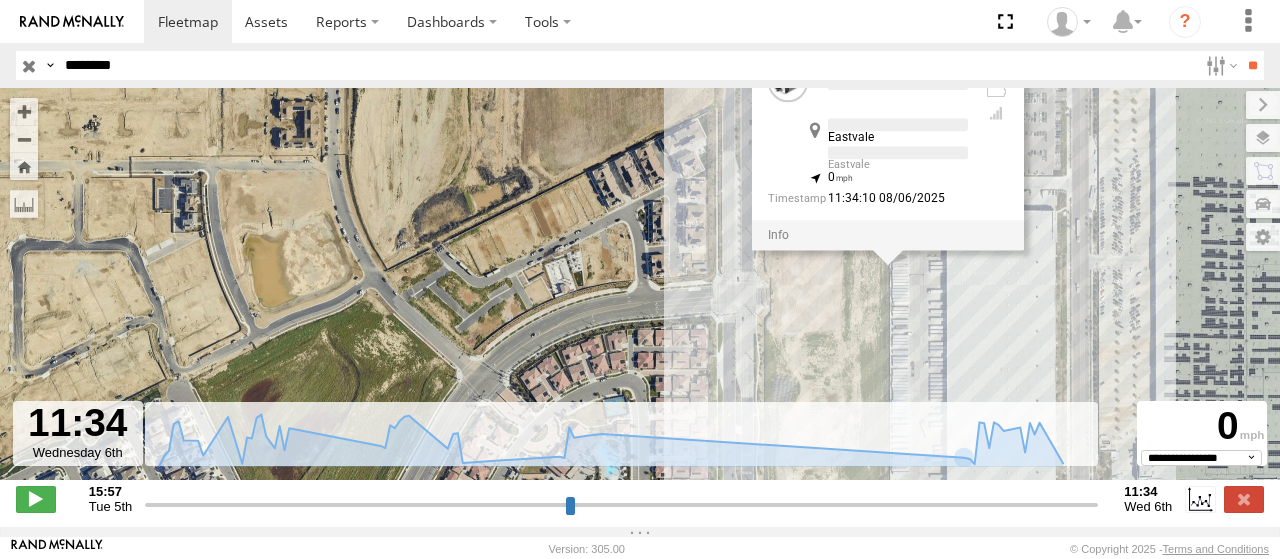 drag, startPoint x: 1028, startPoint y: 175, endPoint x: 1022, endPoint y: 290, distance: 115.15642 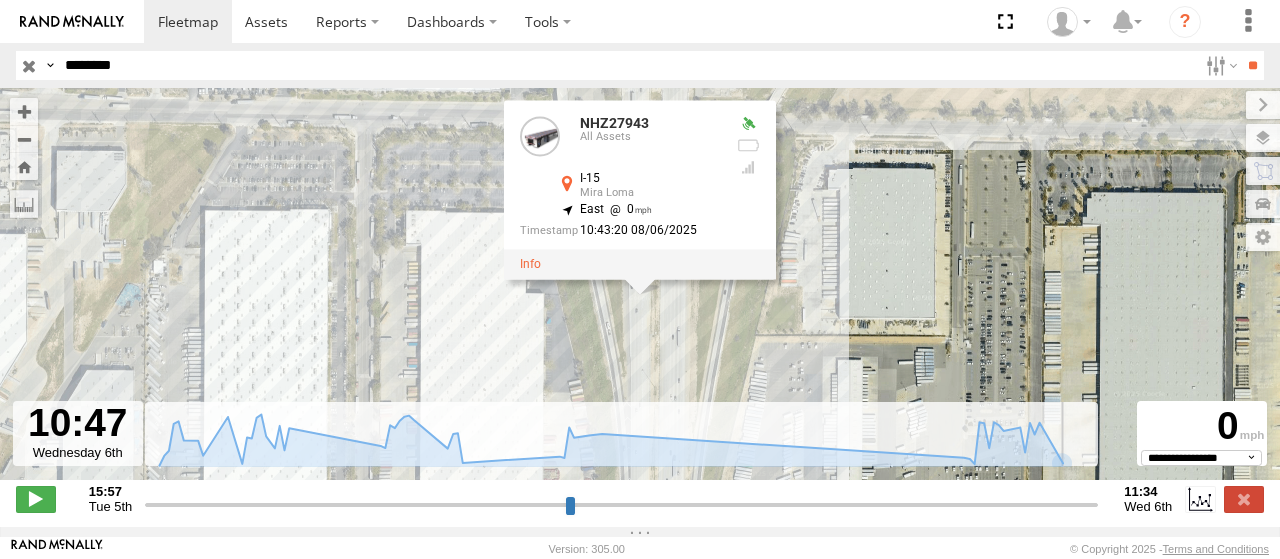 drag, startPoint x: 1094, startPoint y: 511, endPoint x: 1056, endPoint y: 506, distance: 38.327538 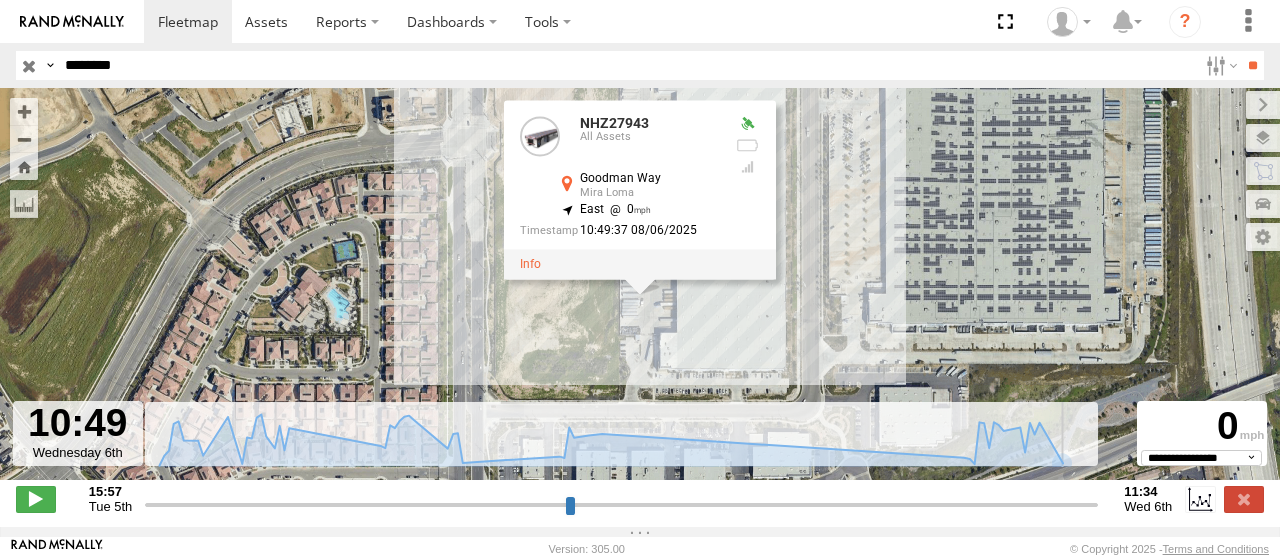 click at bounding box center (621, 504) 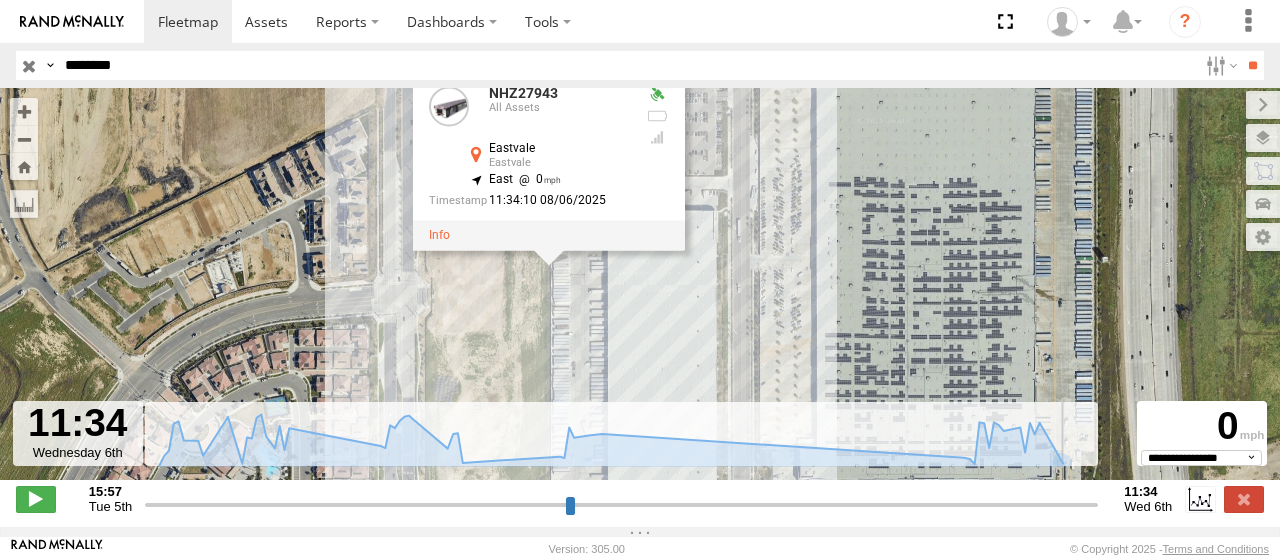 drag, startPoint x: 1060, startPoint y: 511, endPoint x: 1146, endPoint y: 507, distance: 86.09297 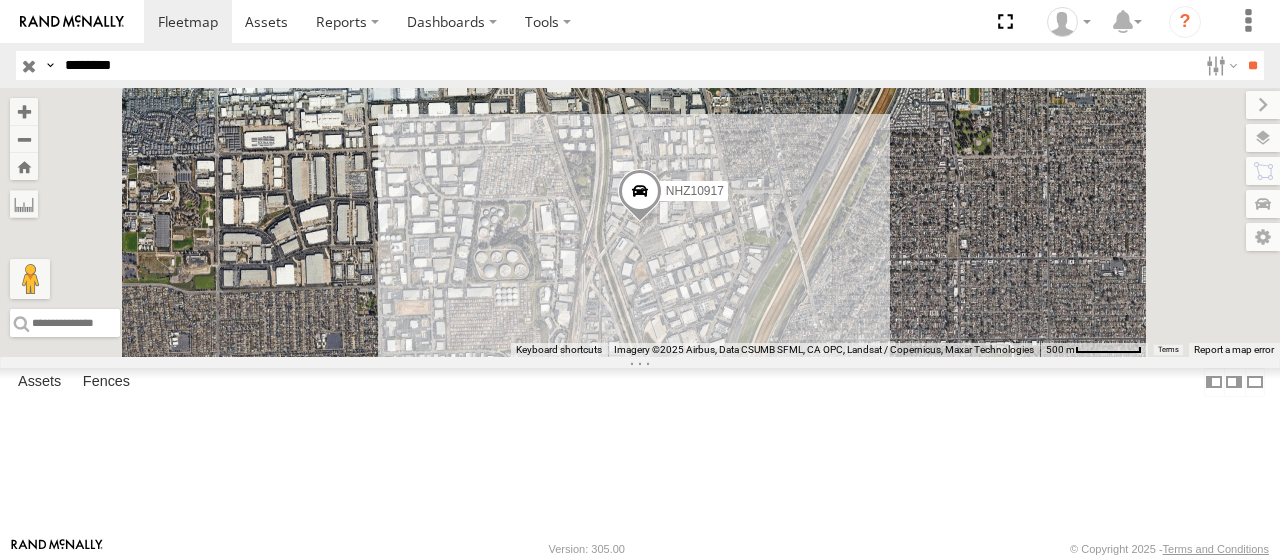 click at bounding box center (0, 0) 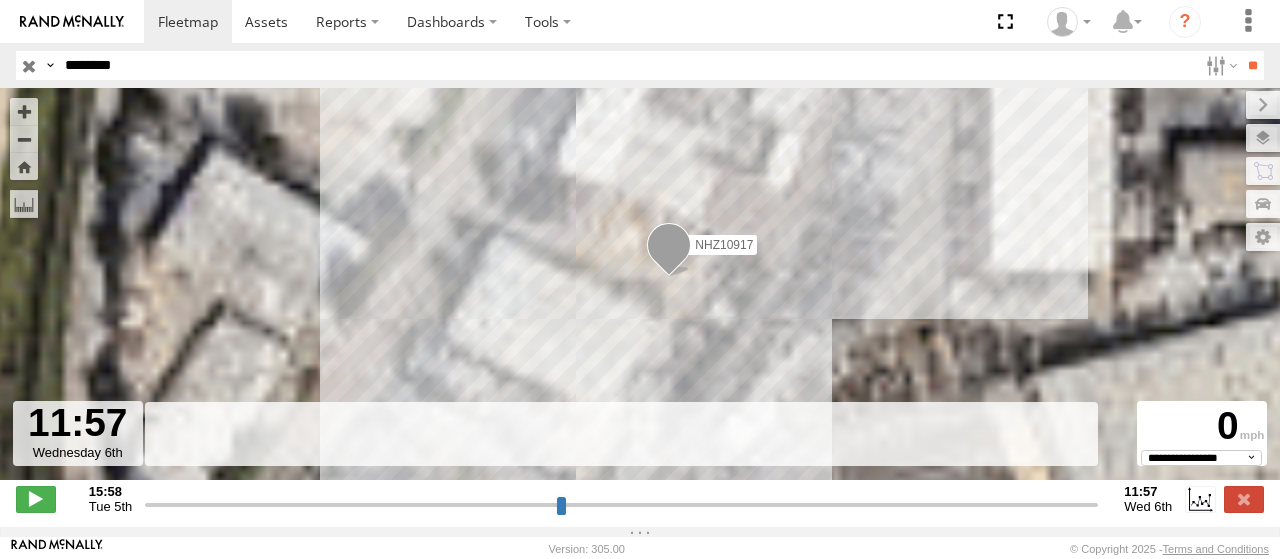 drag, startPoint x: 565, startPoint y: 513, endPoint x: 1129, endPoint y: 523, distance: 564.0886 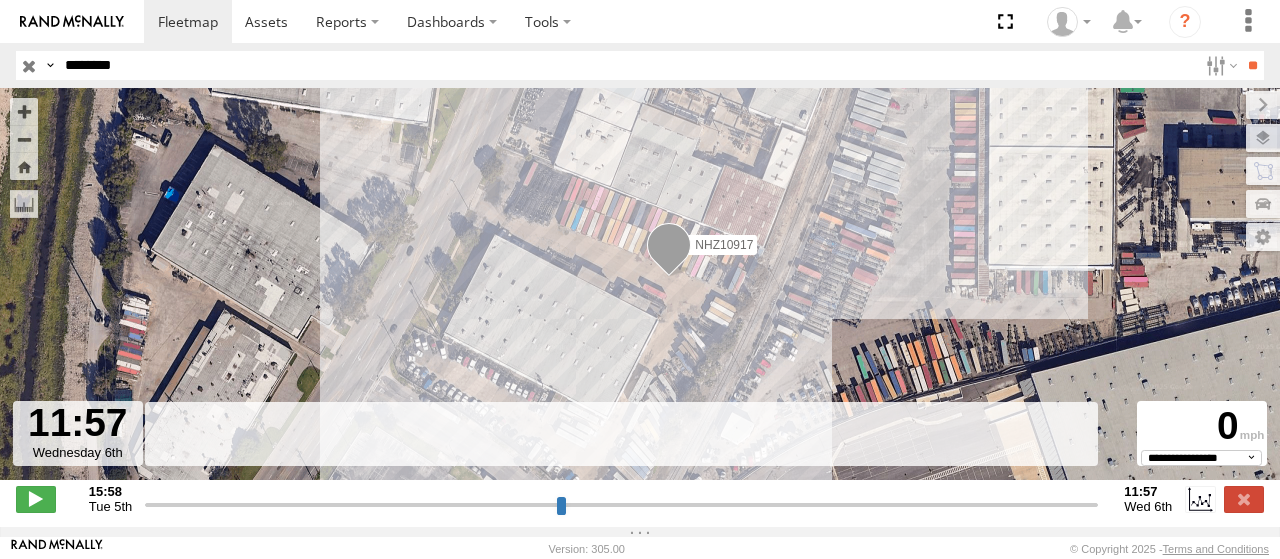 click on "********" at bounding box center [627, 65] 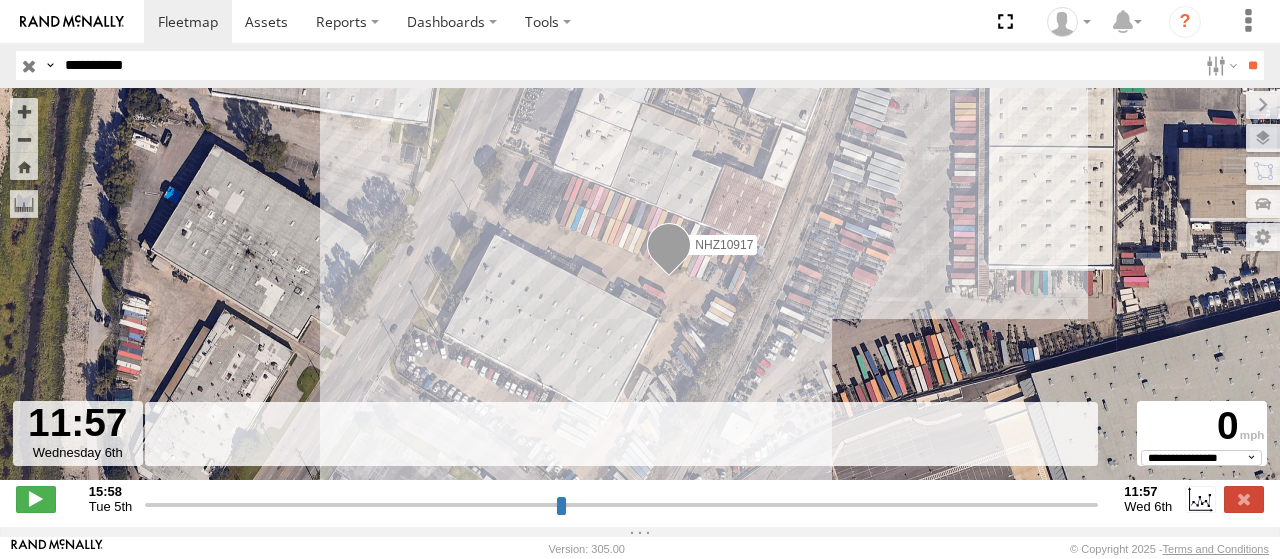 type on "**********" 